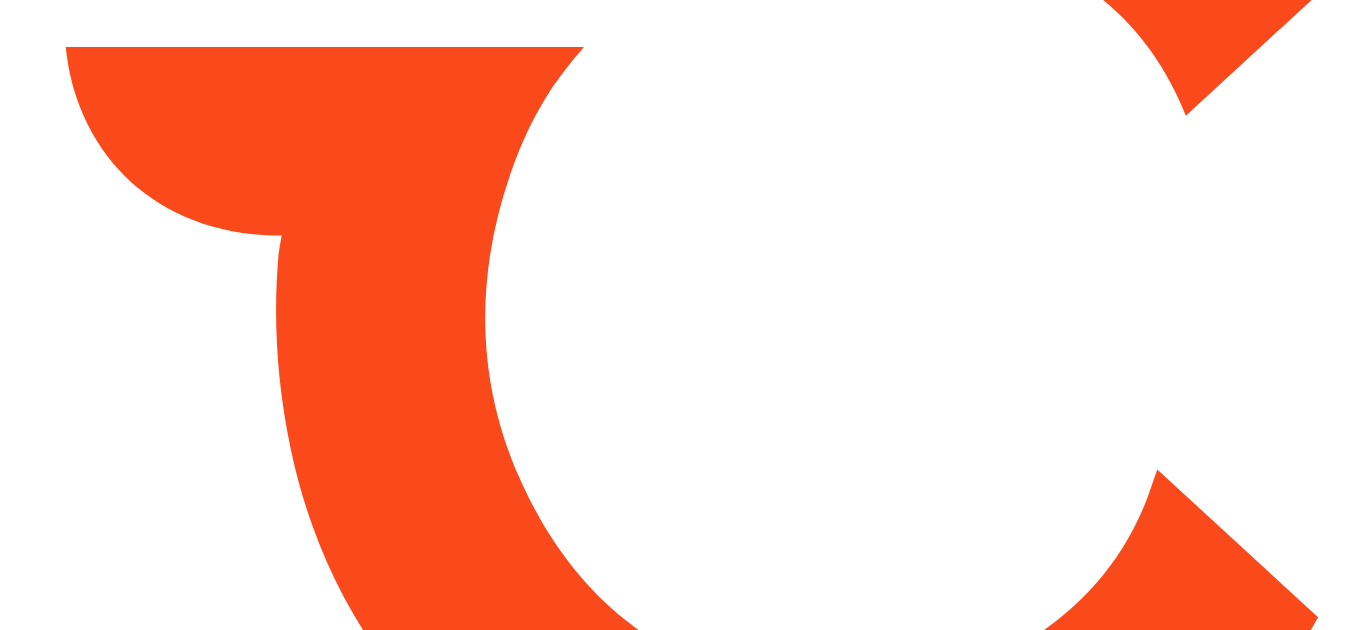 scroll, scrollTop: 0, scrollLeft: 0, axis: both 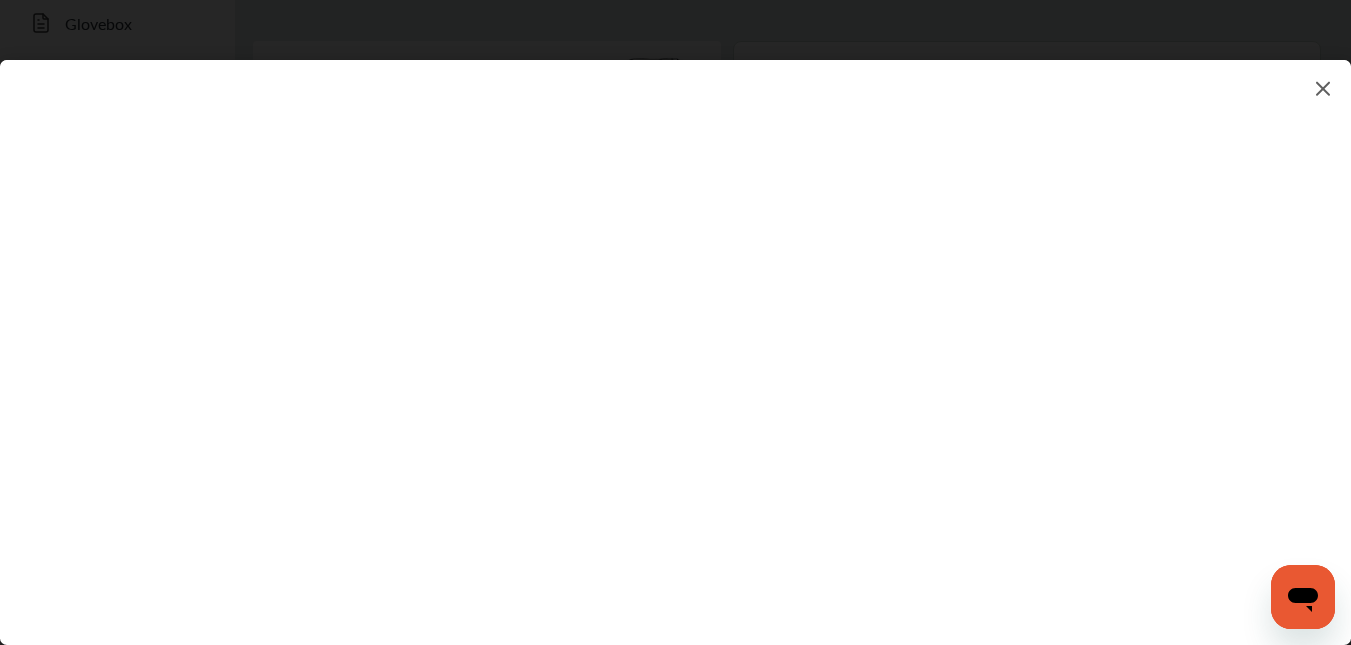 click at bounding box center (675, 332) 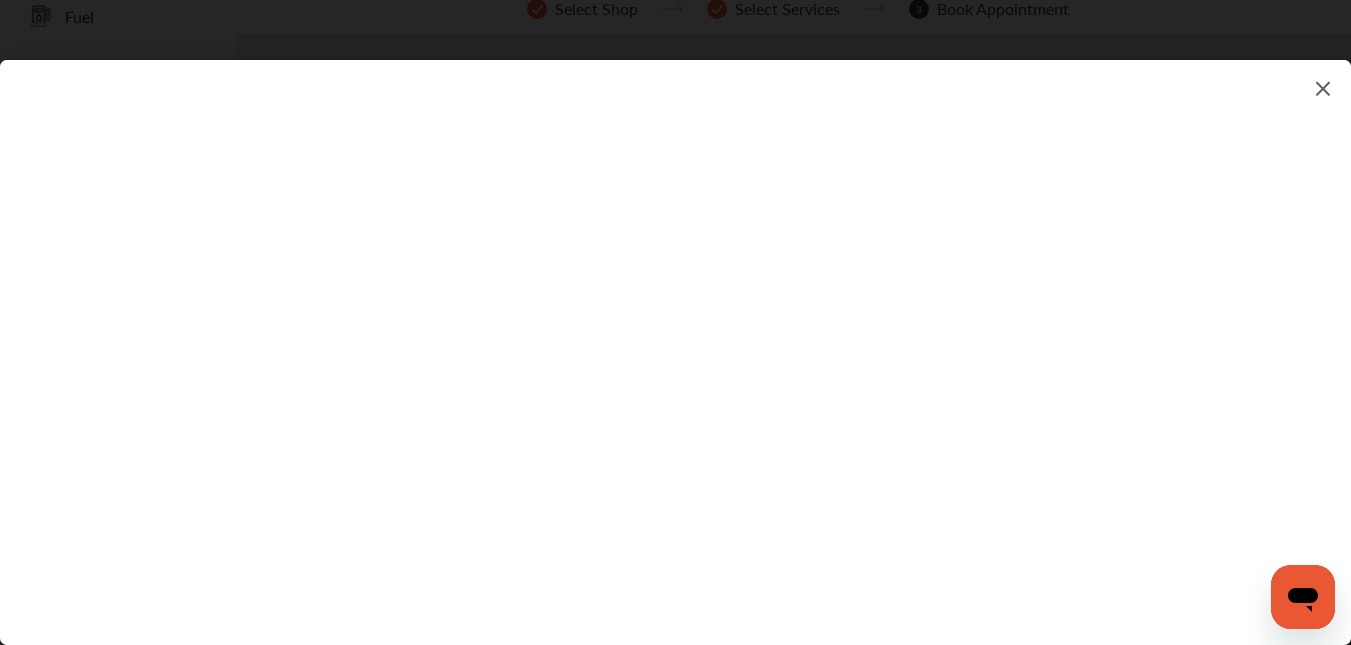 scroll, scrollTop: 100, scrollLeft: 0, axis: vertical 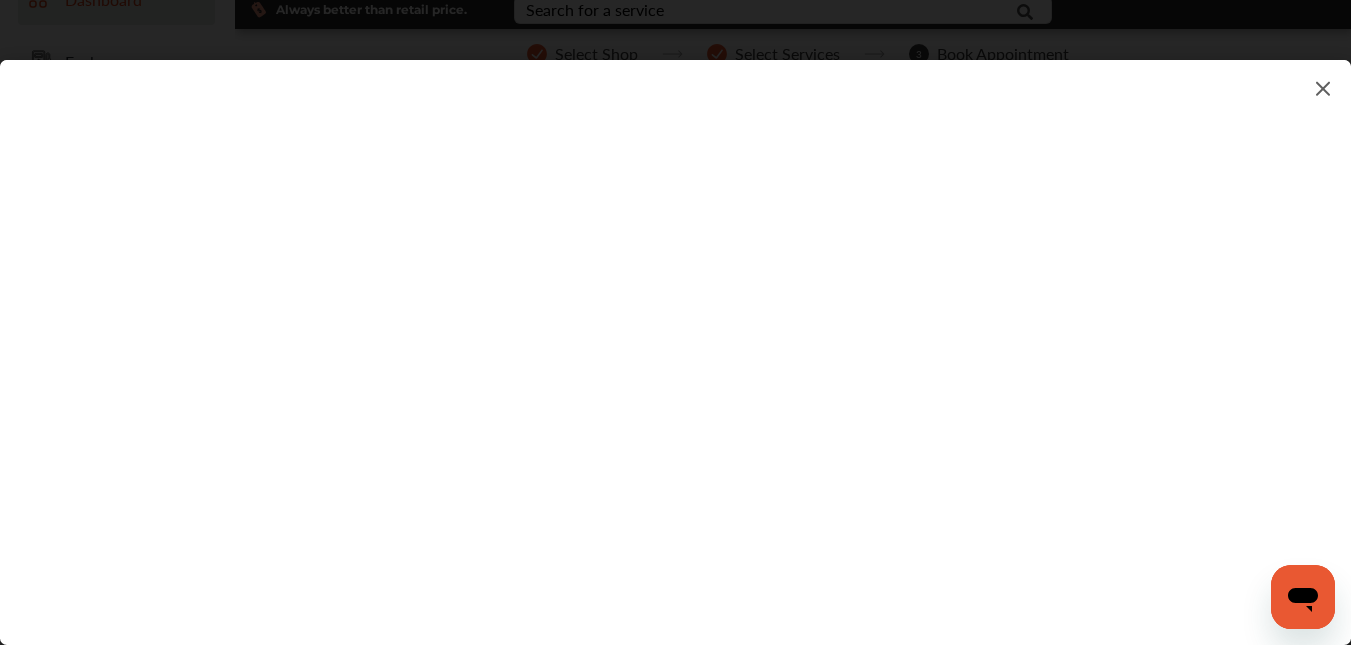 click at bounding box center (1323, 88) 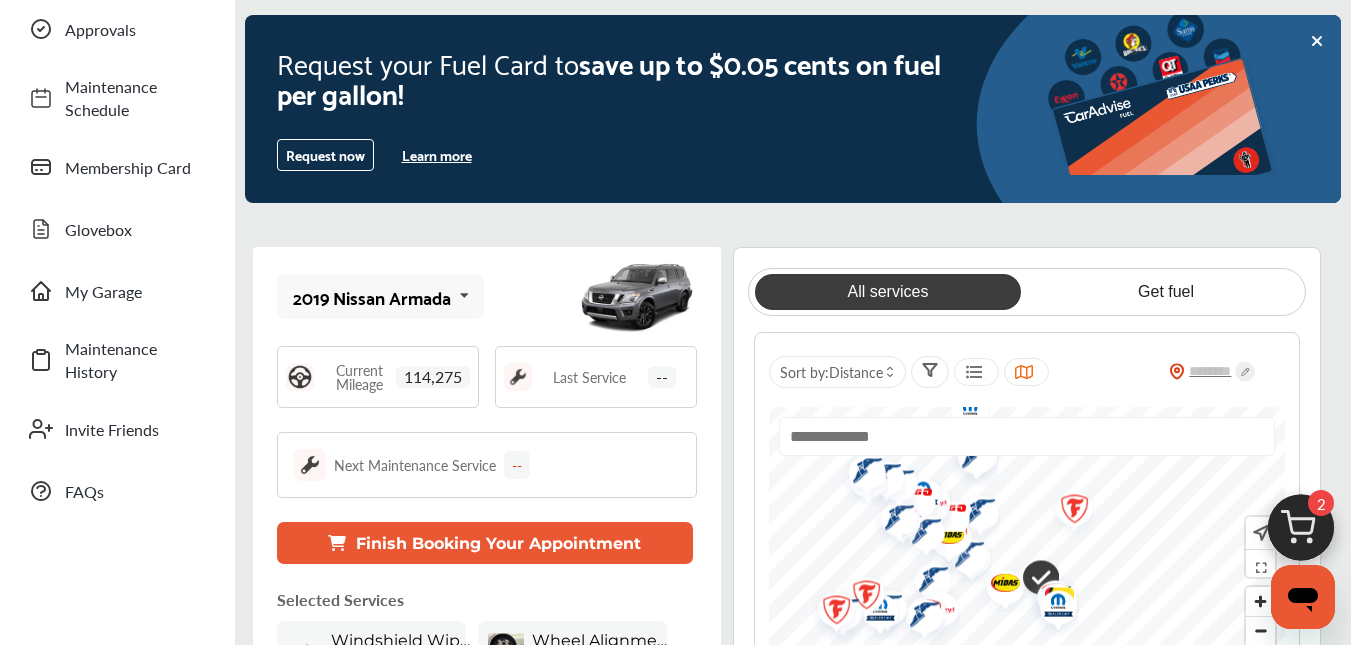 scroll, scrollTop: 200, scrollLeft: 0, axis: vertical 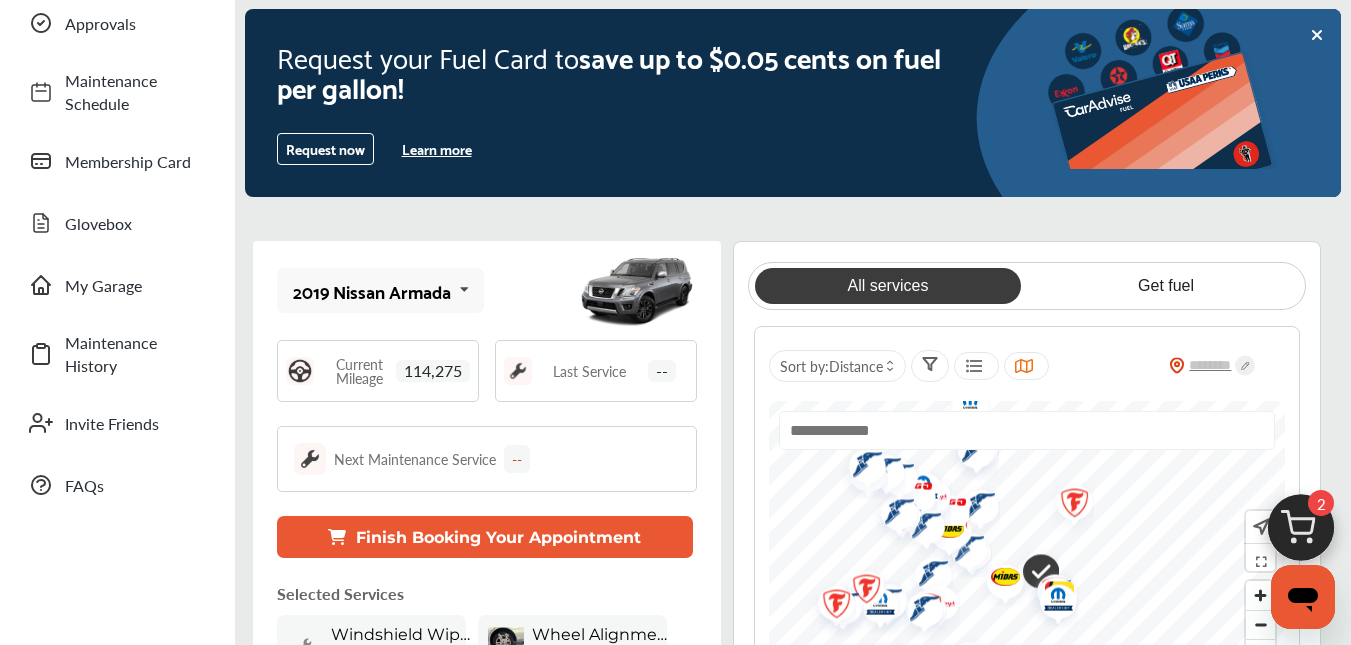 click at bounding box center [464, 289] 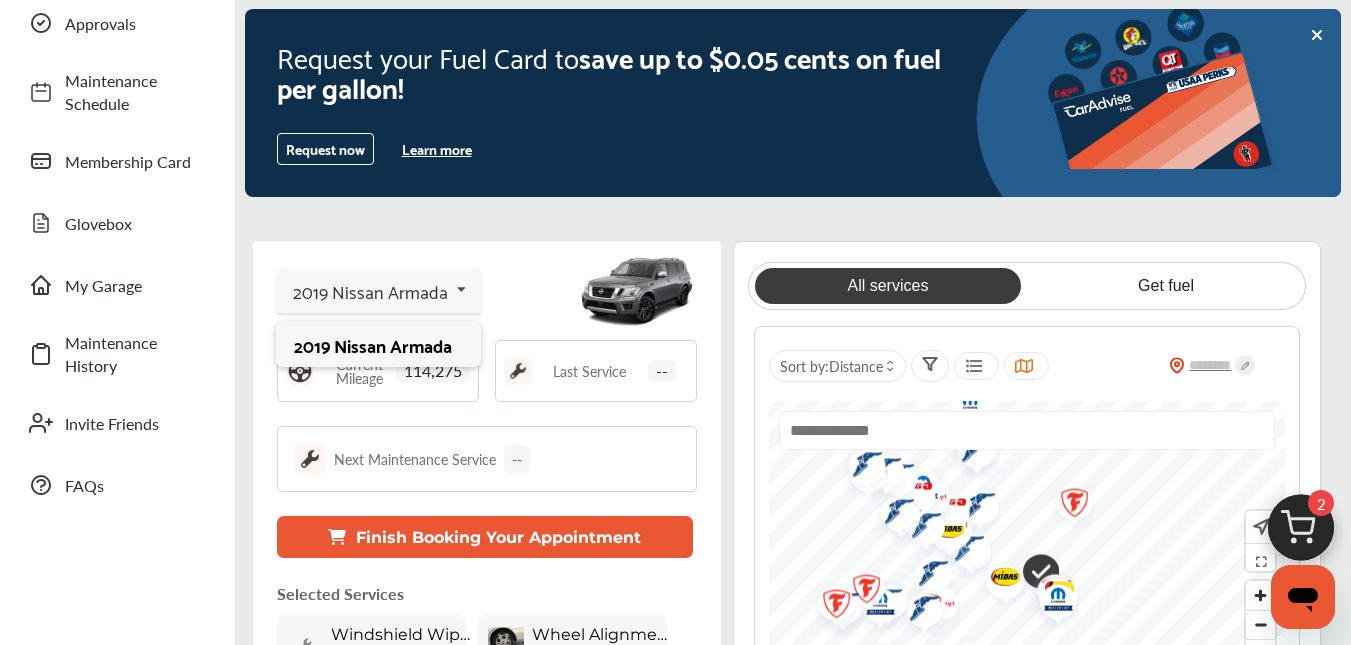 click at bounding box center [461, 289] 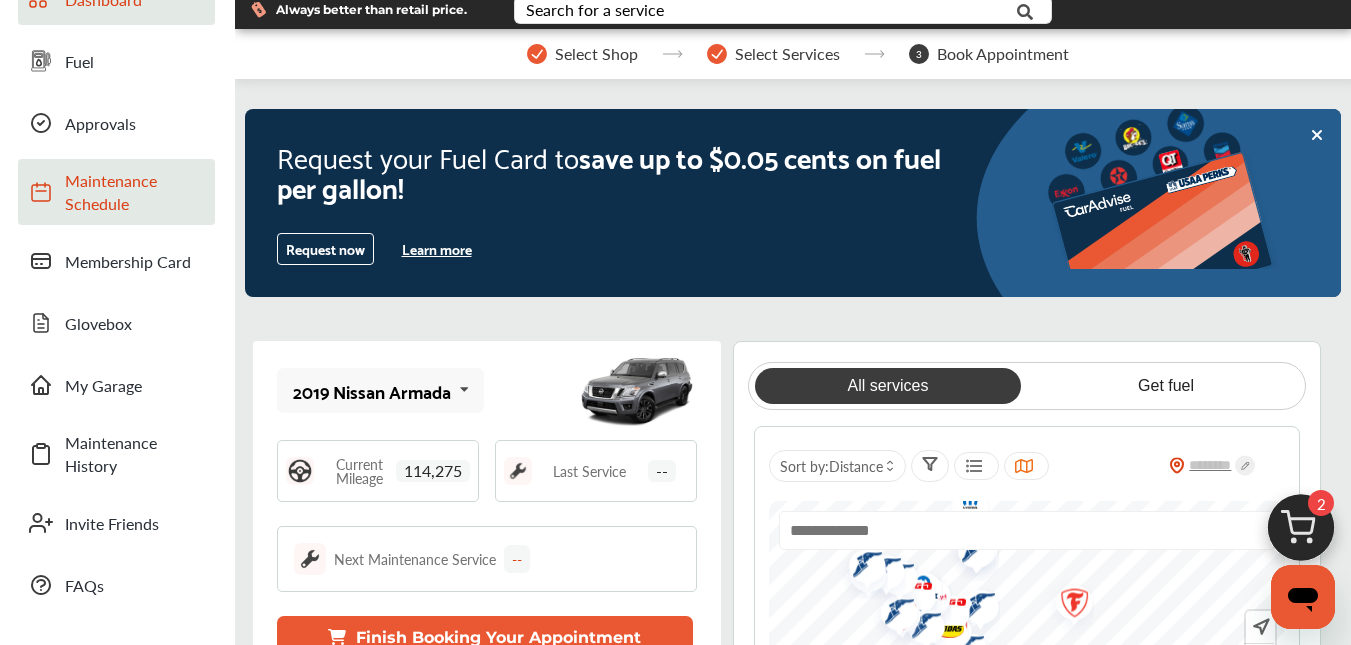 scroll, scrollTop: 0, scrollLeft: 0, axis: both 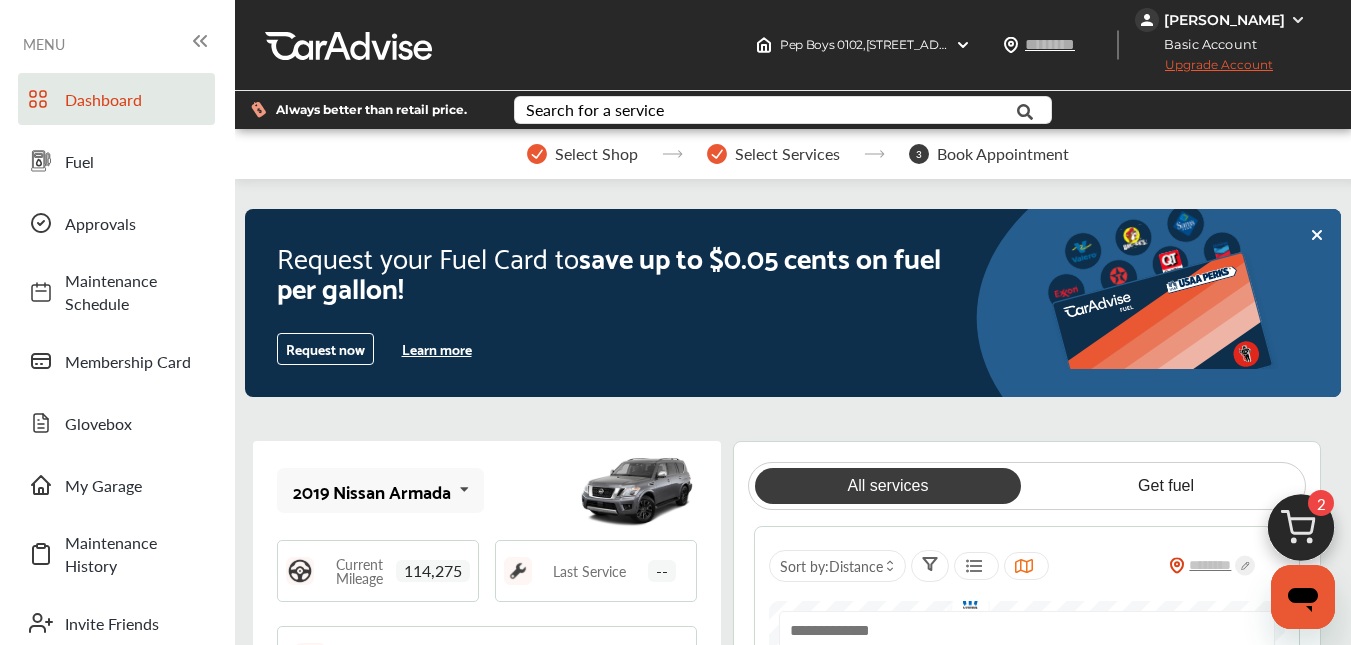 click on "Dashboard" at bounding box center (135, 99) 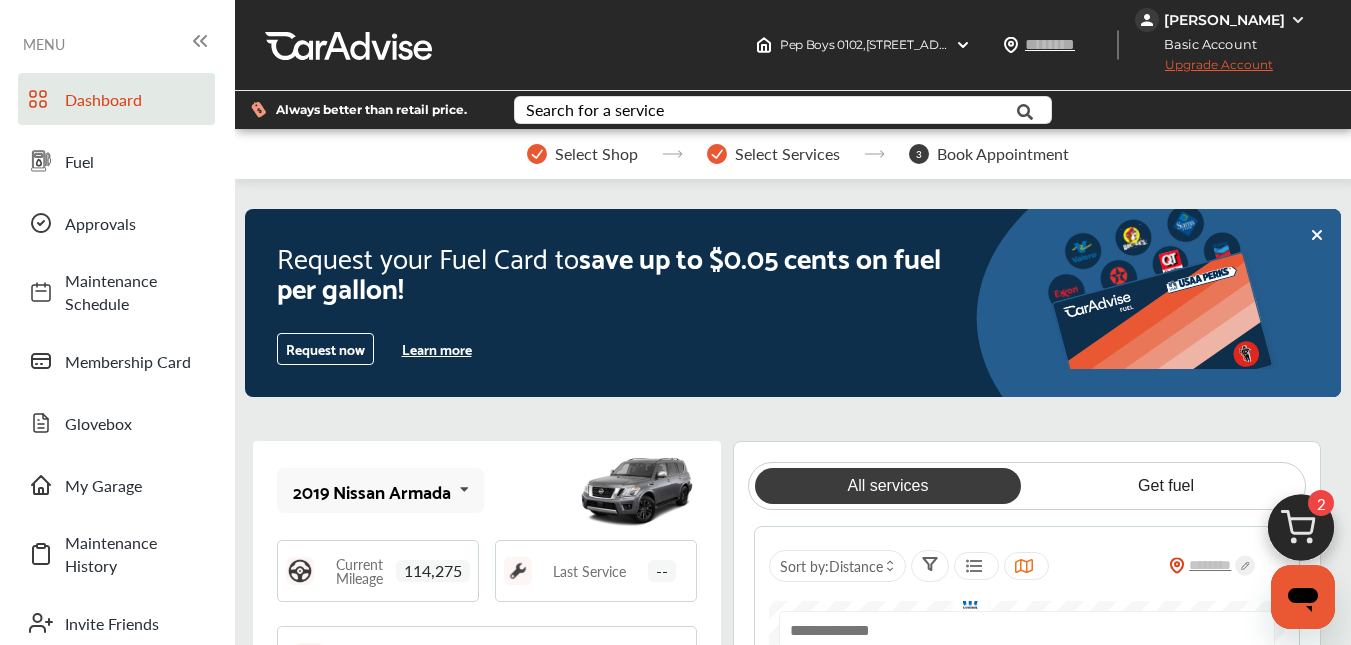 click at bounding box center (1298, 20) 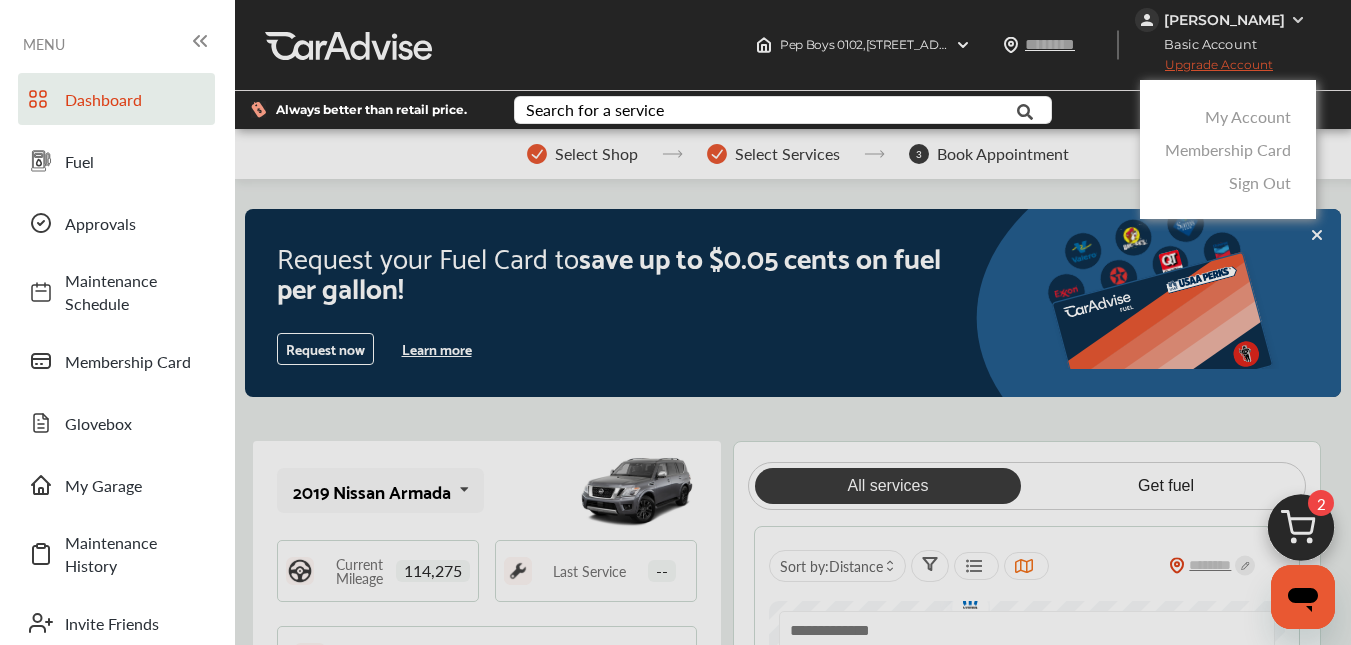 click on "My Account" at bounding box center [1248, 116] 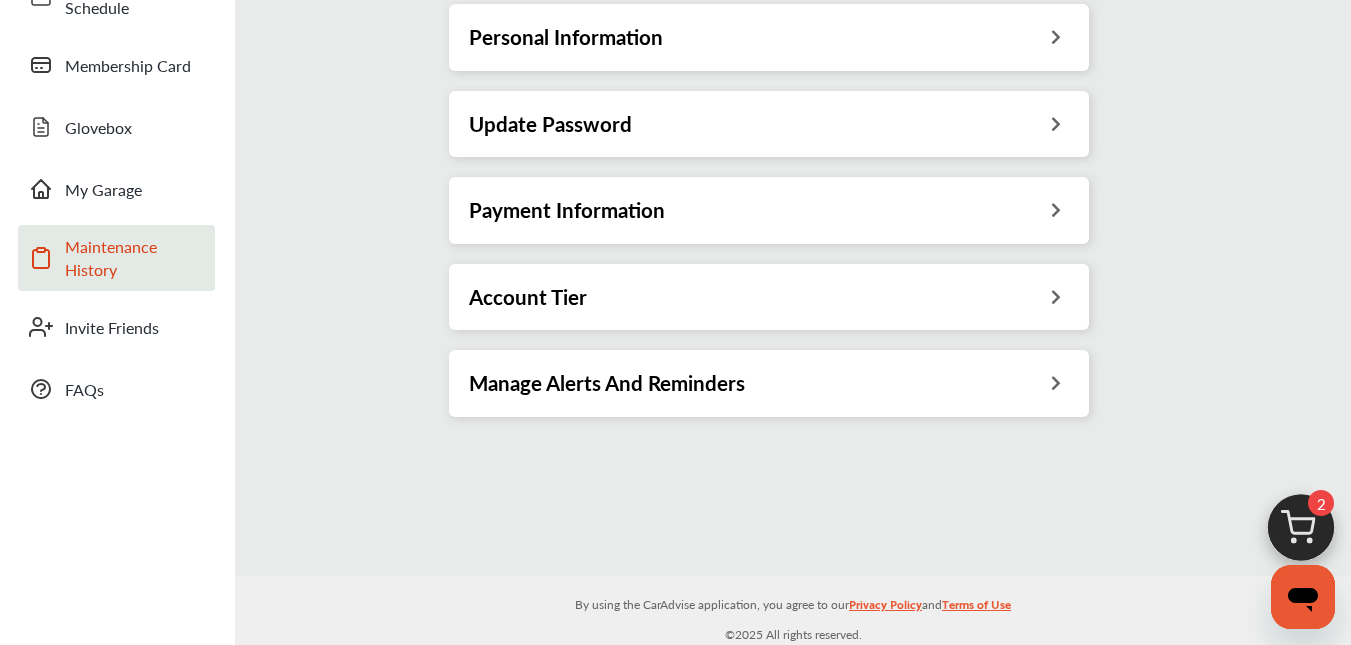 scroll, scrollTop: 300, scrollLeft: 0, axis: vertical 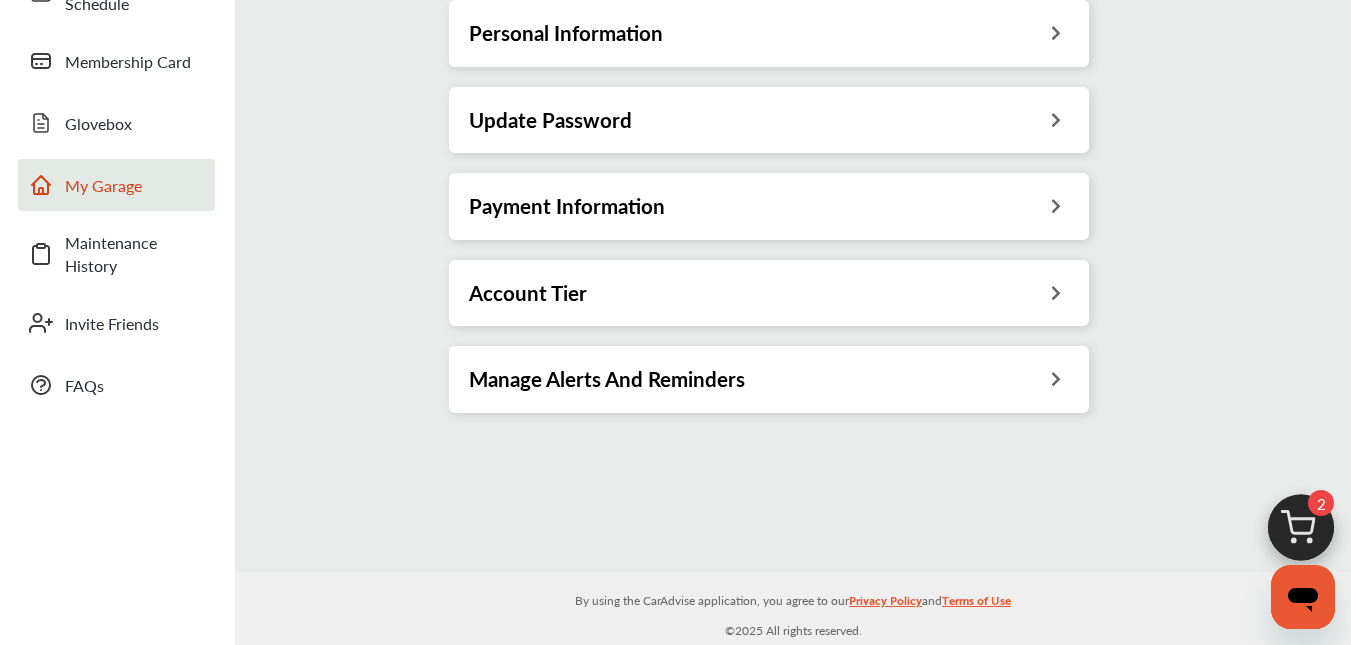click on "My Garage" at bounding box center [116, 185] 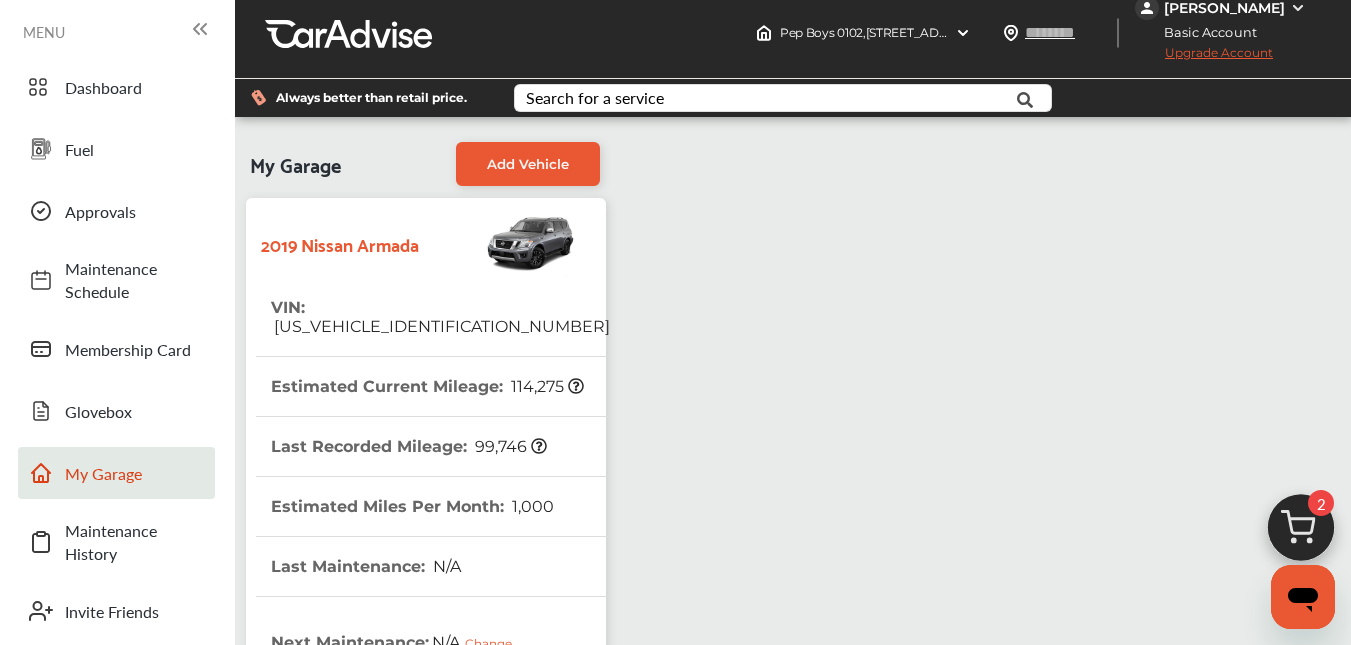 scroll, scrollTop: 0, scrollLeft: 0, axis: both 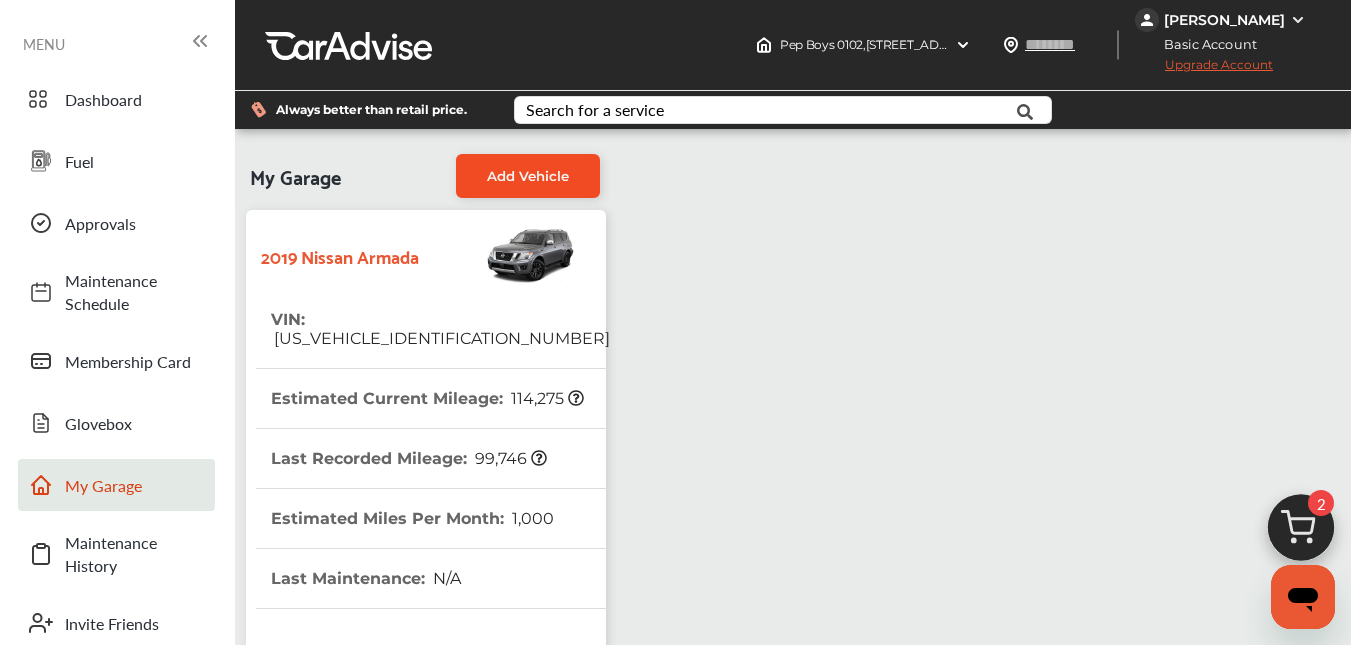 click on "Add Vehicle" at bounding box center (528, 176) 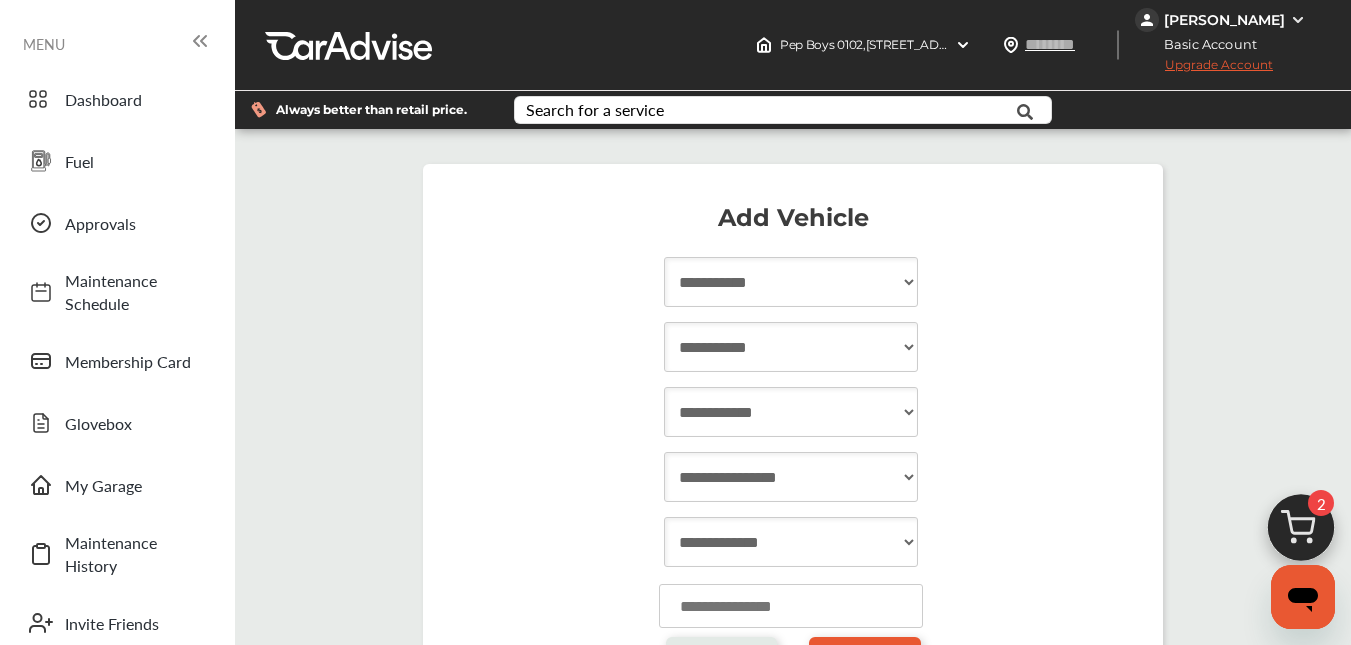 click on "**********" at bounding box center (791, 282) 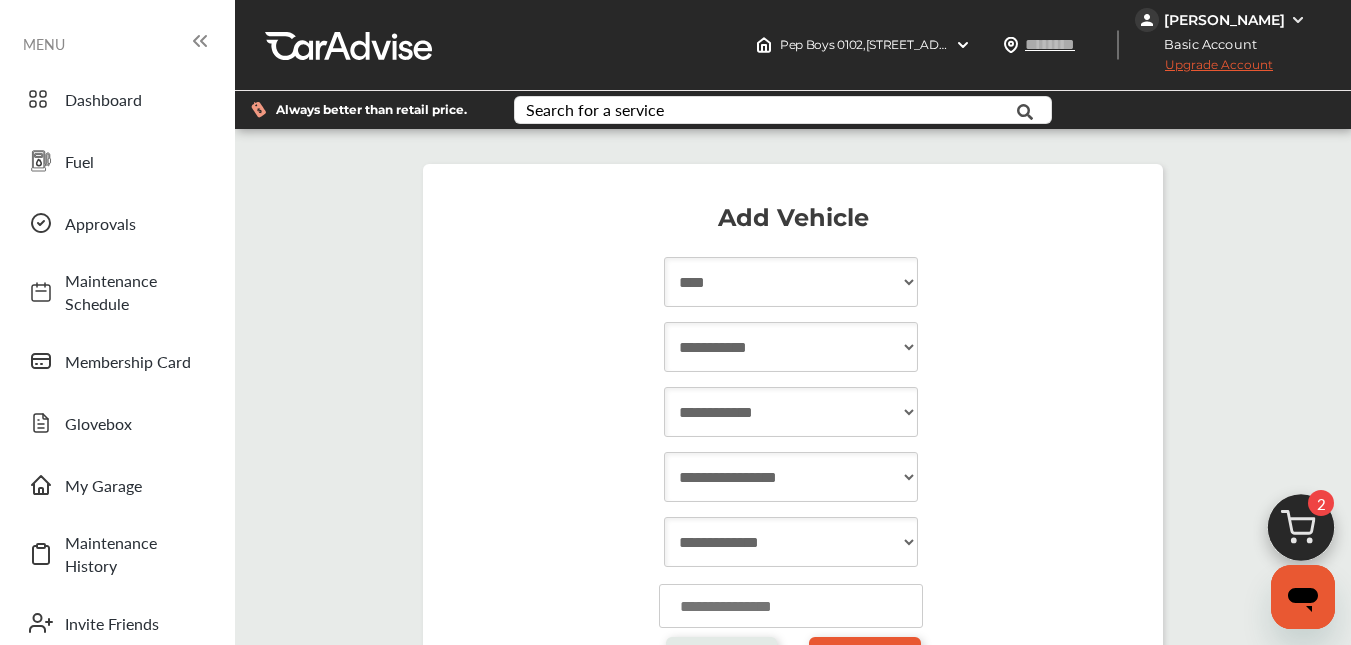 click on "**********" at bounding box center (791, 282) 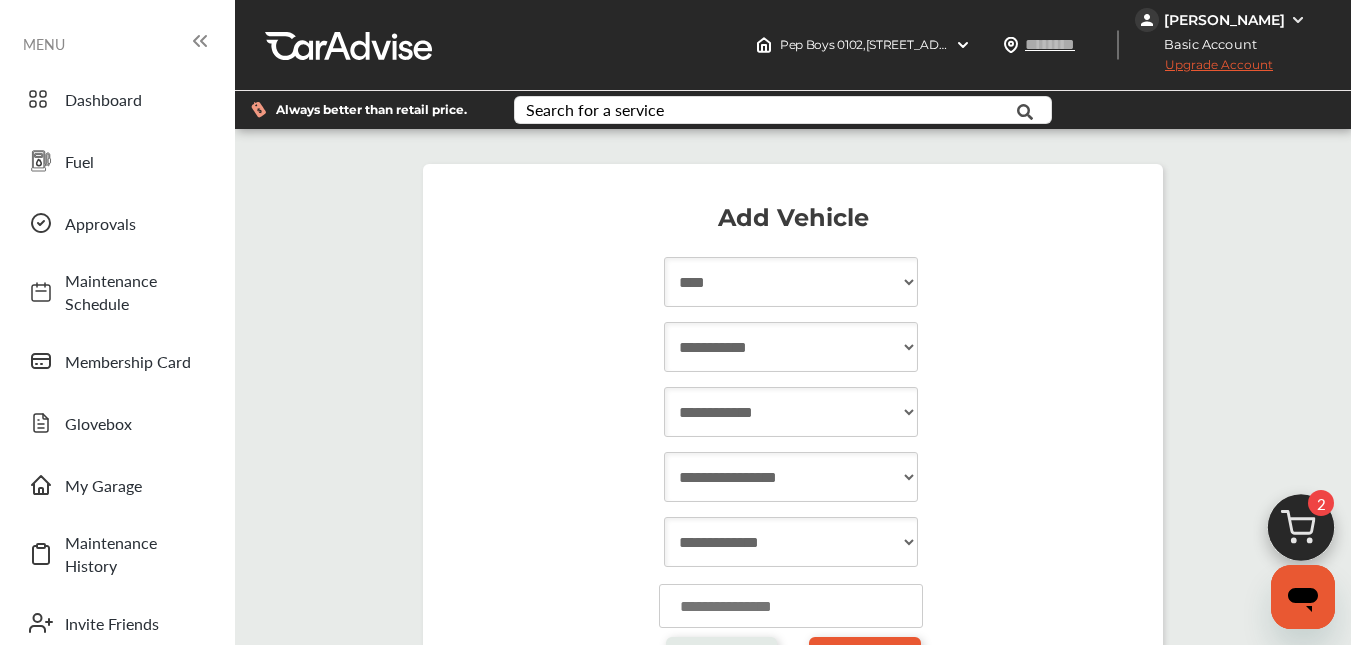 click on "**********" at bounding box center (791, 347) 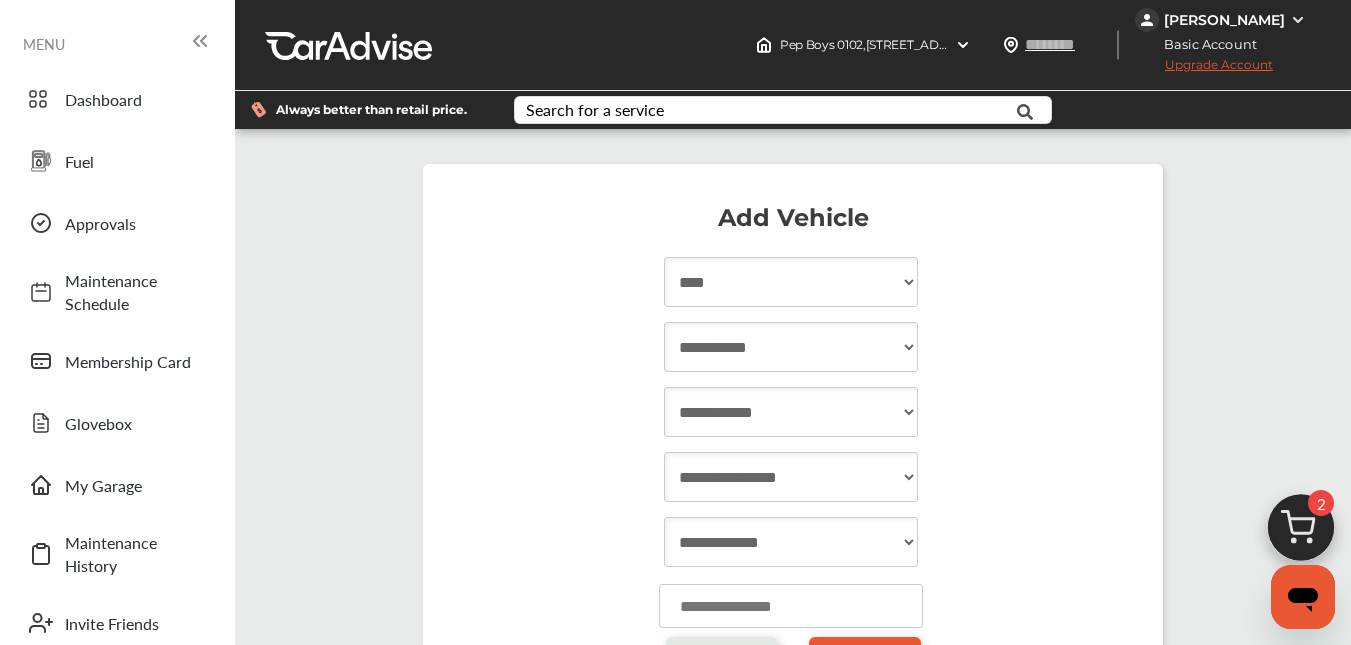 select on "********" 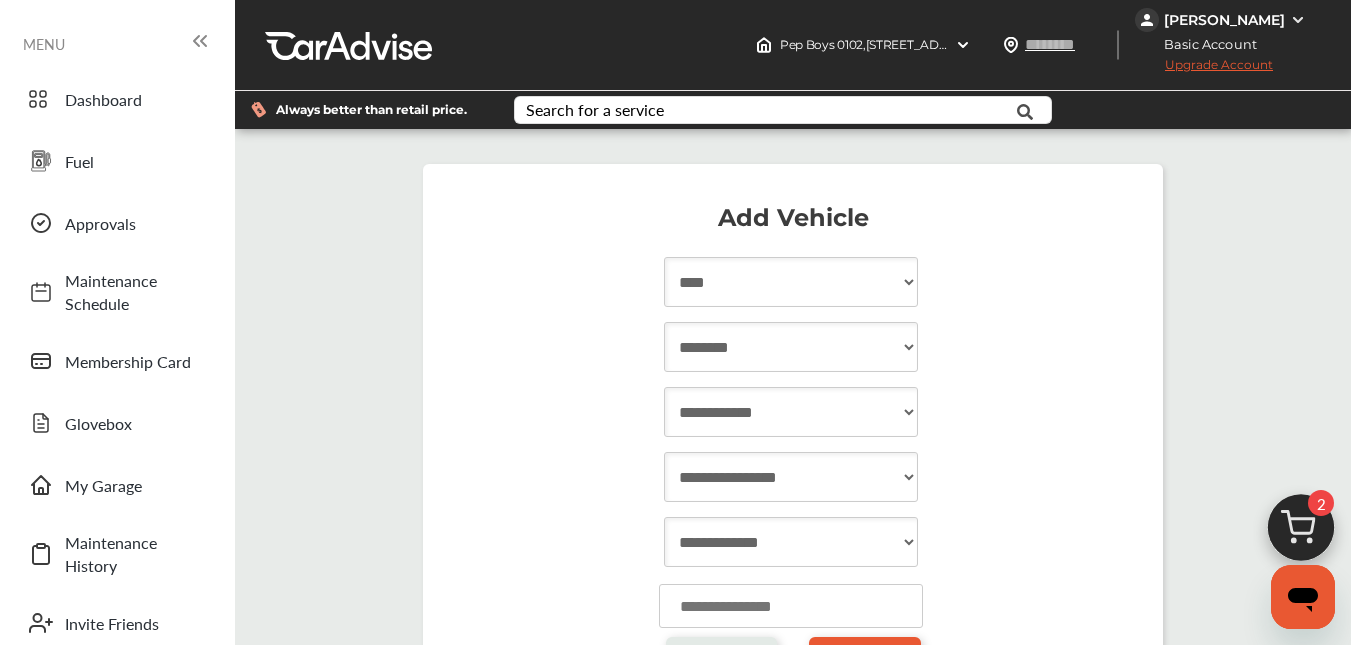 click on "**********" at bounding box center [791, 347] 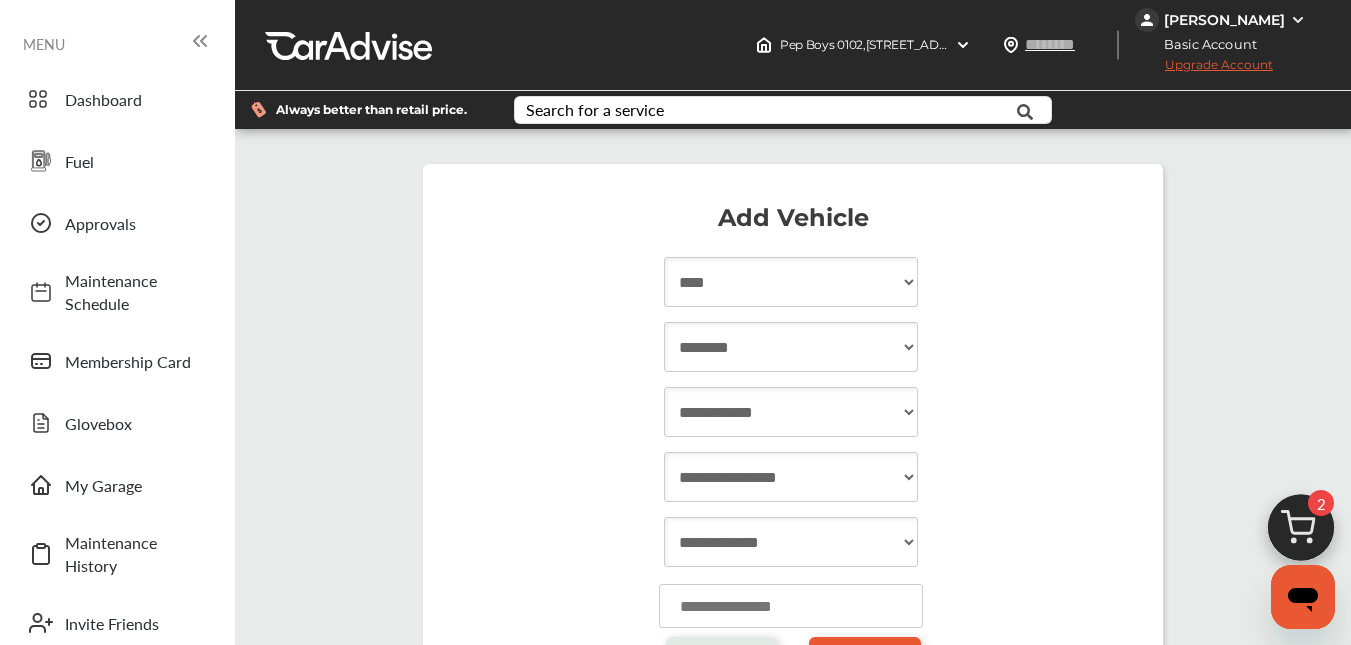 click on "**********" at bounding box center (791, 412) 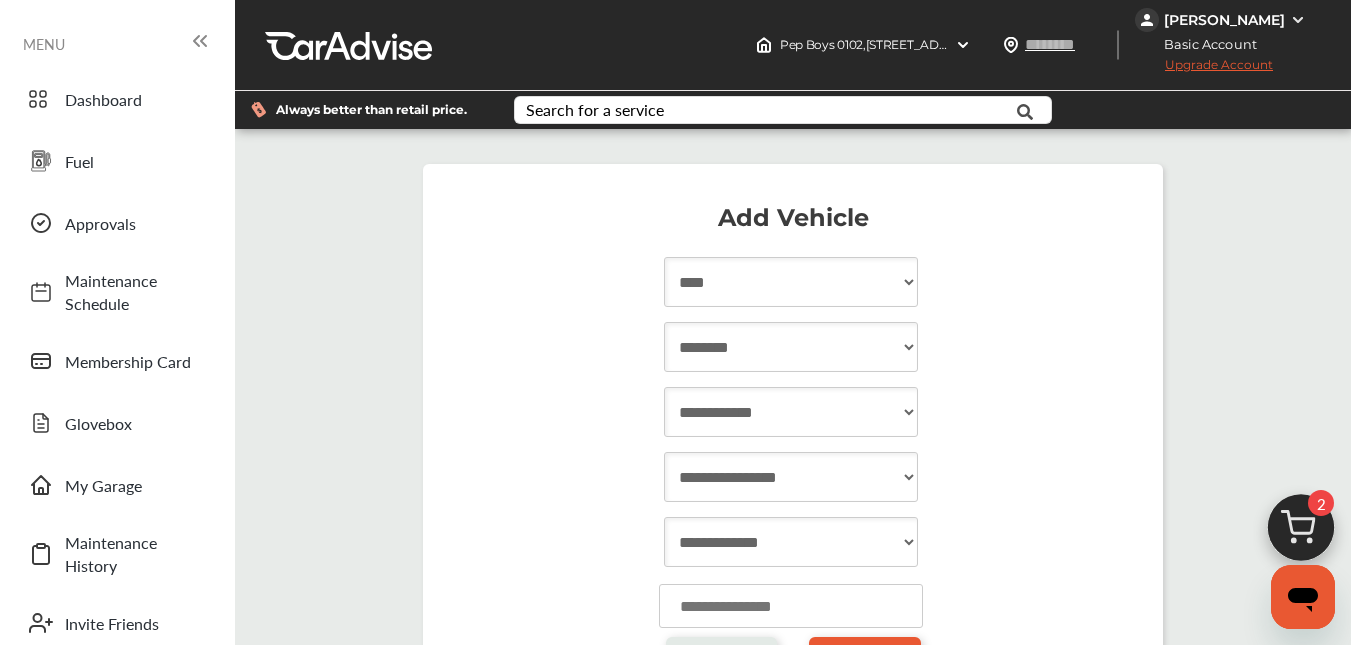 select on "****" 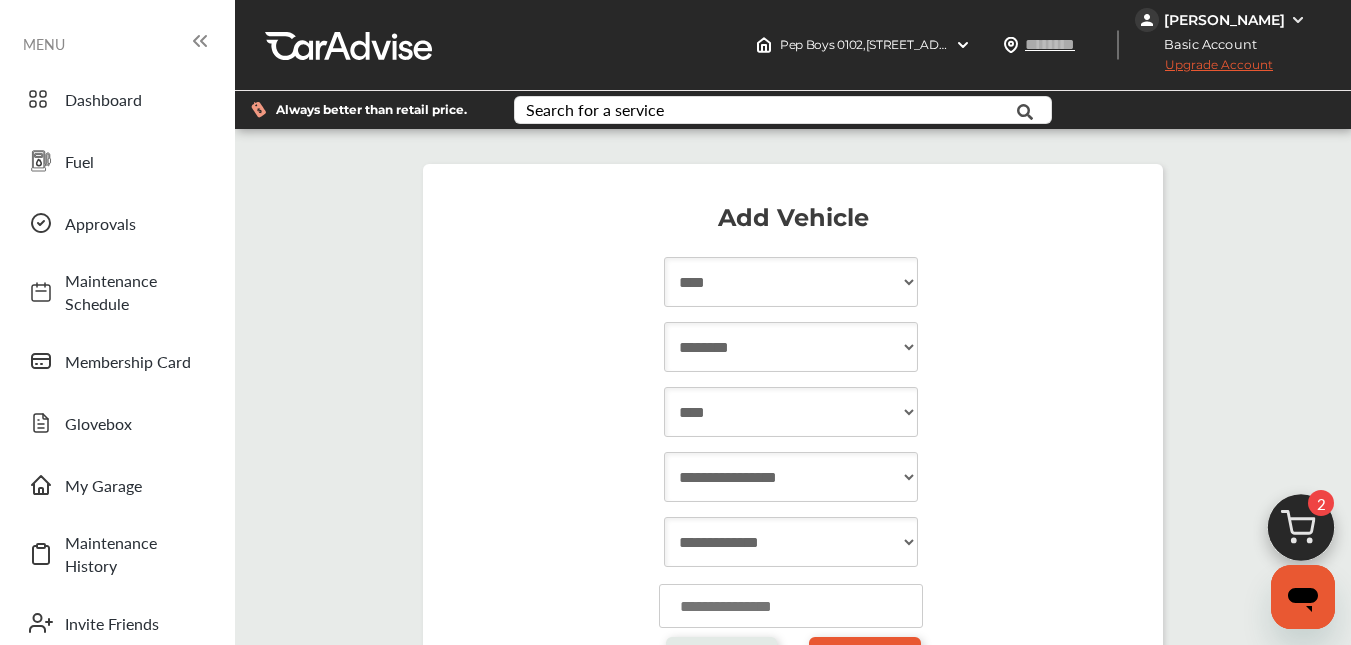 click on "**********" at bounding box center (791, 412) 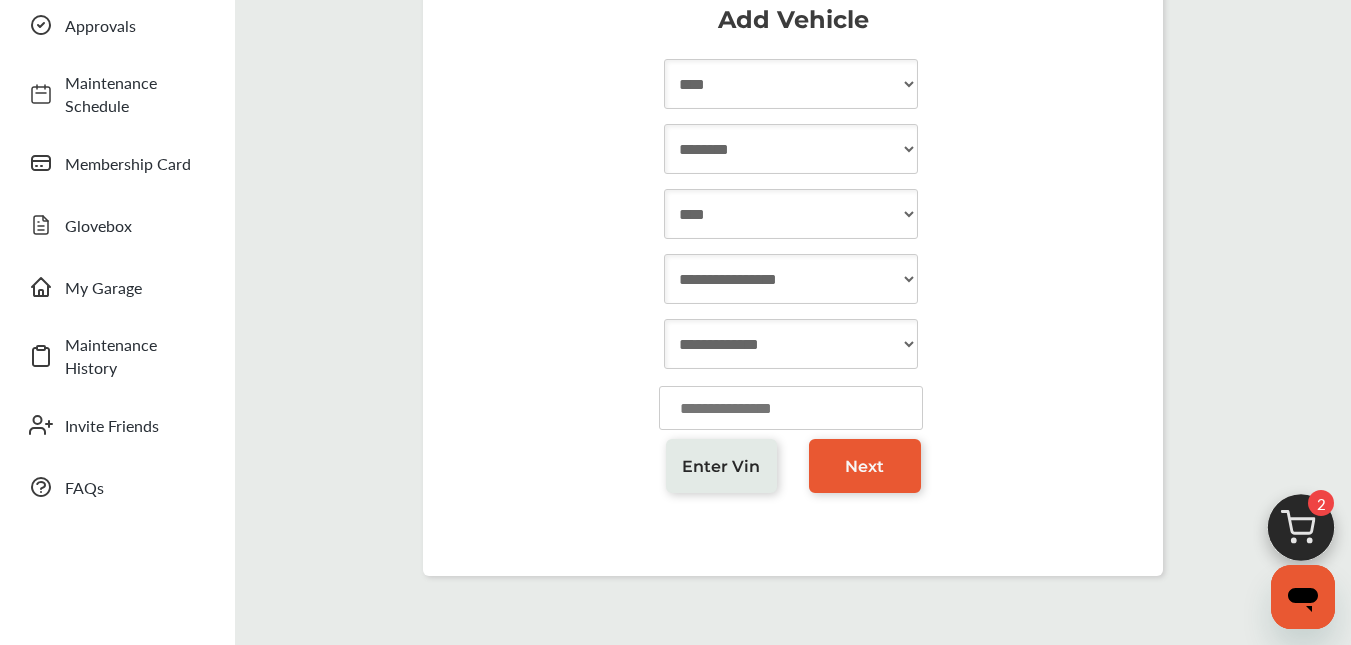 scroll, scrollTop: 200, scrollLeft: 0, axis: vertical 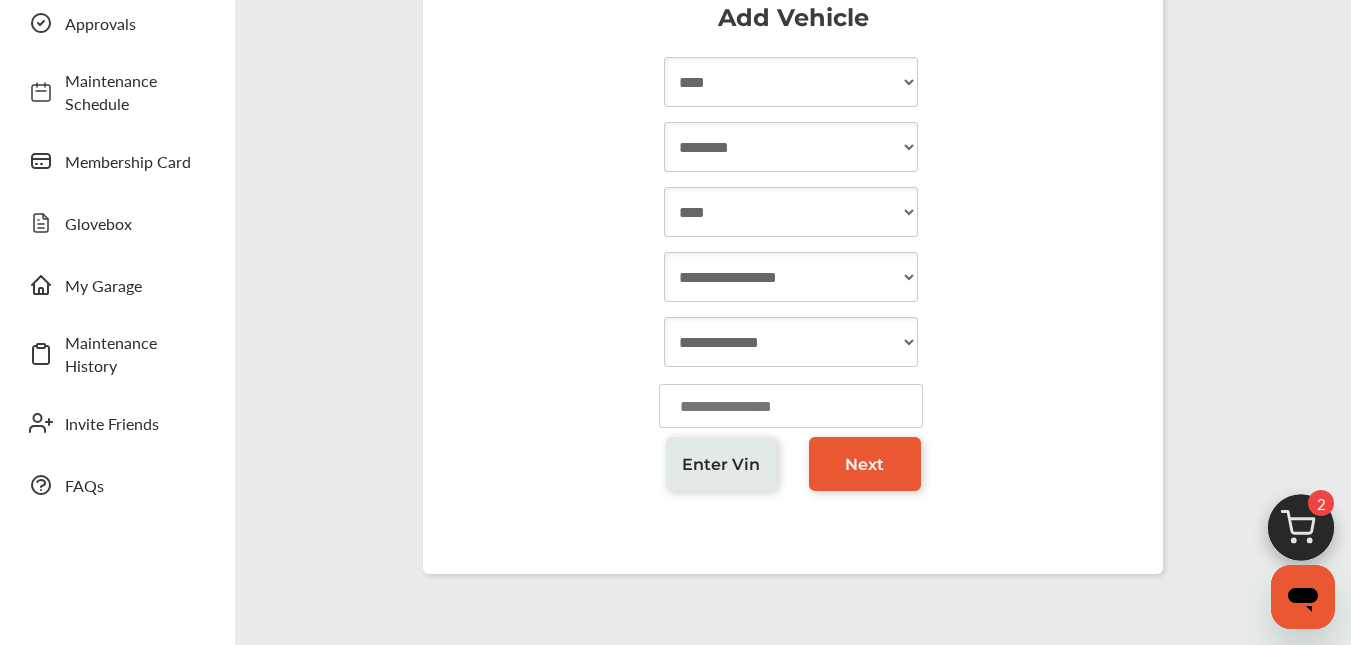 click on "**********" at bounding box center (791, 277) 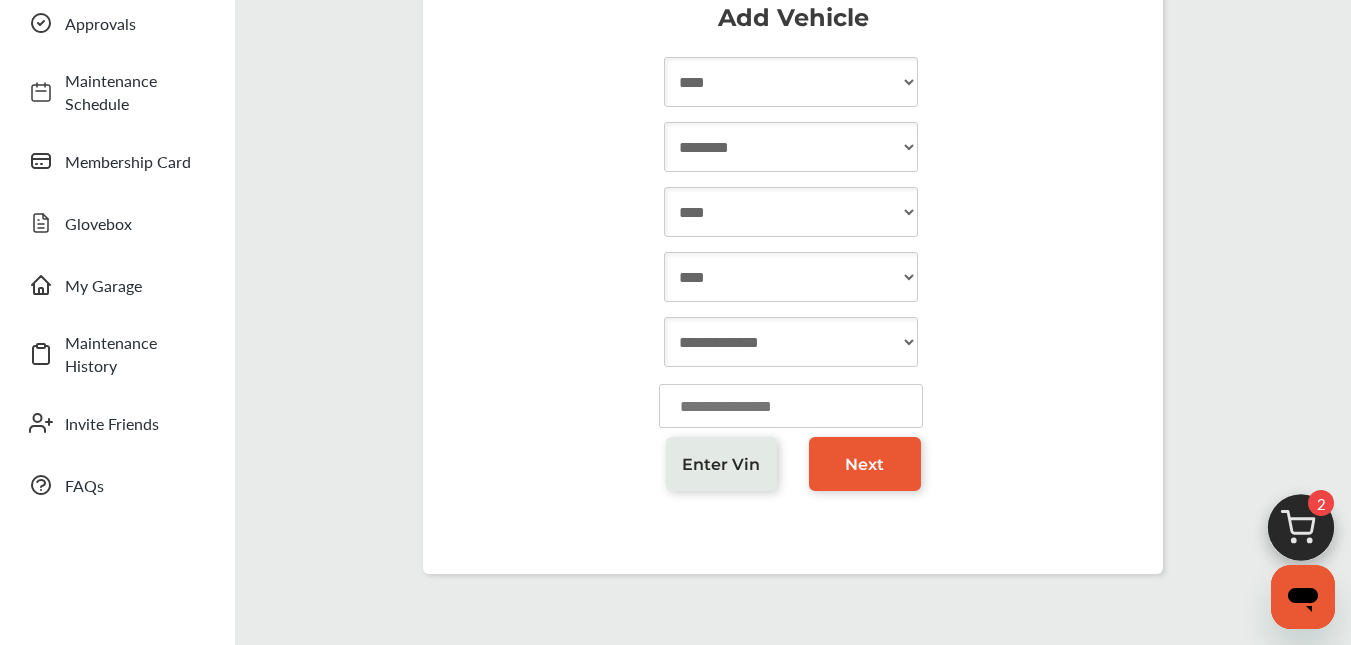 click on "**********" at bounding box center (791, 277) 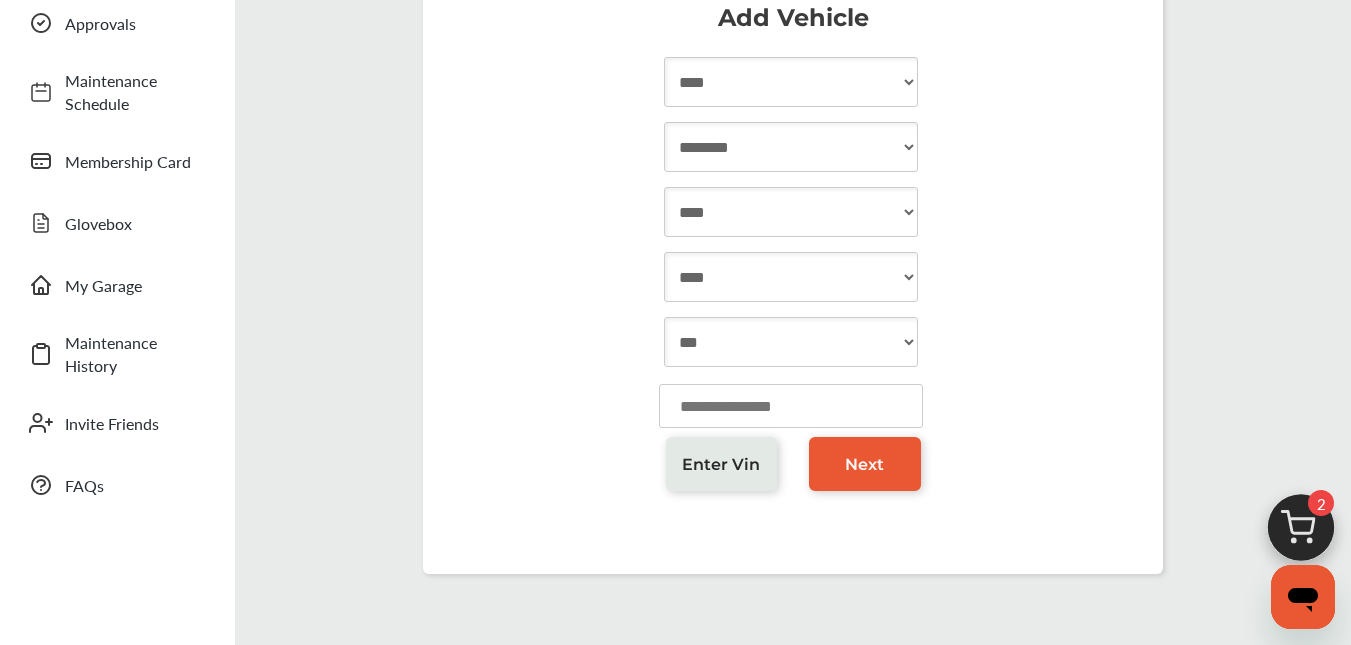 click on "**********" at bounding box center [791, 342] 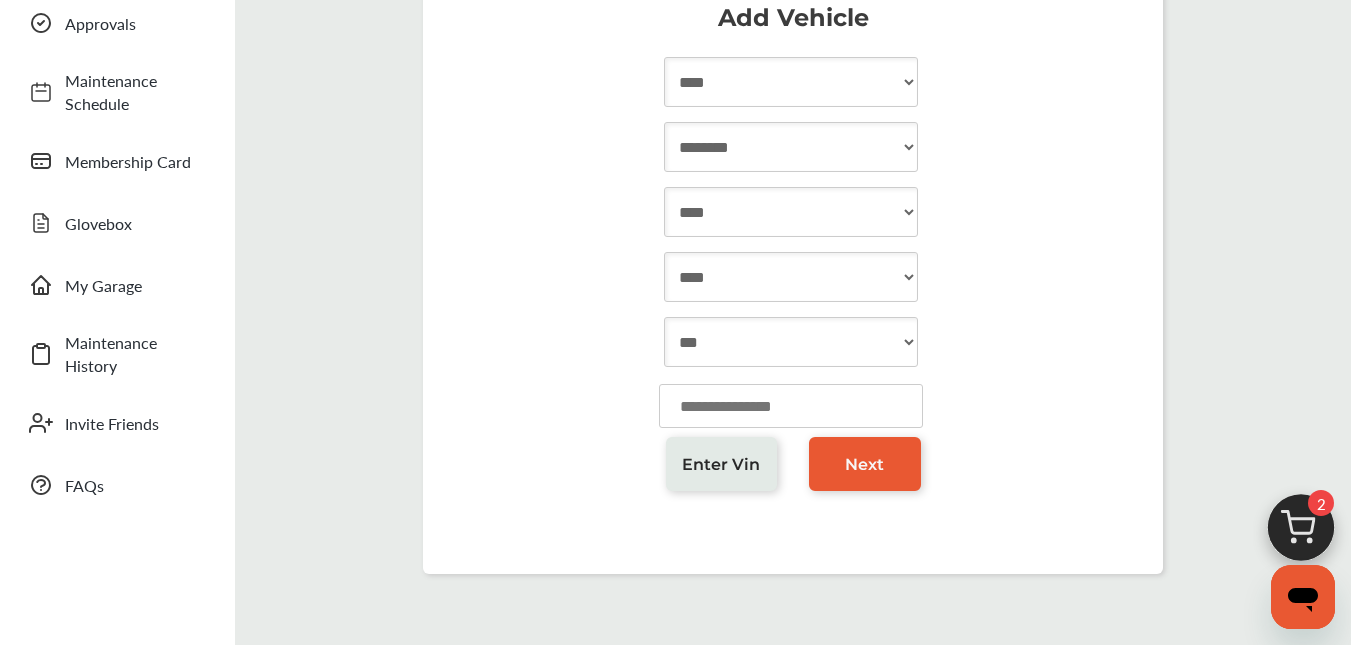 select on "**********" 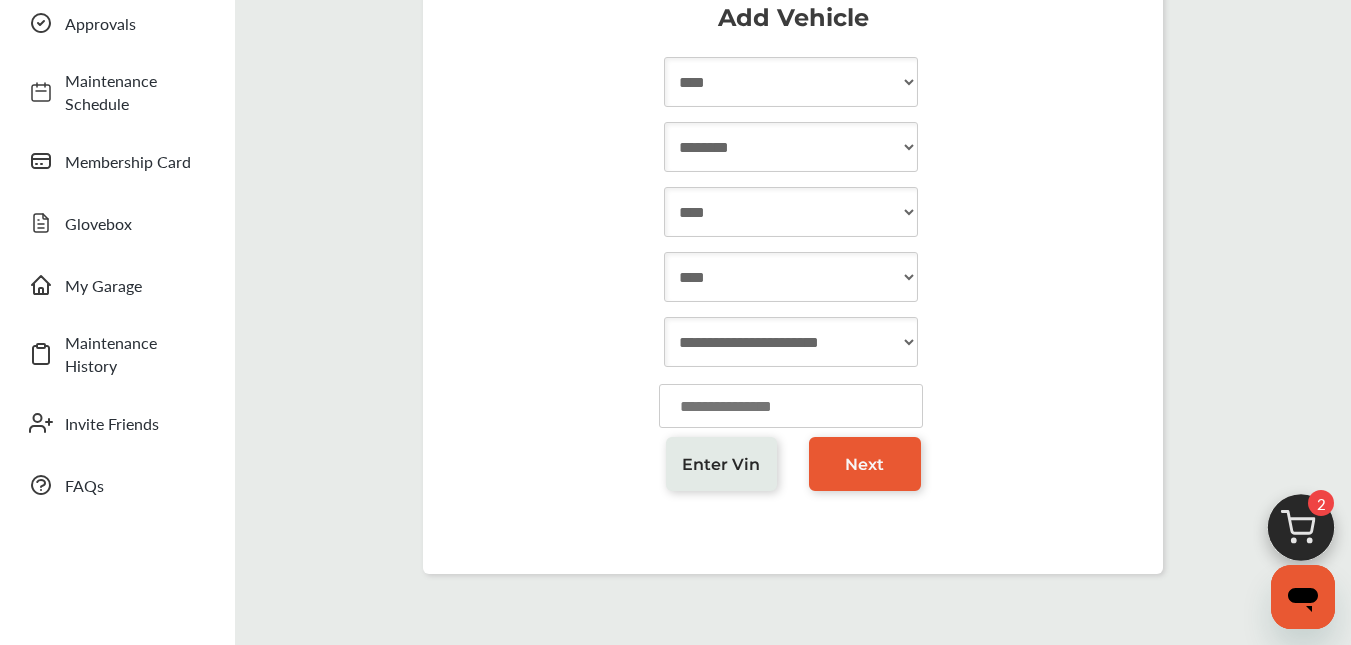 click on "**********" at bounding box center (791, 342) 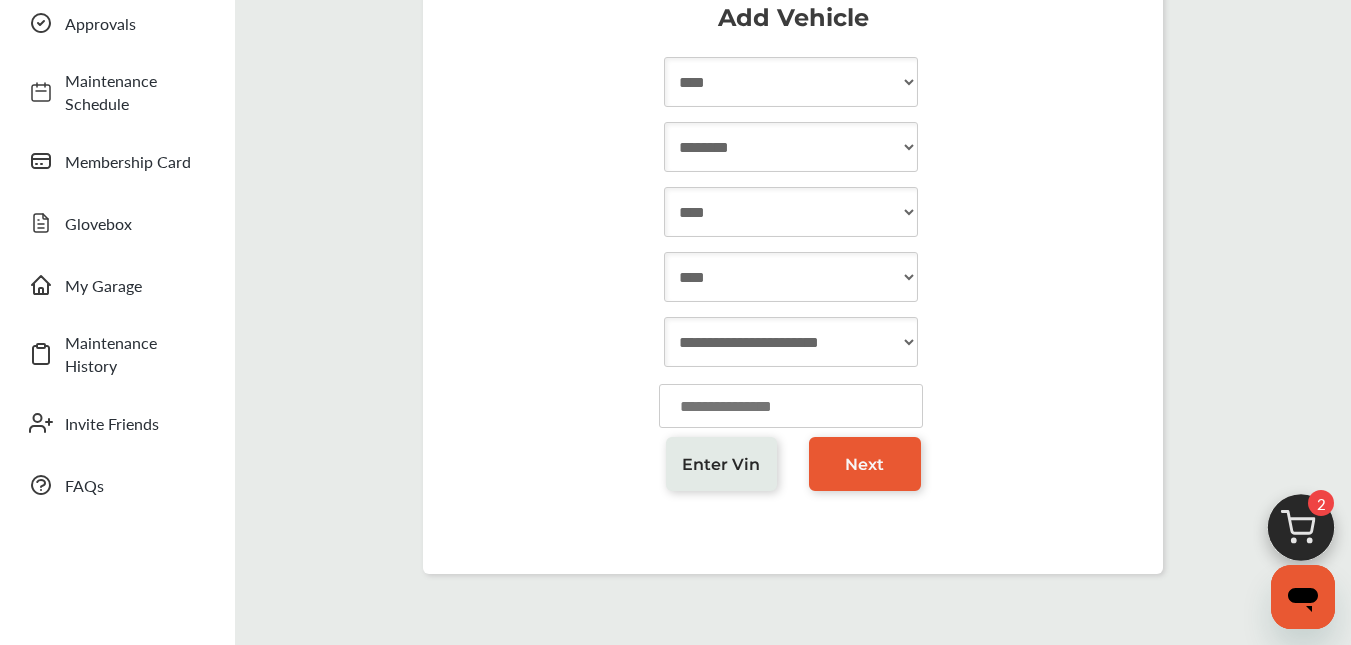 click on "*" at bounding box center [791, 406] 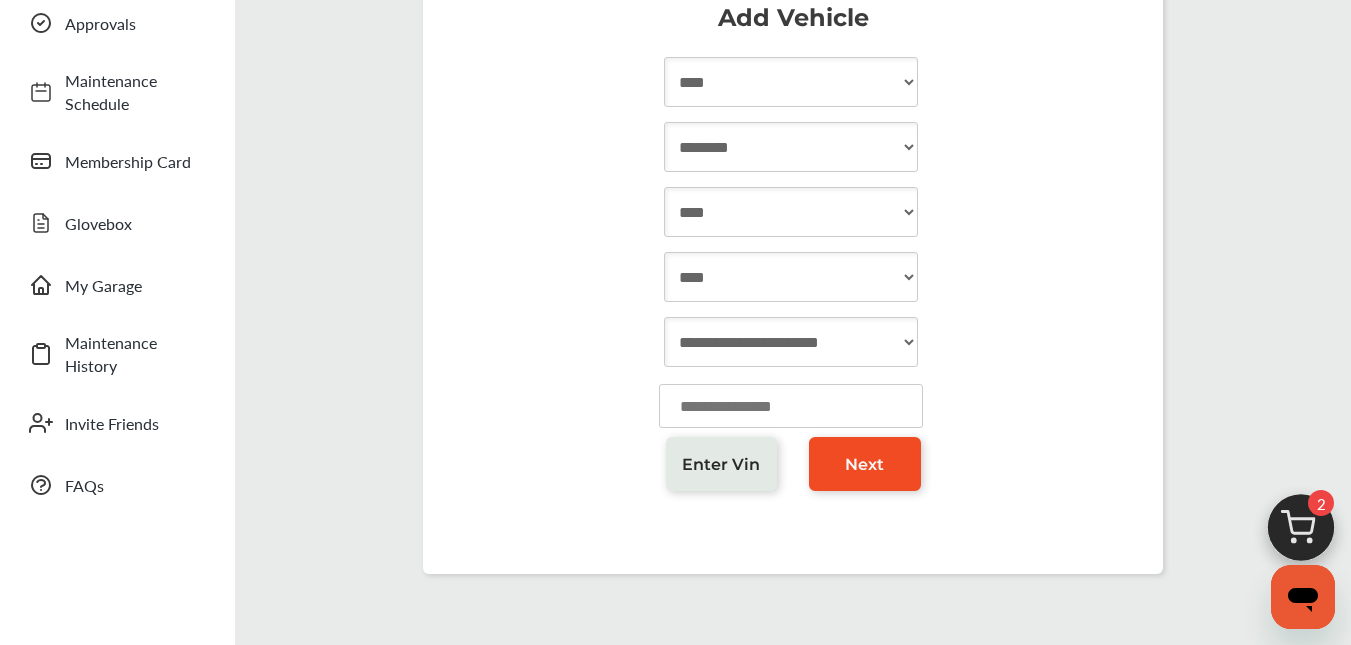 click on "Next" at bounding box center (864, 464) 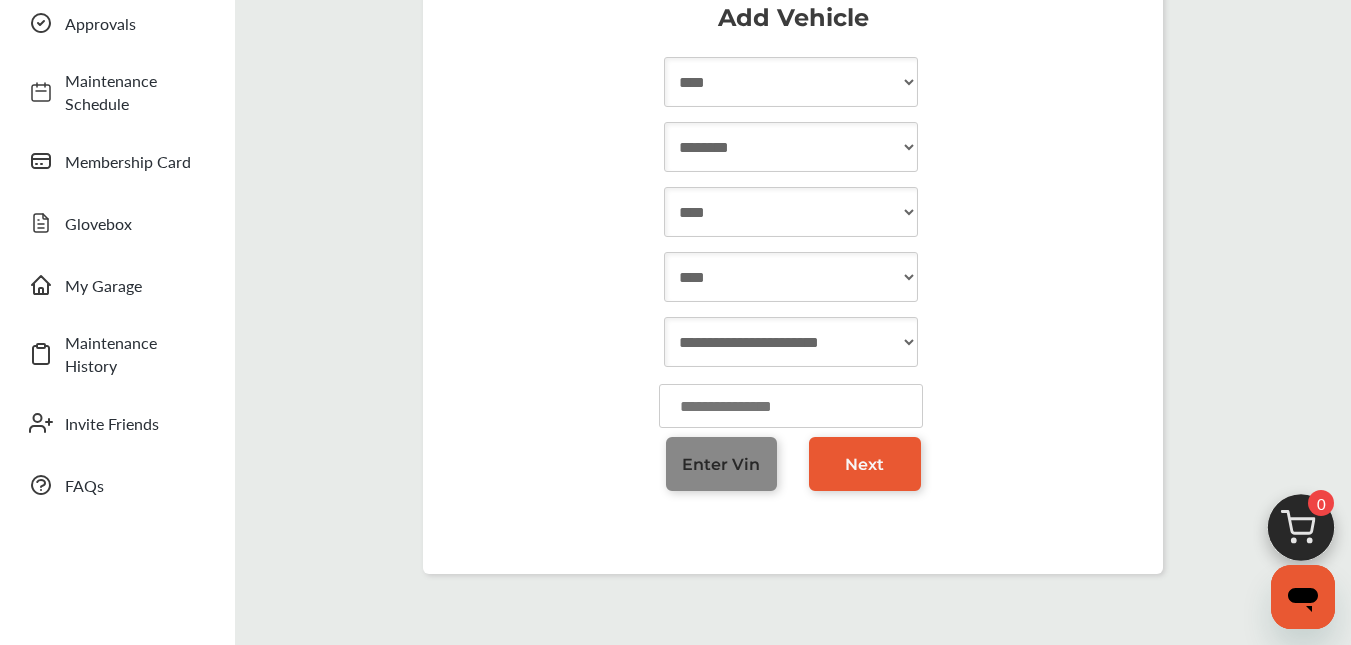click on "Enter Vin" at bounding box center [722, 464] 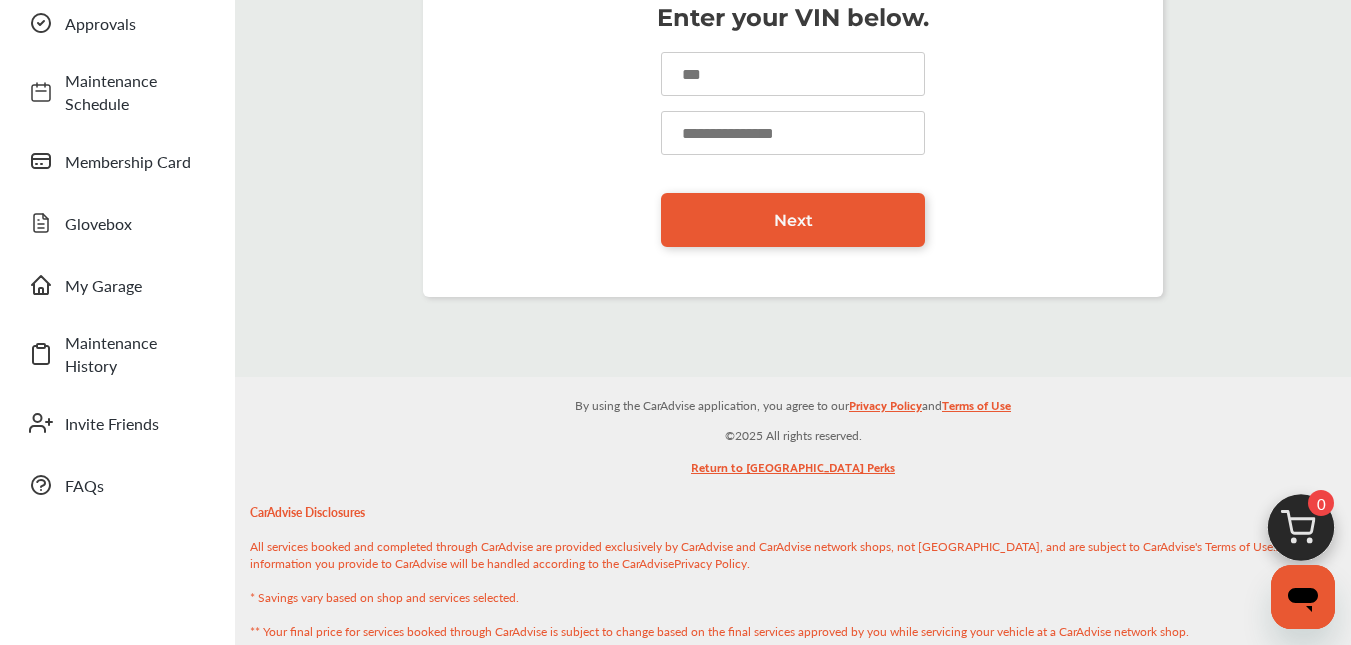 scroll, scrollTop: 0, scrollLeft: 0, axis: both 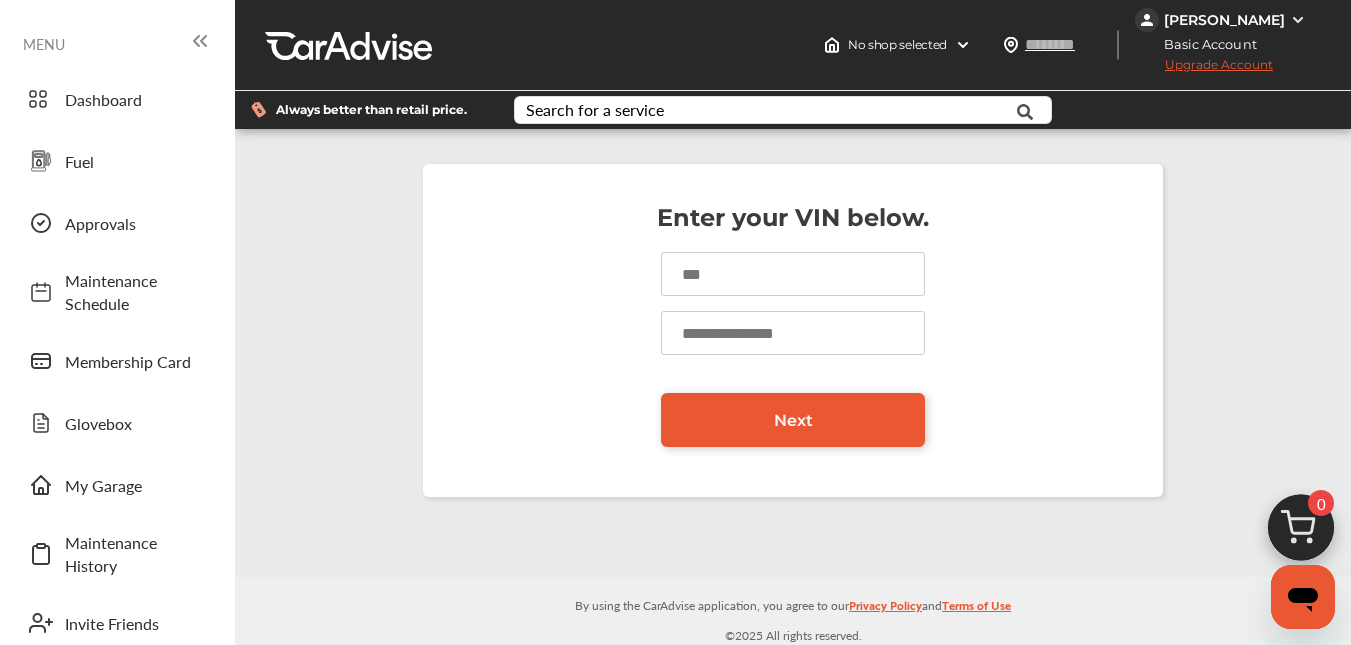 click at bounding box center (793, 274) 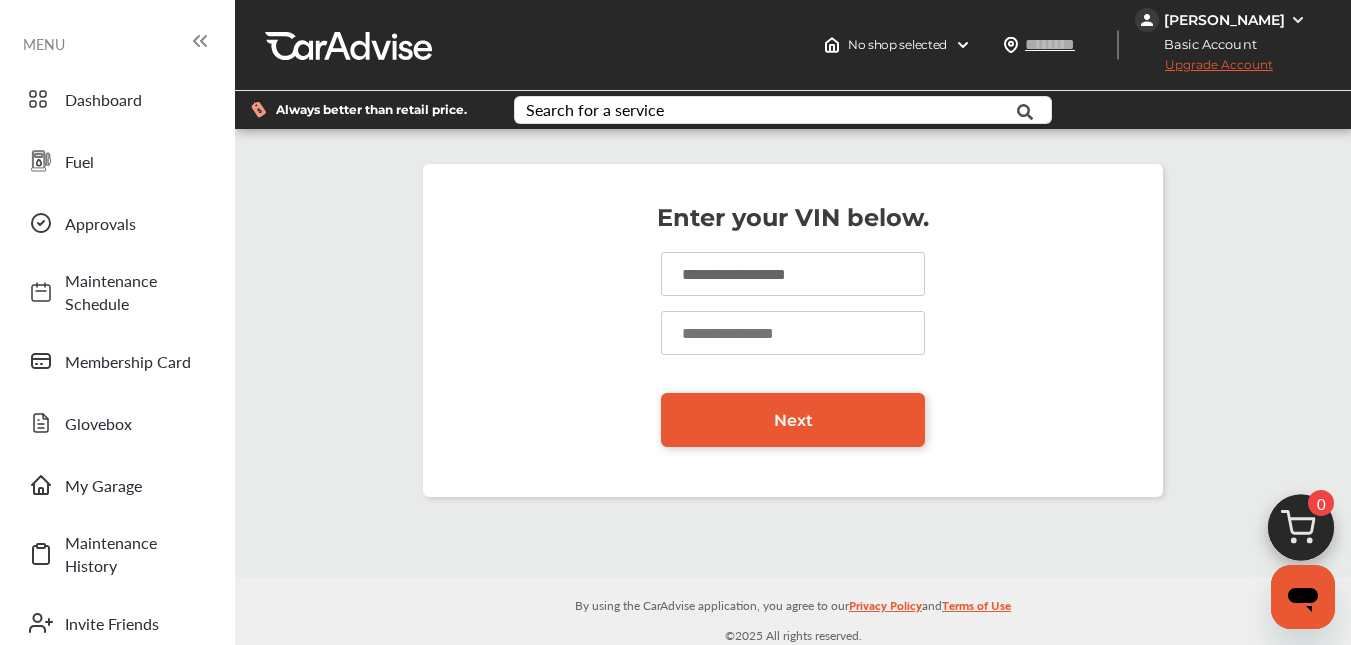 click at bounding box center [793, 333] 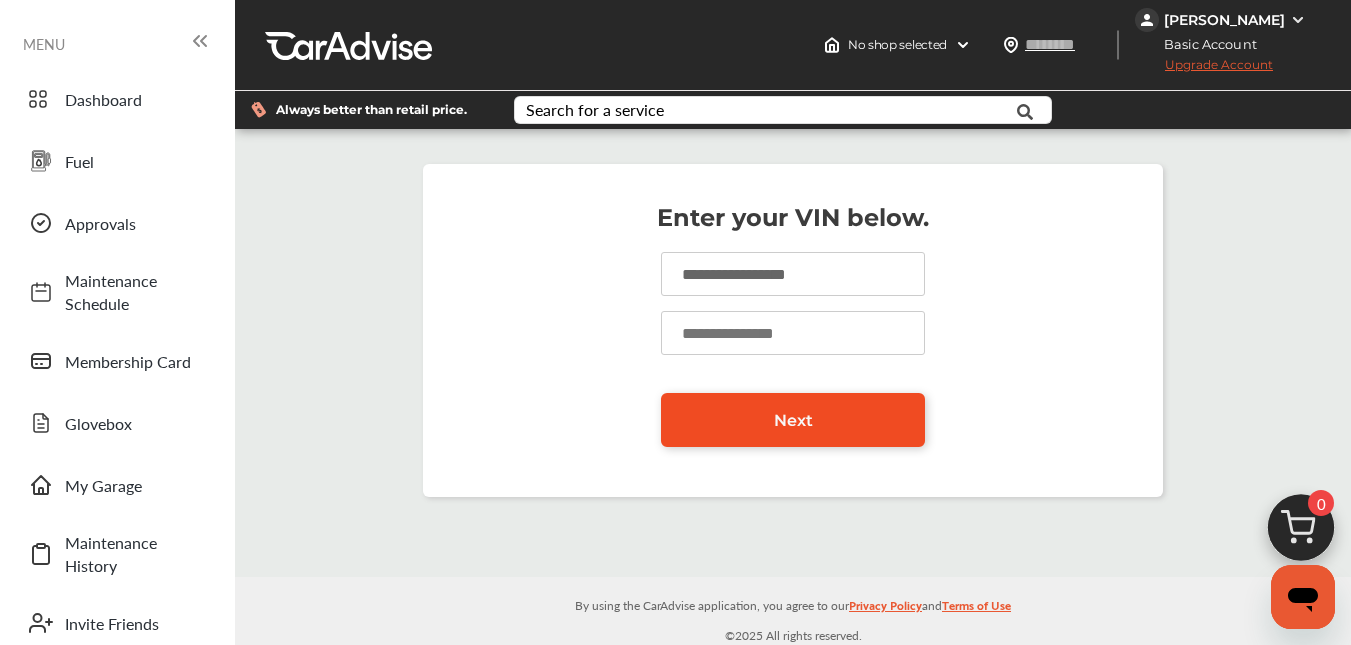 type on "*****" 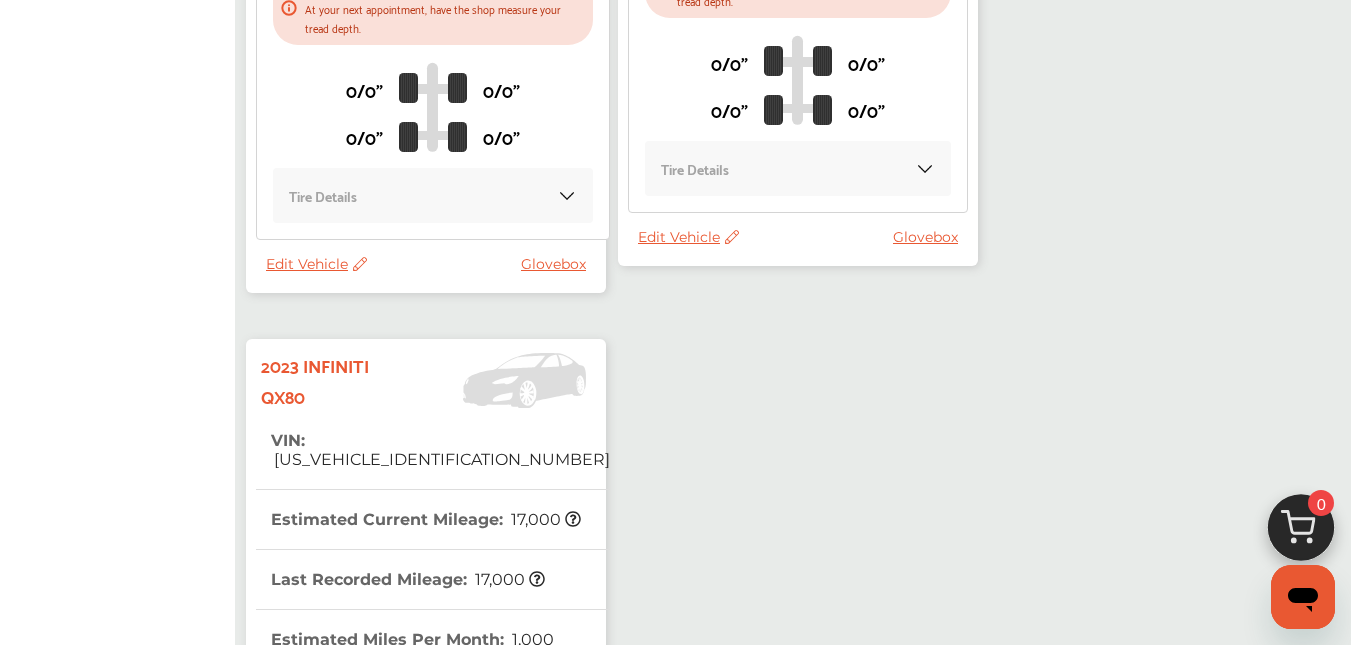 scroll, scrollTop: 800, scrollLeft: 0, axis: vertical 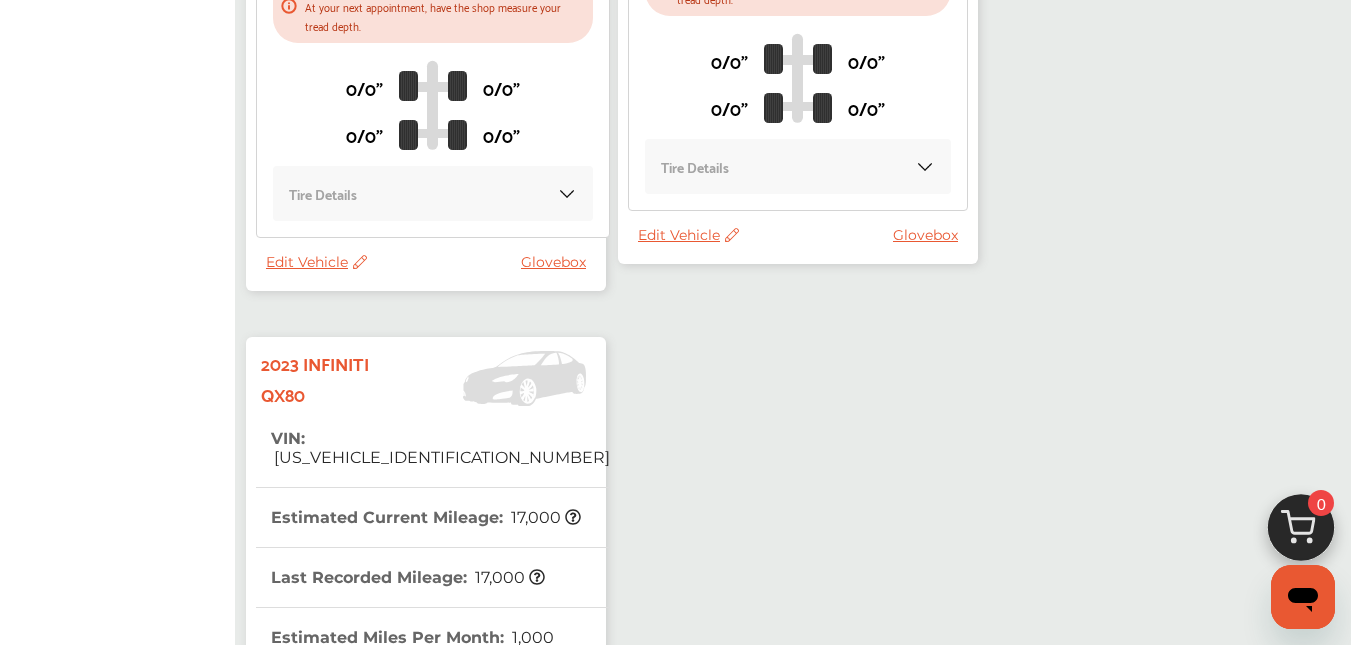 click on "Edit Vehicle" at bounding box center [316, 262] 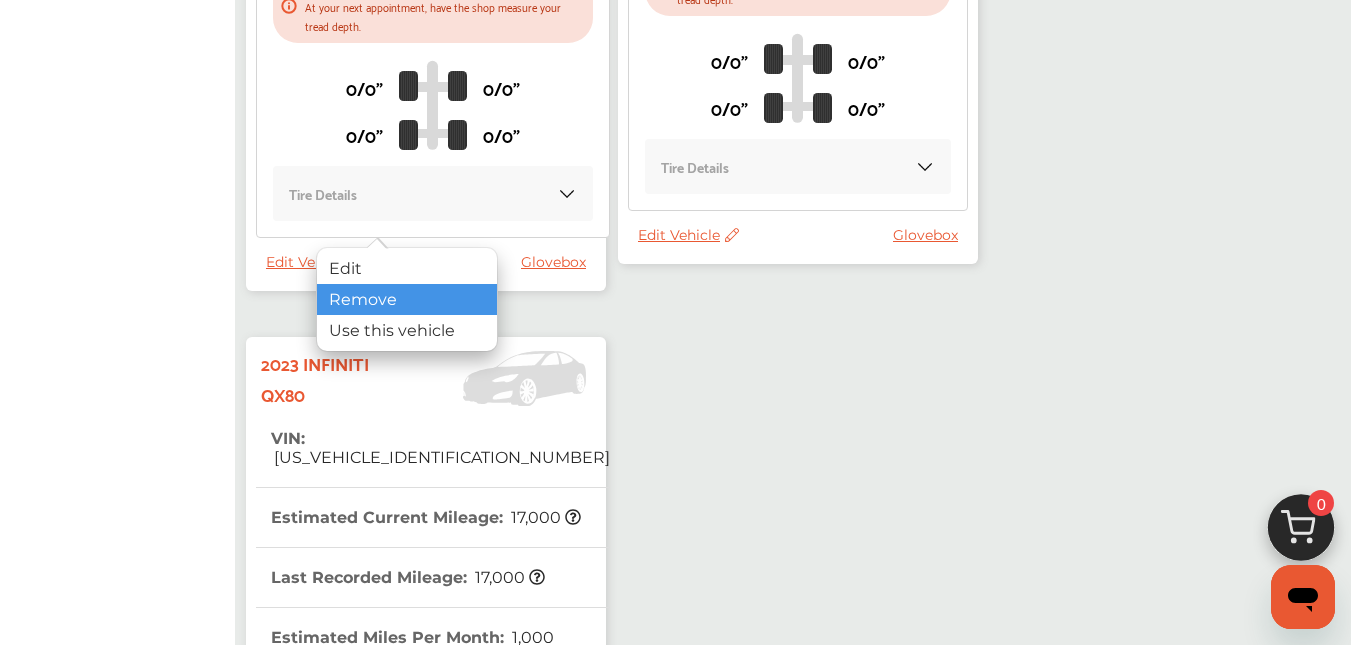 click on "Remove" at bounding box center [407, 299] 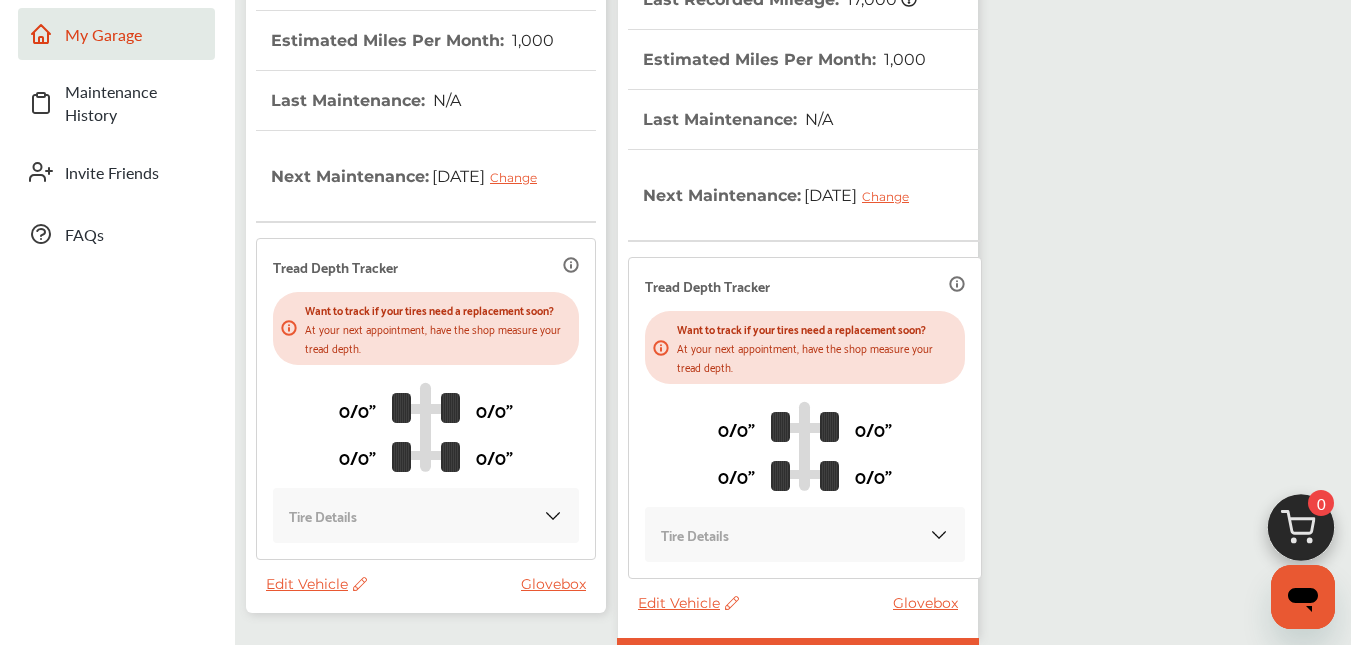 scroll, scrollTop: 500, scrollLeft: 0, axis: vertical 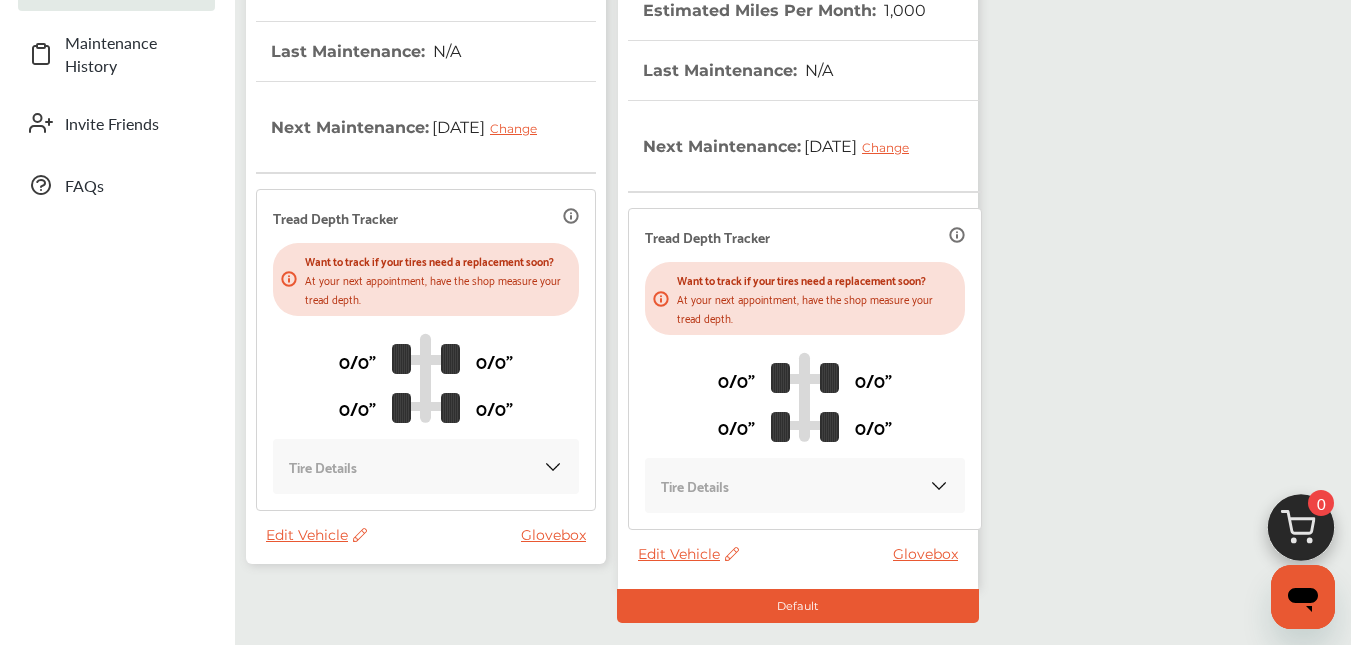 click on "At your next appointment, have the shop measure your tread depth." at bounding box center (438, 289) 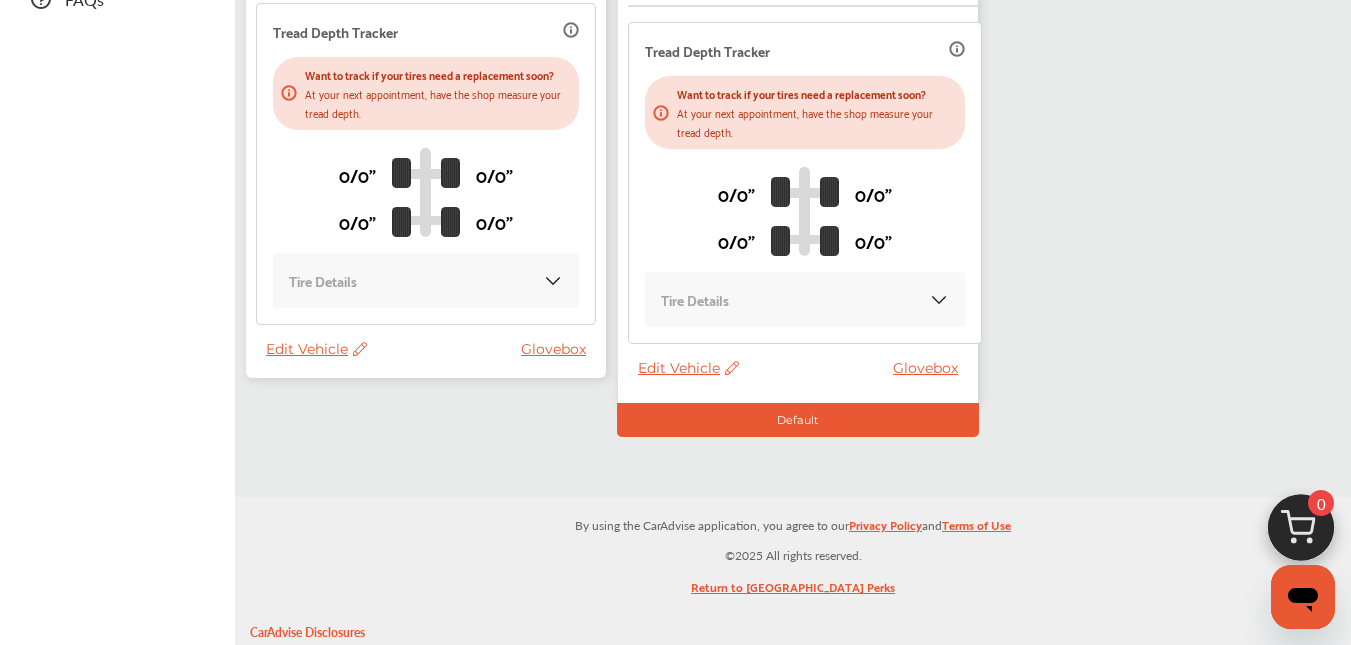 scroll, scrollTop: 700, scrollLeft: 0, axis: vertical 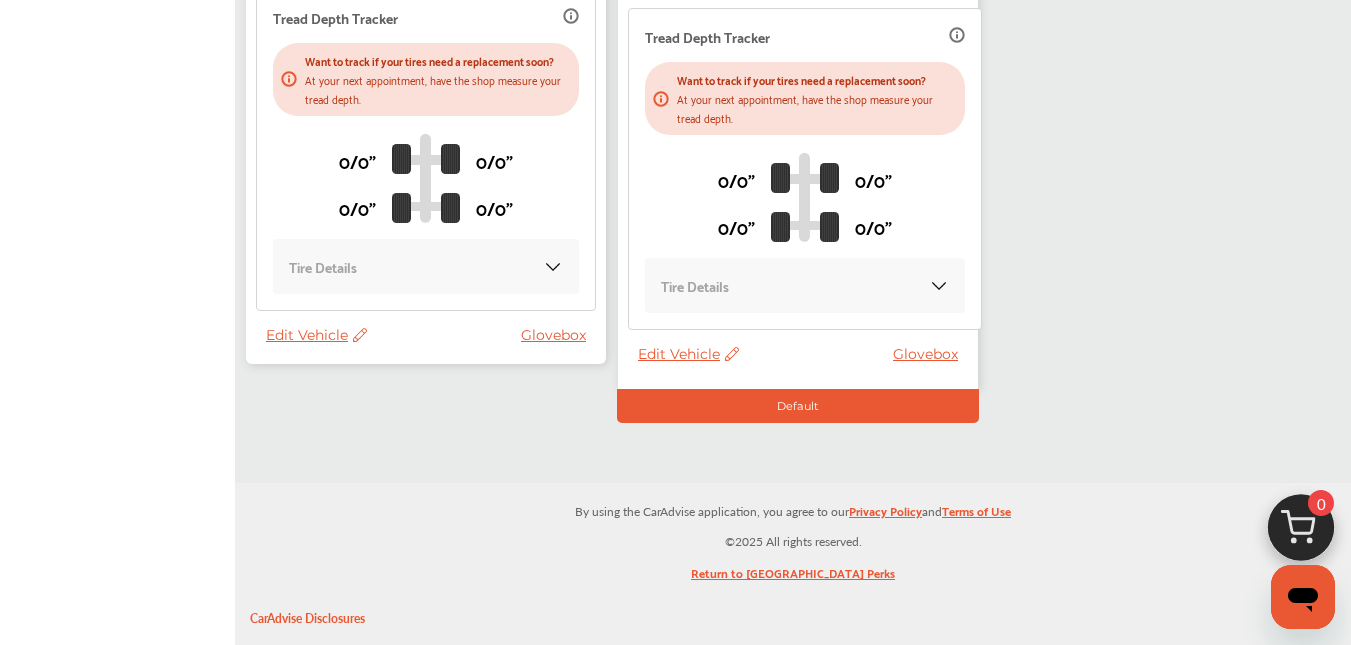 click on "Edit Vehicle" at bounding box center (316, 335) 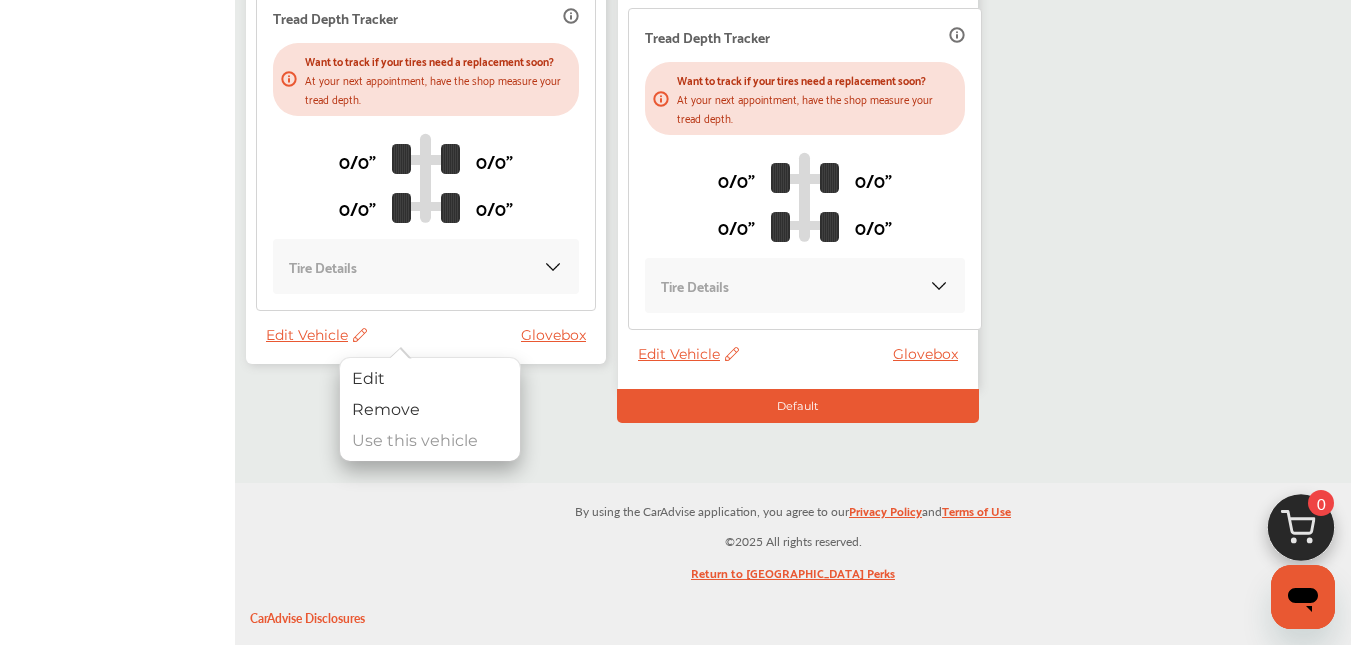 click on "Remove" at bounding box center (430, 409) 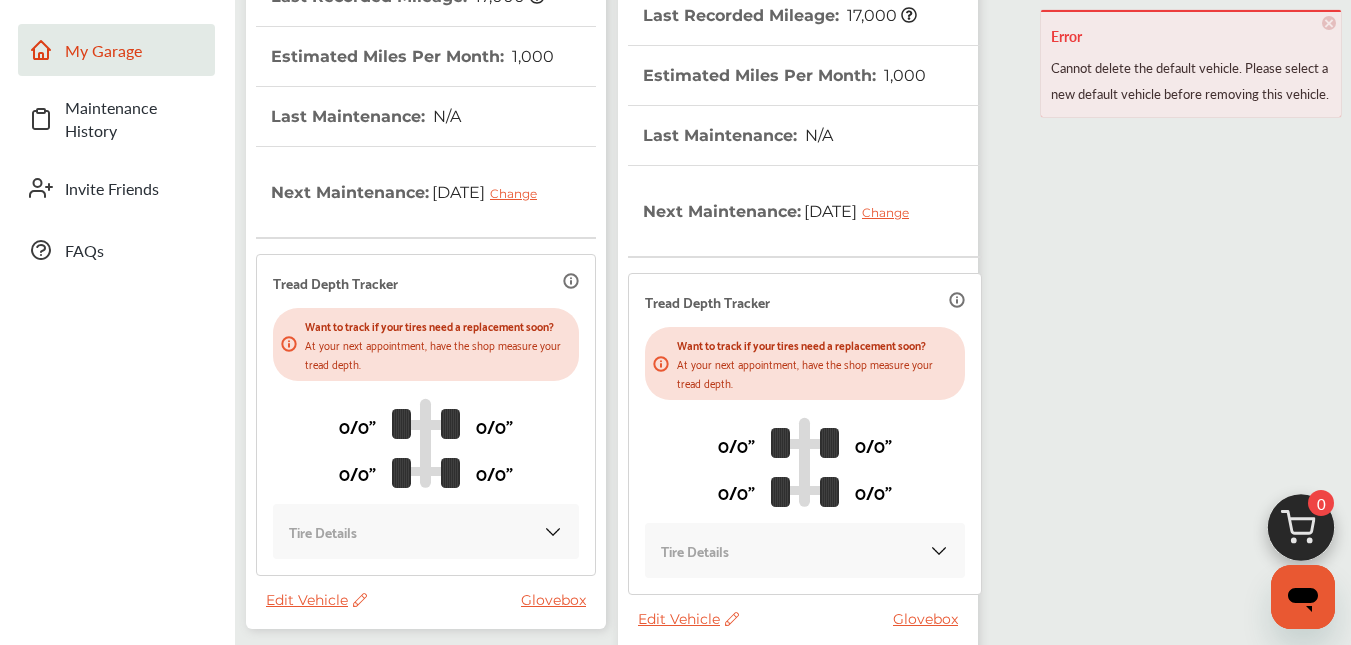 scroll, scrollTop: 400, scrollLeft: 0, axis: vertical 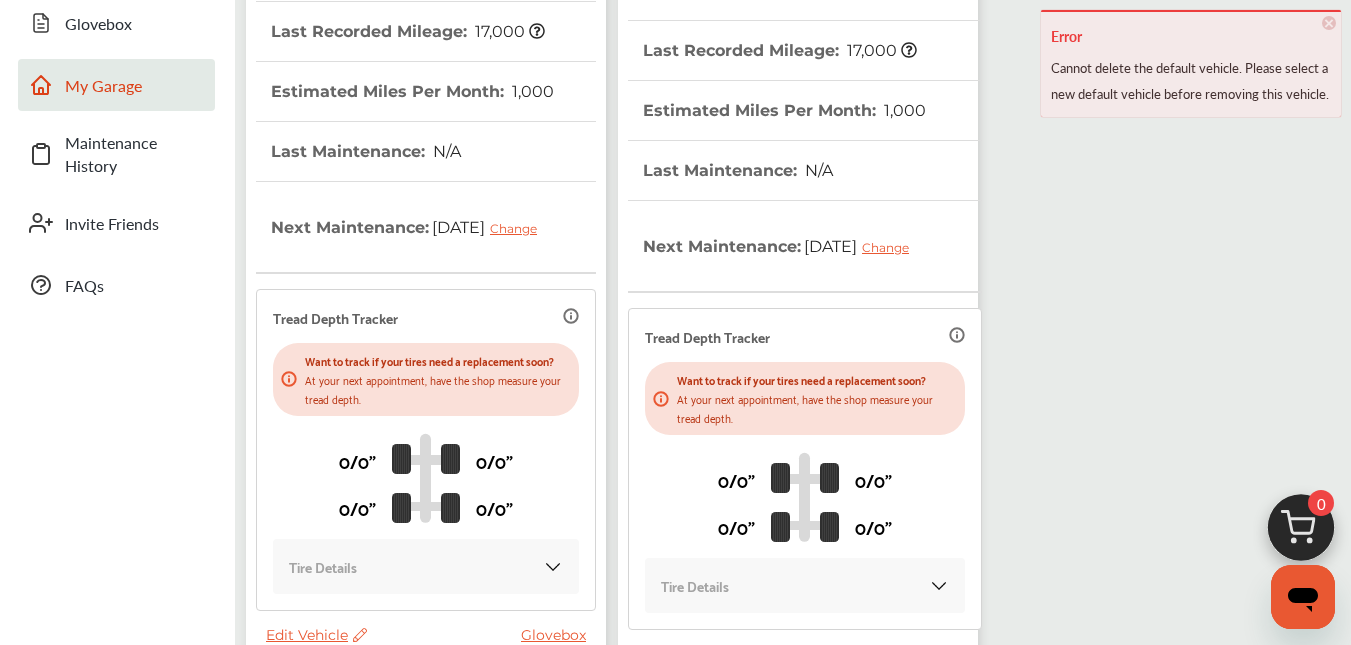click on "My Garage Add Vehicle 2023   INFINITI   QX80   VIN :  Estimated Current Mileage :   17,000   Last Recorded Mileage :   17,000   Estimated Miles Per Month :   1,000 Last Maintenance :   N/A   Next Maintenance : [DATE] Change Tread Depth Tracker
Want to track if your tires need a replacement soon? At your next appointment, have the shop measure your tread depth. 0/0" 0/0" 0/0" 0/0" Tire Details Edit Vehicle Glovebox   2023   INFINITI   QX80   VIN :  [US_VEHICLE_IDENTIFICATION_NUMBER] Estimated Current Mileage :   17,000   Last Recorded Mileage :   17,000   Estimated Miles Per Month :   1,000 Last Maintenance :   N/A   Next Maintenance : [DATE] Change Tread Depth Tracker
Want to track if your tires need a replacement soon? At your next appointment, have the shop measure your tread depth. 0/0" 0/0" 0/0" 0/0" Tire Details Edit Vehicle Glovebox Default" at bounding box center (793, 233) 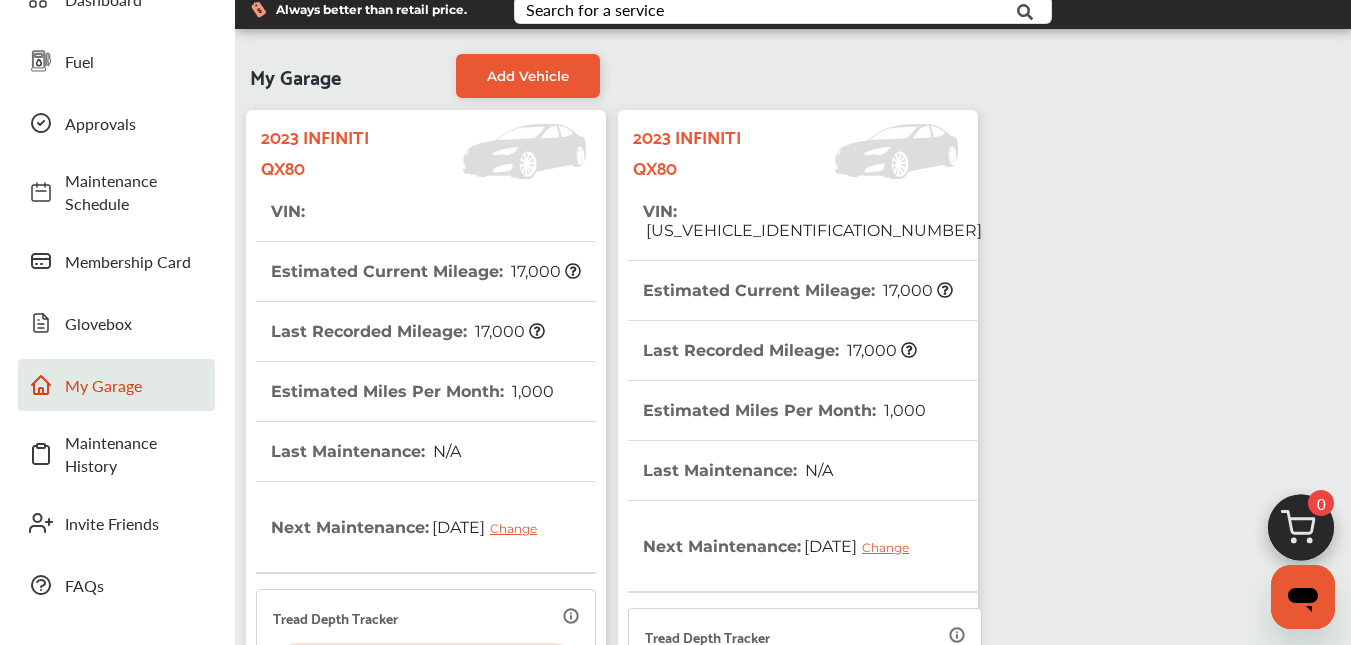 scroll, scrollTop: 300, scrollLeft: 0, axis: vertical 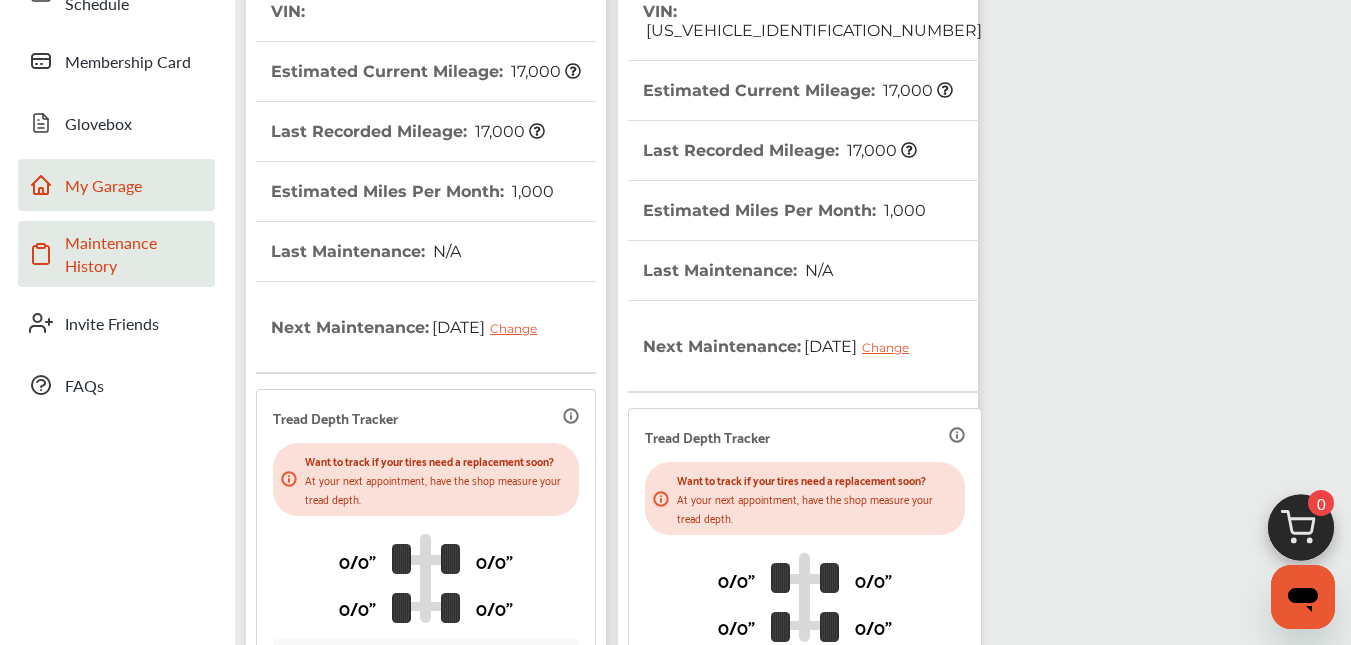 click on "Maintenance History" at bounding box center [135, 254] 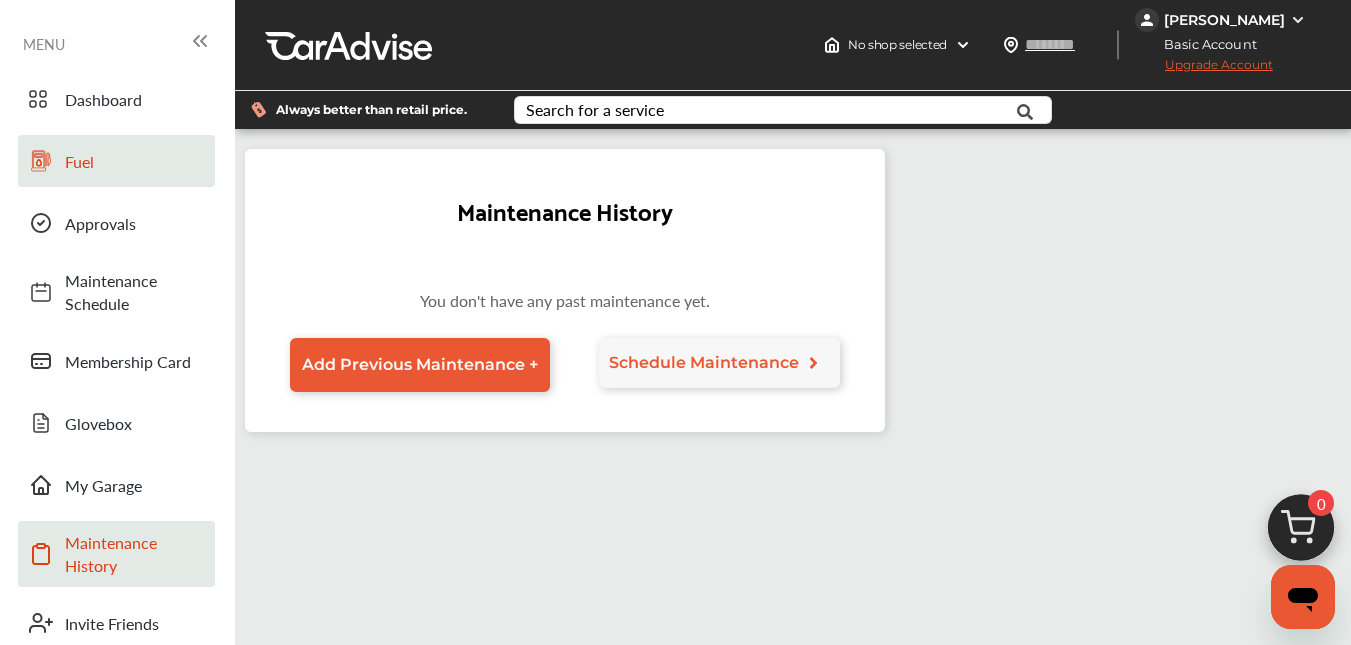 click on "Fuel" at bounding box center [116, 161] 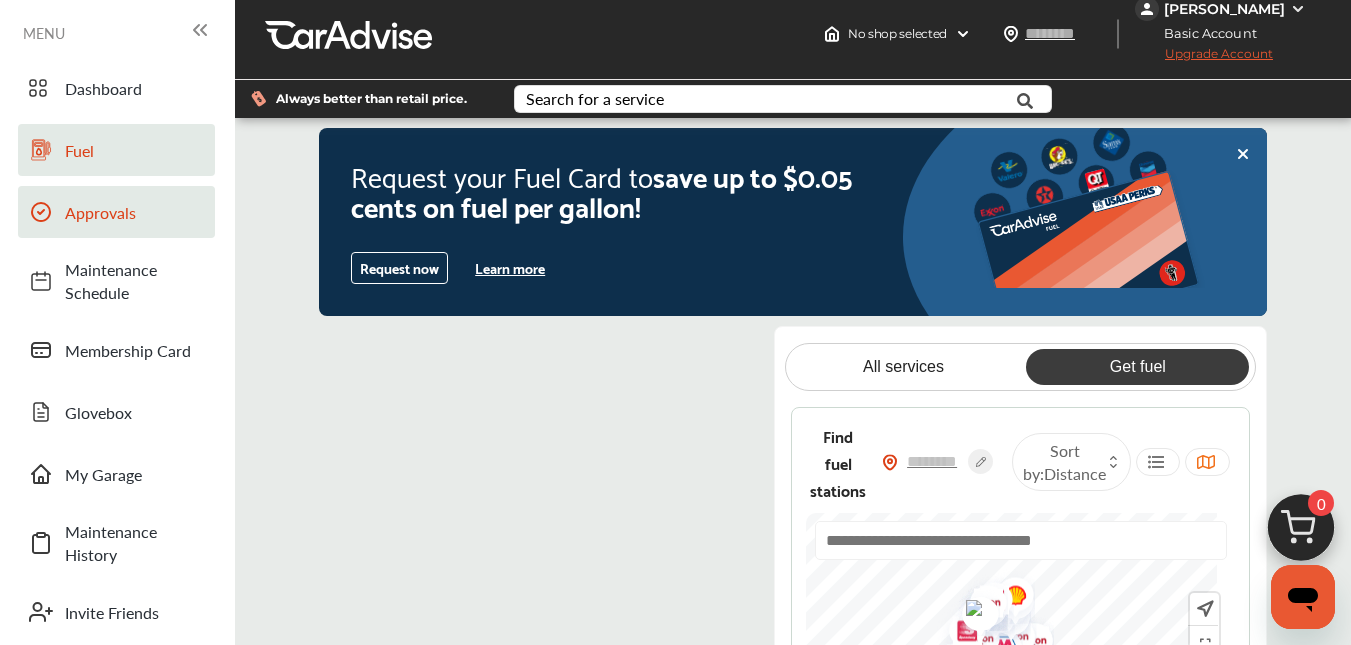 scroll, scrollTop: 0, scrollLeft: 0, axis: both 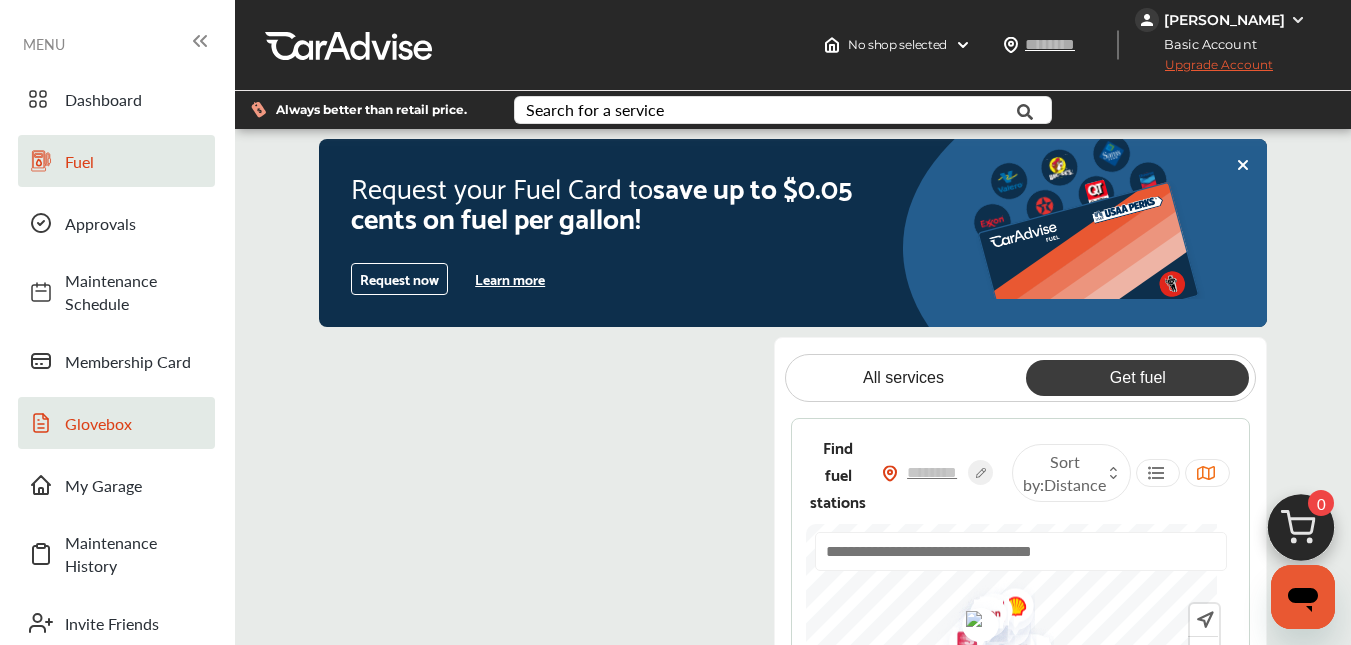 click on "Glovebox" at bounding box center [135, 423] 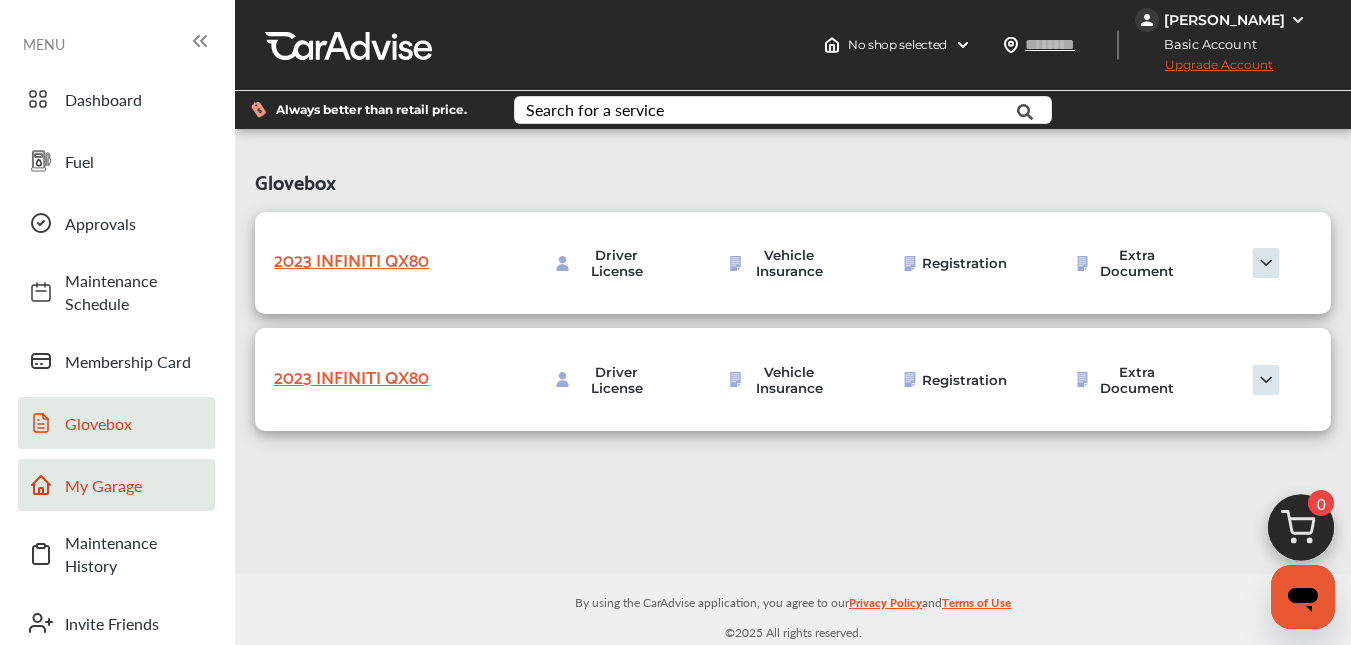 click on "My Garage" at bounding box center (135, 485) 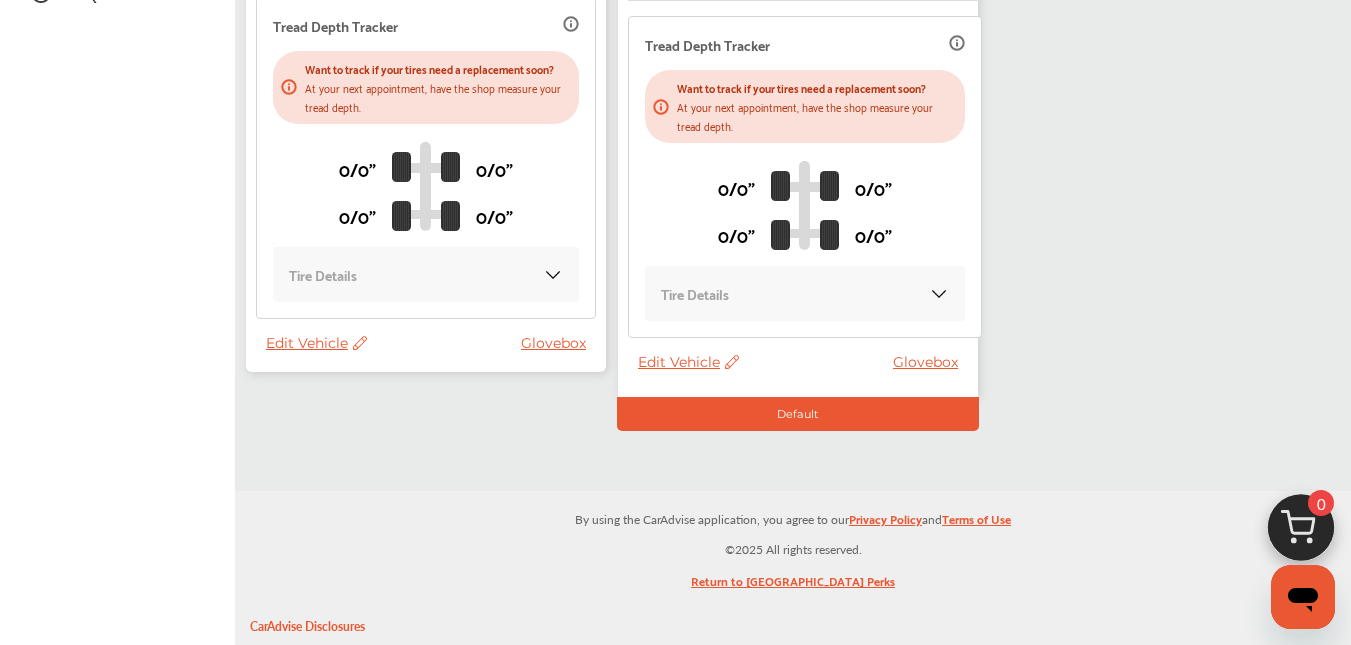 scroll, scrollTop: 700, scrollLeft: 0, axis: vertical 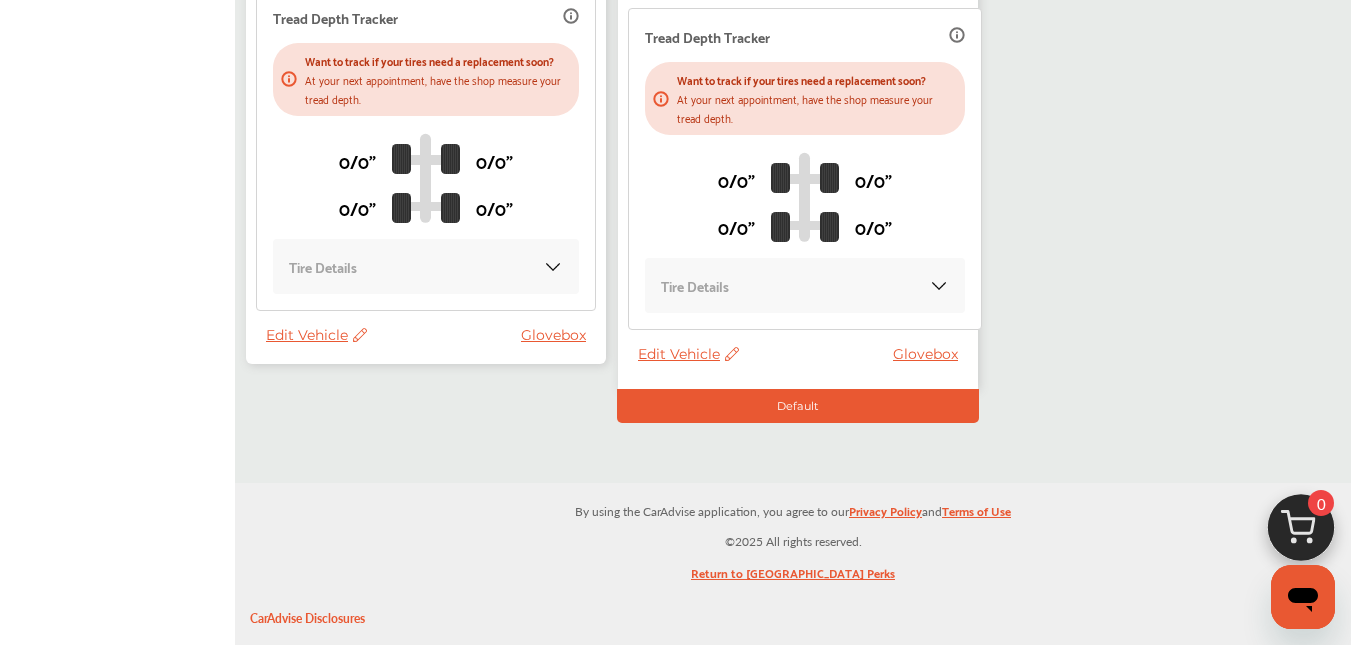 click on "VIN :  Estimated Current Mileage :   17,000   Last Recorded Mileage :   17,000   Estimated Miles Per Month :   1,000 Last Maintenance :   N/A   Next Maintenance : [DATE] Change Tread Depth Tracker
Want to track if your tires need a replacement soon? At your next appointment, have the shop measure your tread depth. 0/0" 0/0" 0/0" 0/0" Tire Details" at bounding box center (426, -46) 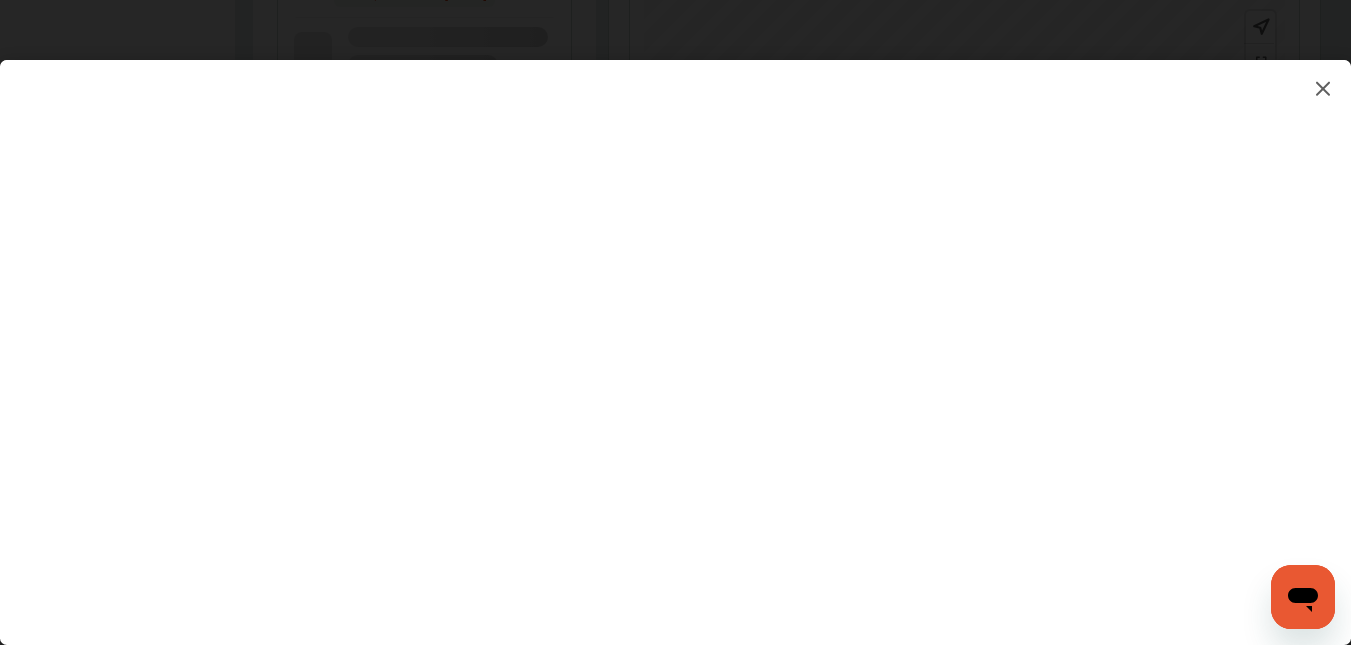 scroll, scrollTop: 0, scrollLeft: 0, axis: both 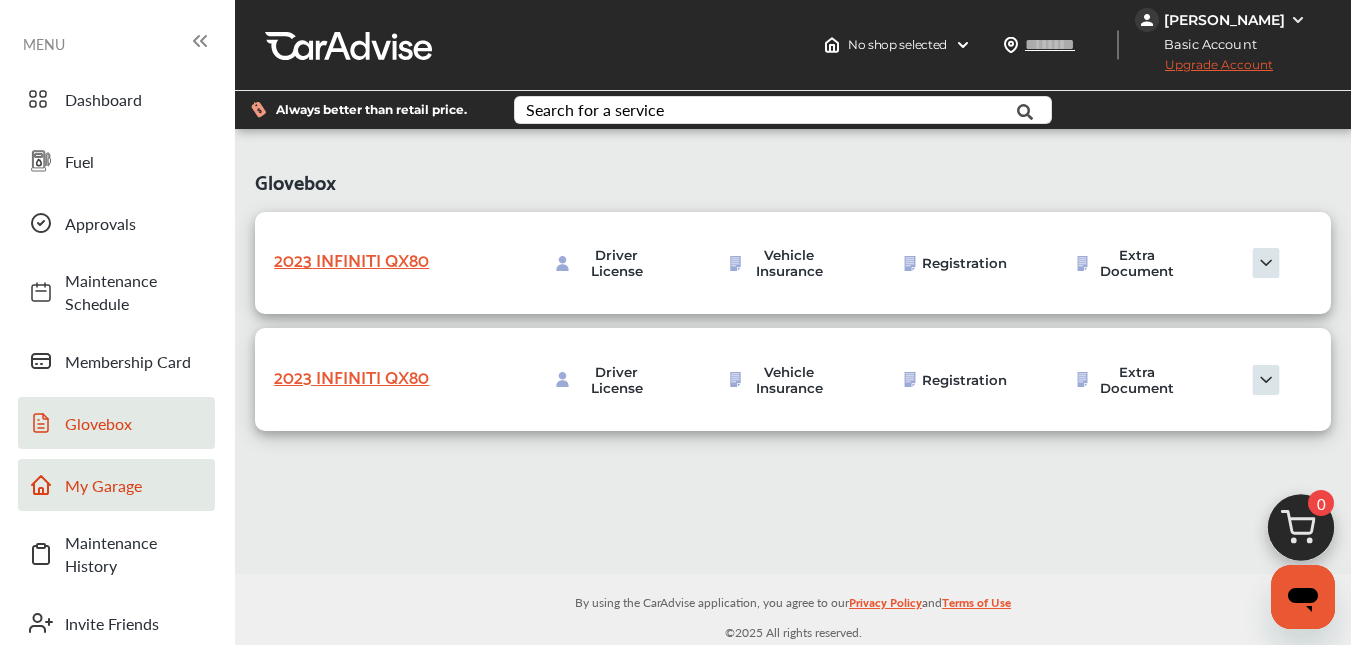 click on "My Garage" at bounding box center [135, 485] 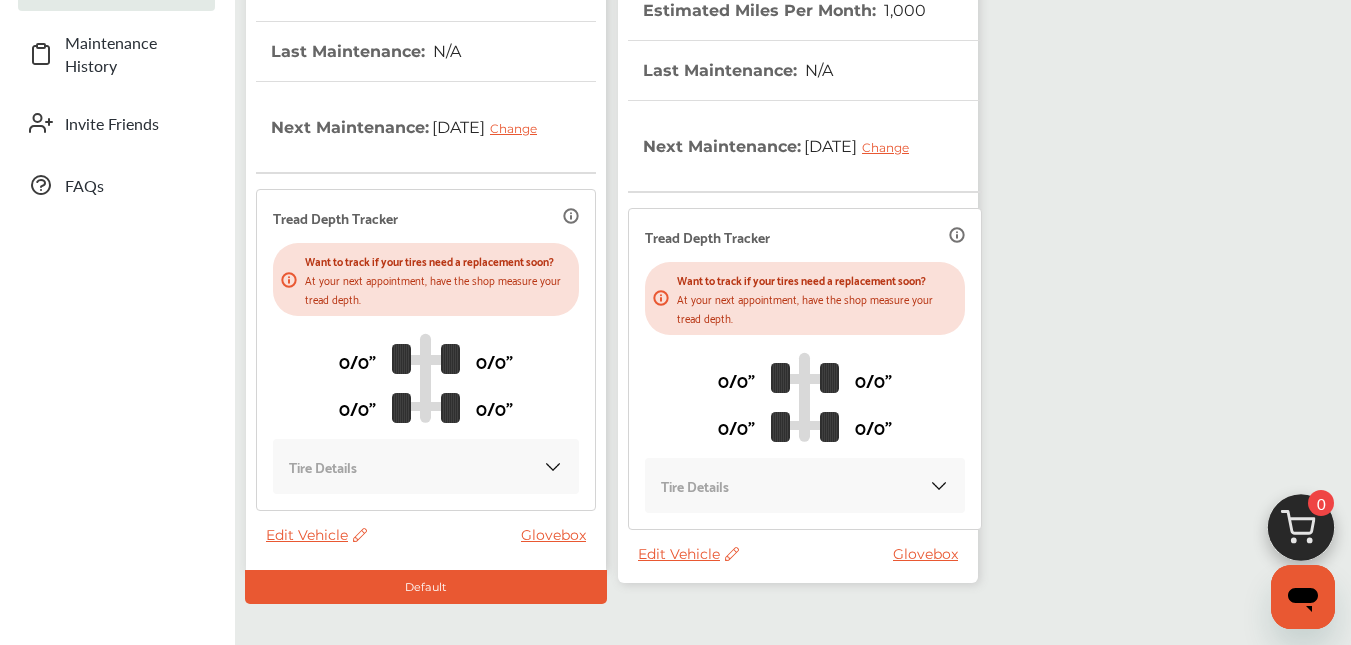 scroll, scrollTop: 700, scrollLeft: 0, axis: vertical 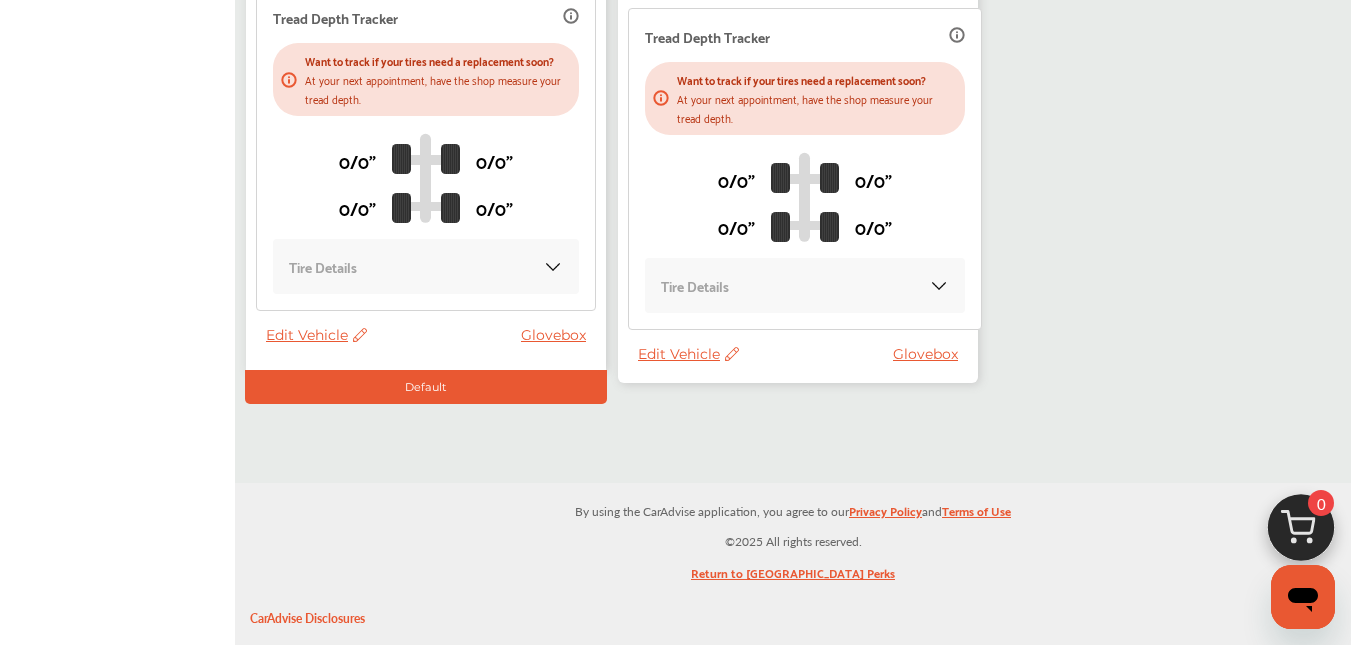 click on "Edit Vehicle" at bounding box center (688, 354) 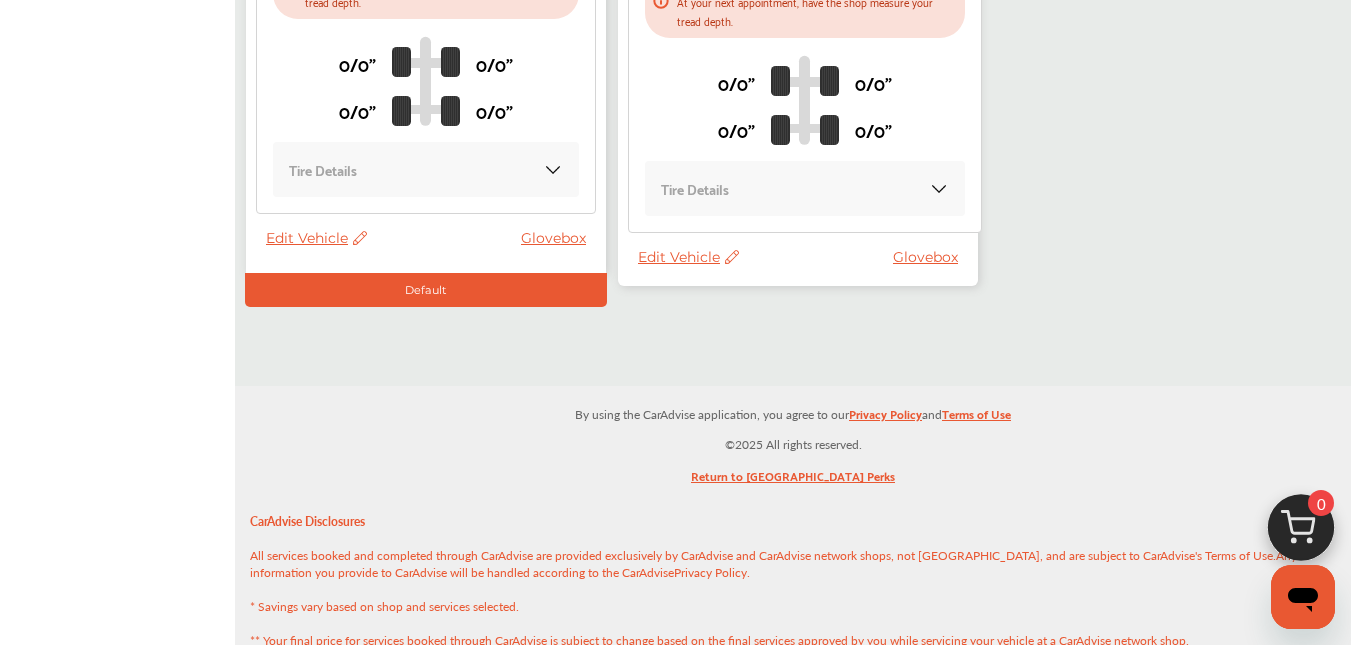 scroll, scrollTop: 800, scrollLeft: 0, axis: vertical 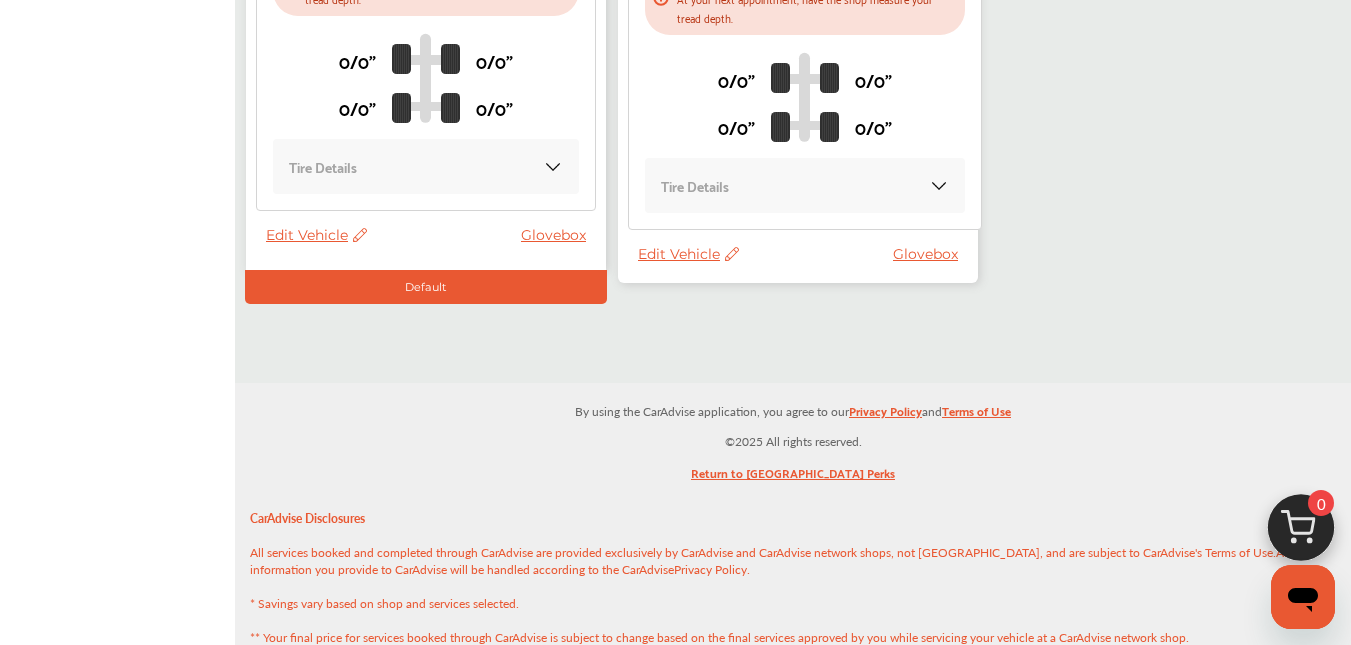 click on "2023   INFINITI   QX80   VIN :  [US_VEHICLE_IDENTIFICATION_NUMBER] Estimated Current Mileage :   17,000   Last Recorded Mileage :   17,000   Estimated Miles Per Month :   1,000 Last Maintenance :   N/A   Next Maintenance : [DATE] Change Tread Depth Tracker
Want to track if your tires need a replacement soon? At your next appointment, have the shop measure your tread depth. 0/0" 0/0" 0/0" 0/0" Tire Details Edit Vehicle Glovebox" at bounding box center [798, -154] 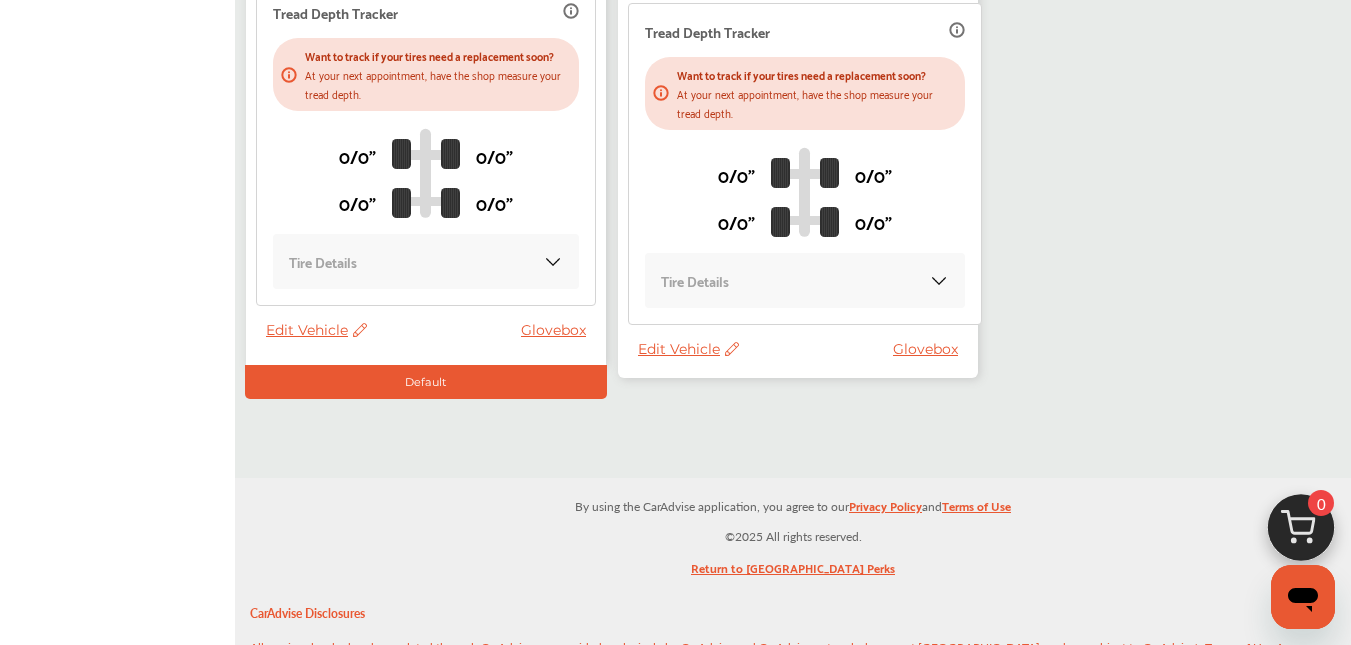 scroll, scrollTop: 900, scrollLeft: 0, axis: vertical 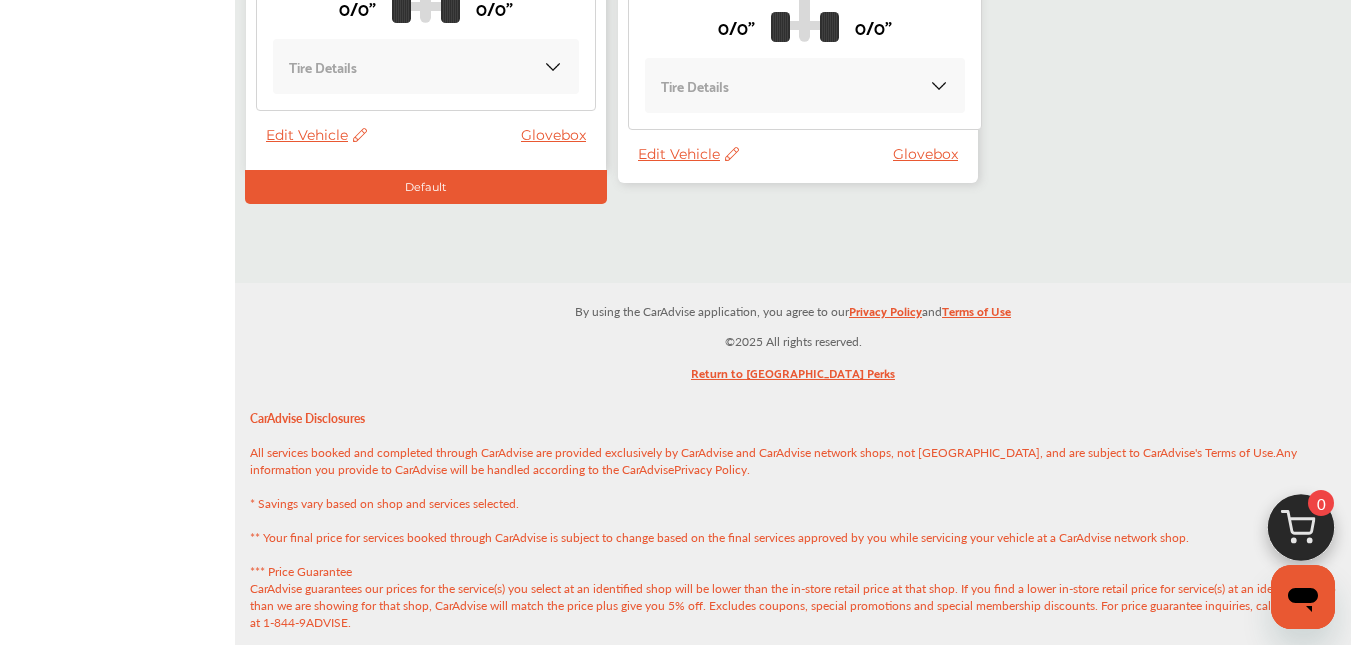 click on "Edit Vehicle" at bounding box center [688, 154] 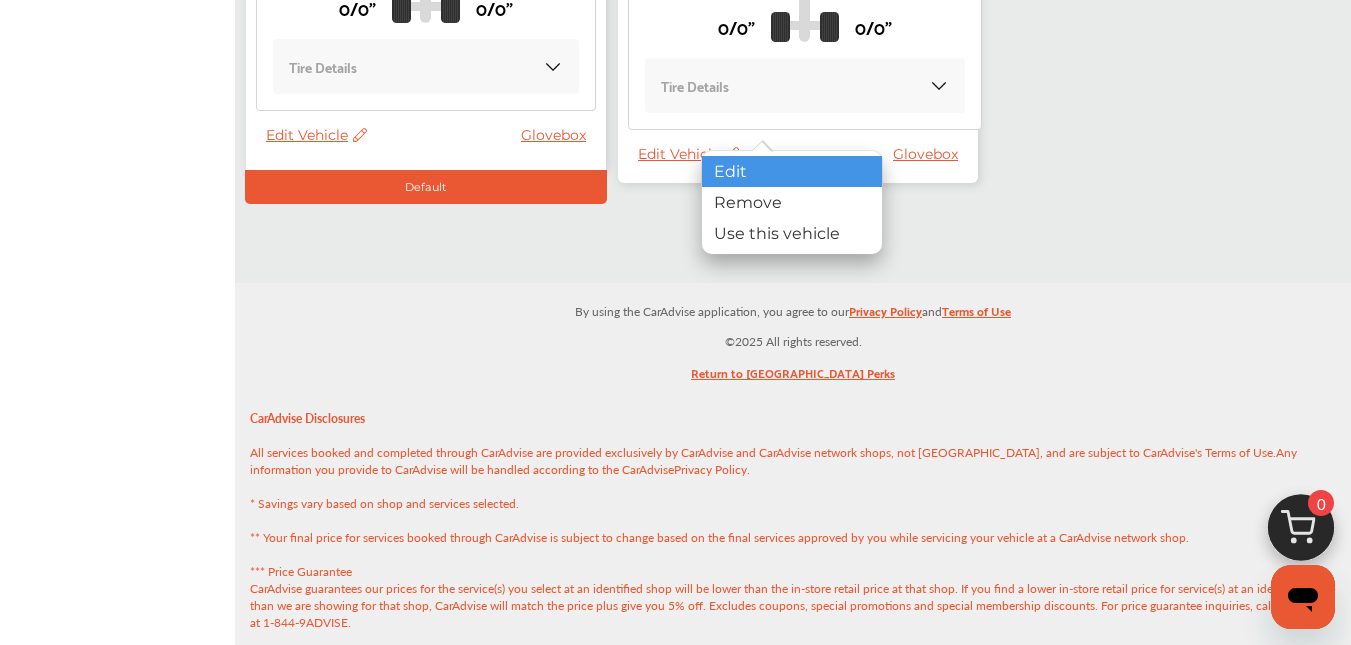 click on "Edit" at bounding box center (792, 171) 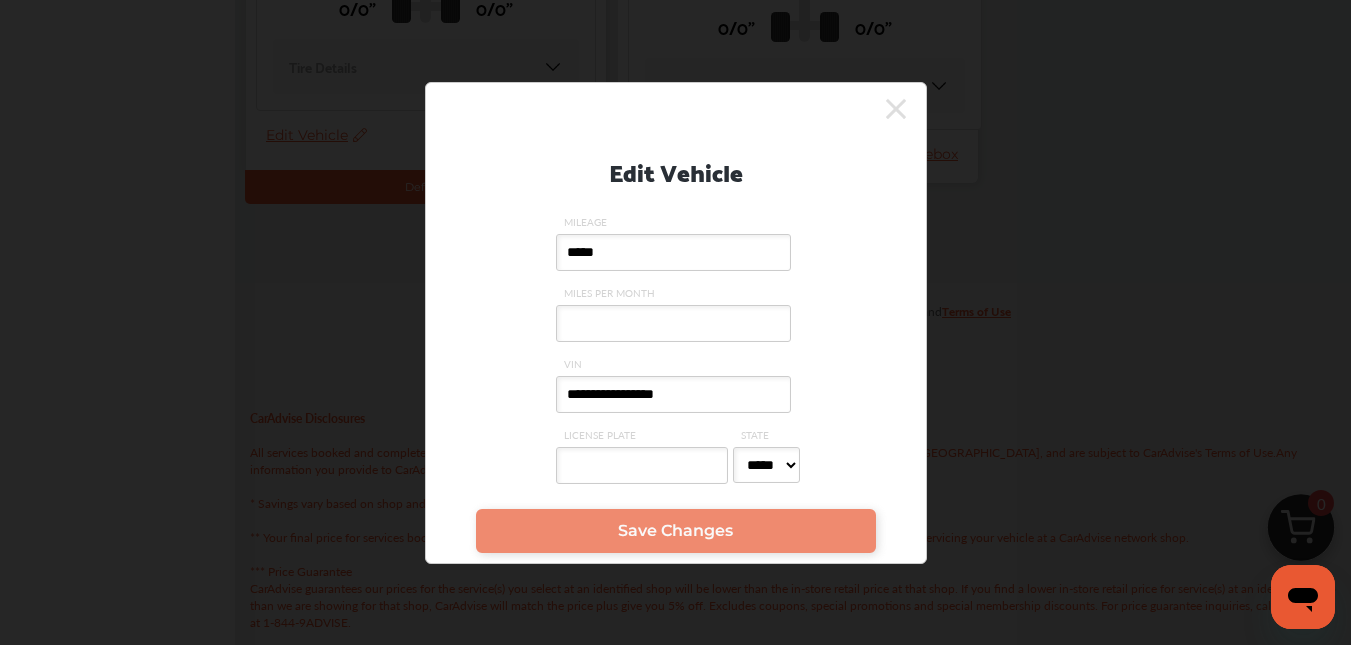 click 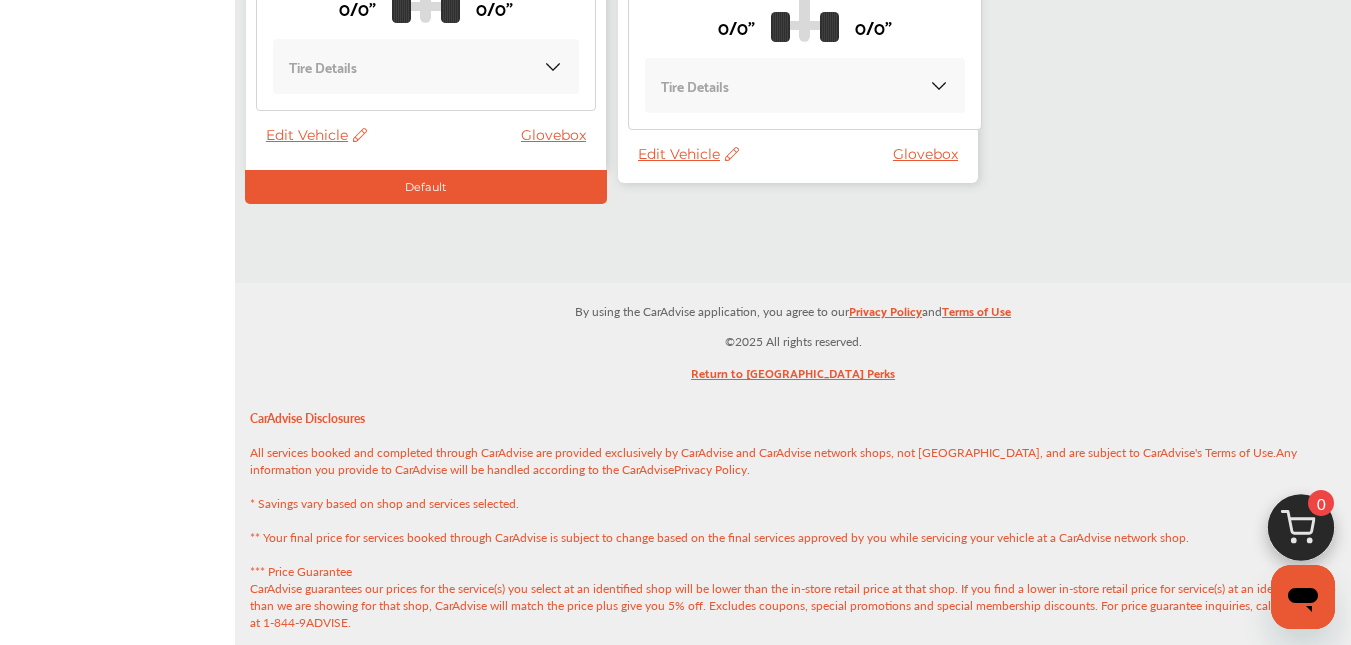 click on "Edit Vehicle" at bounding box center (688, 154) 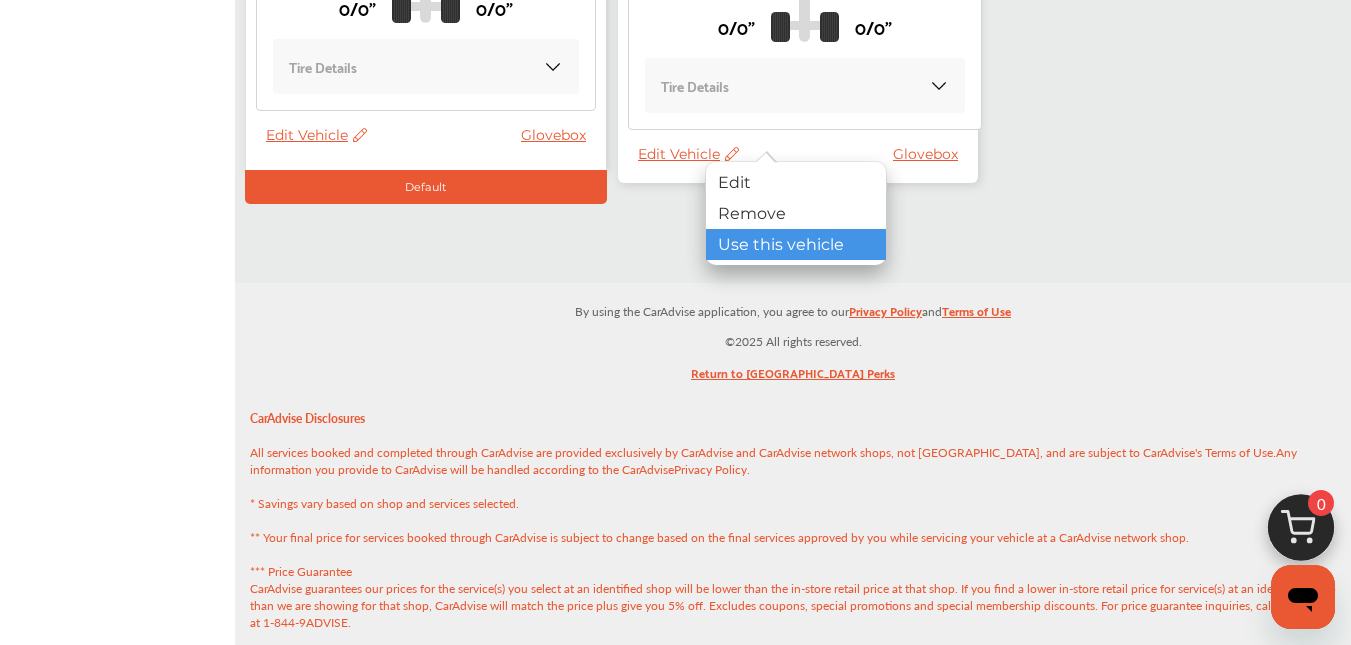 click on "Use this vehicle" at bounding box center [796, 244] 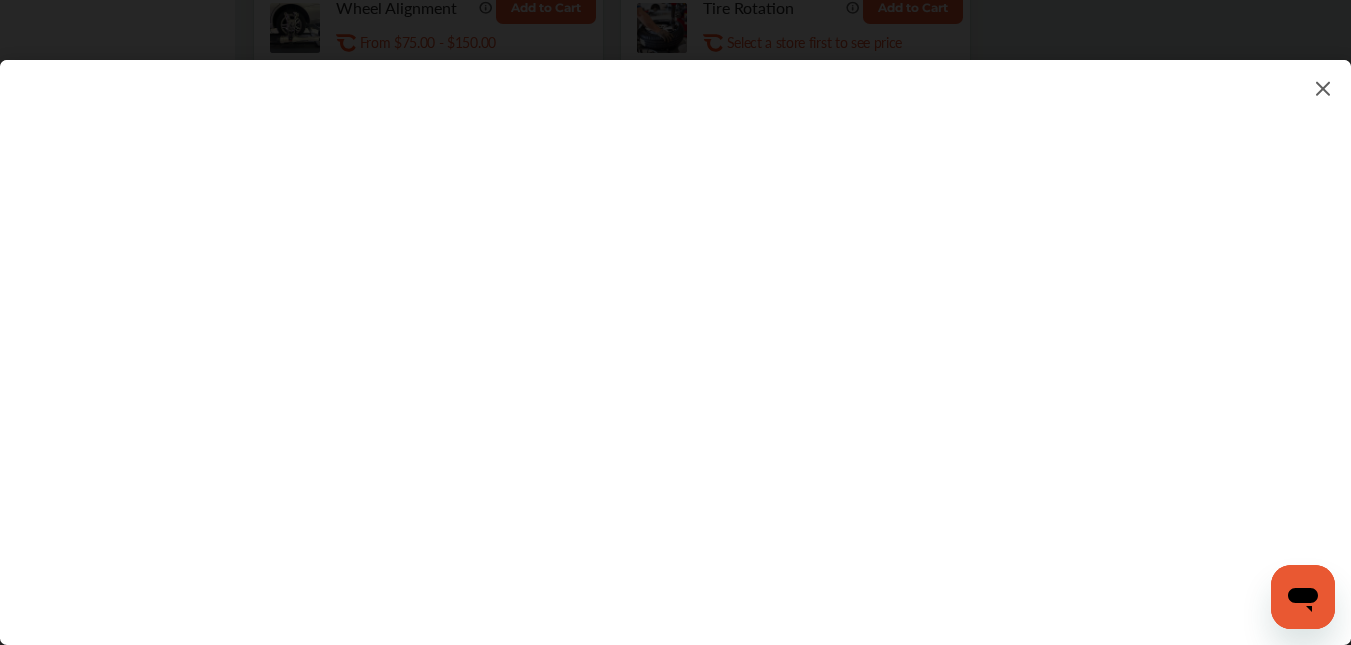 scroll, scrollTop: 1500, scrollLeft: 0, axis: vertical 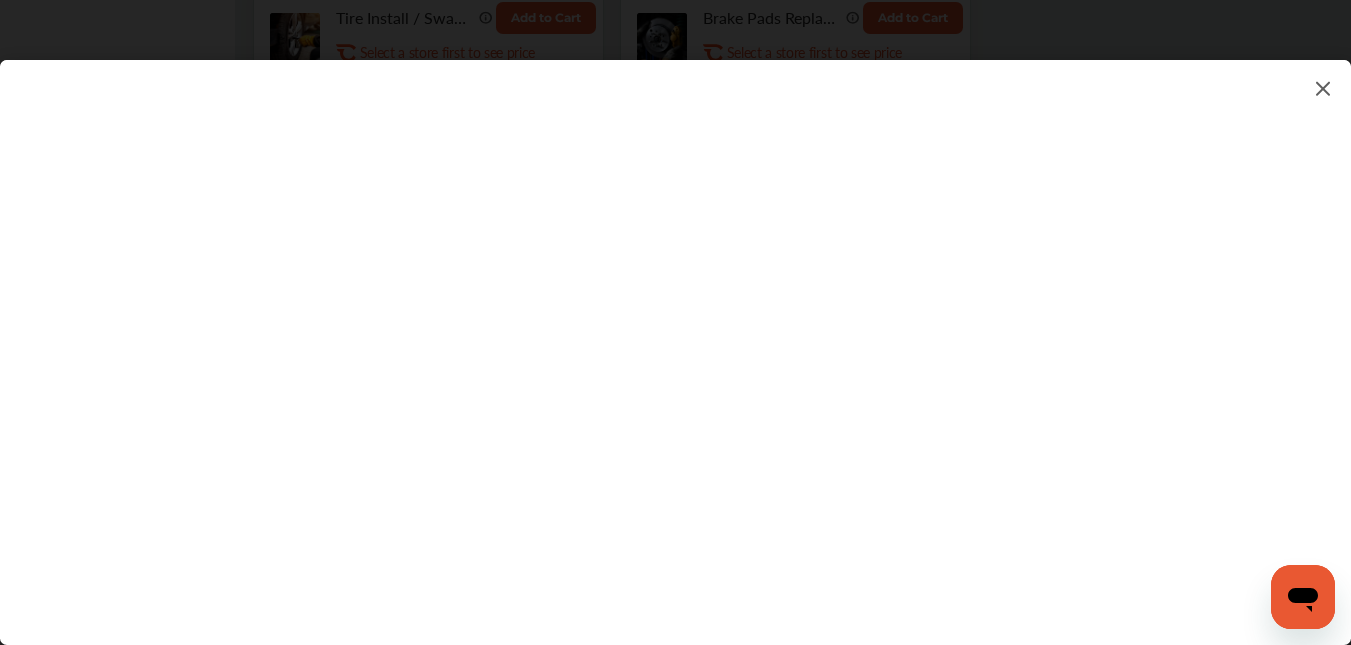 click at bounding box center (1323, 88) 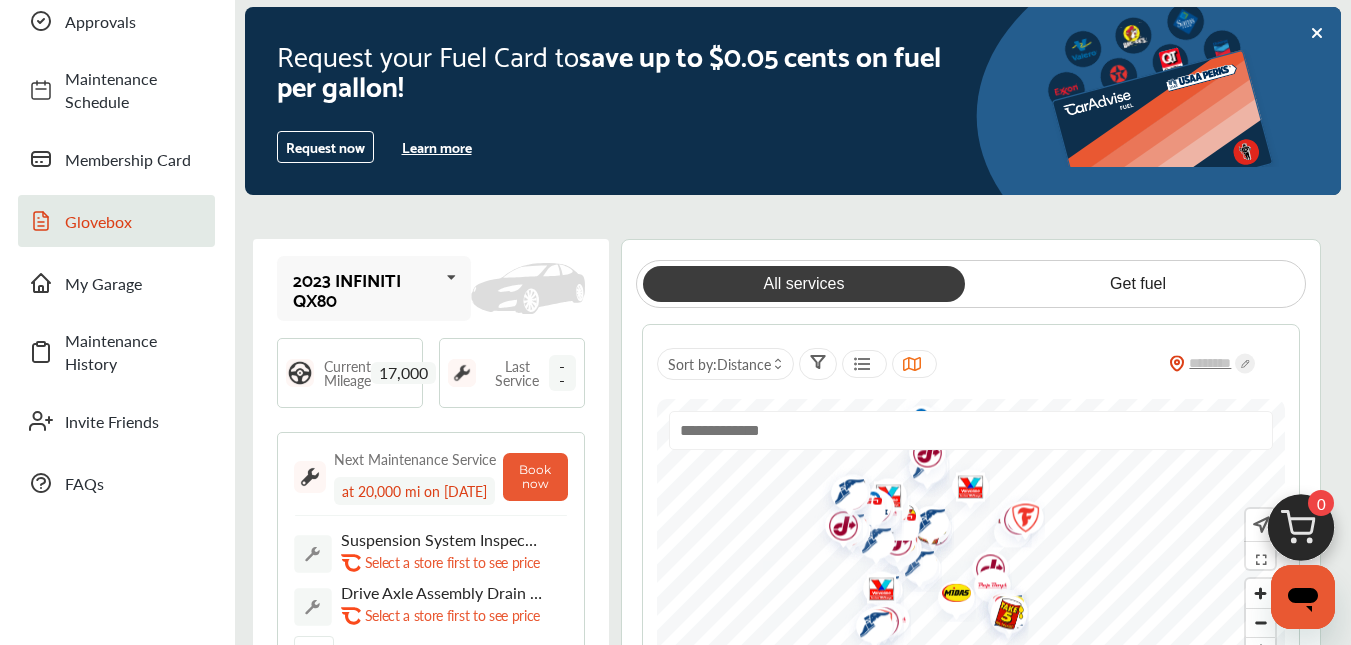scroll, scrollTop: 200, scrollLeft: 0, axis: vertical 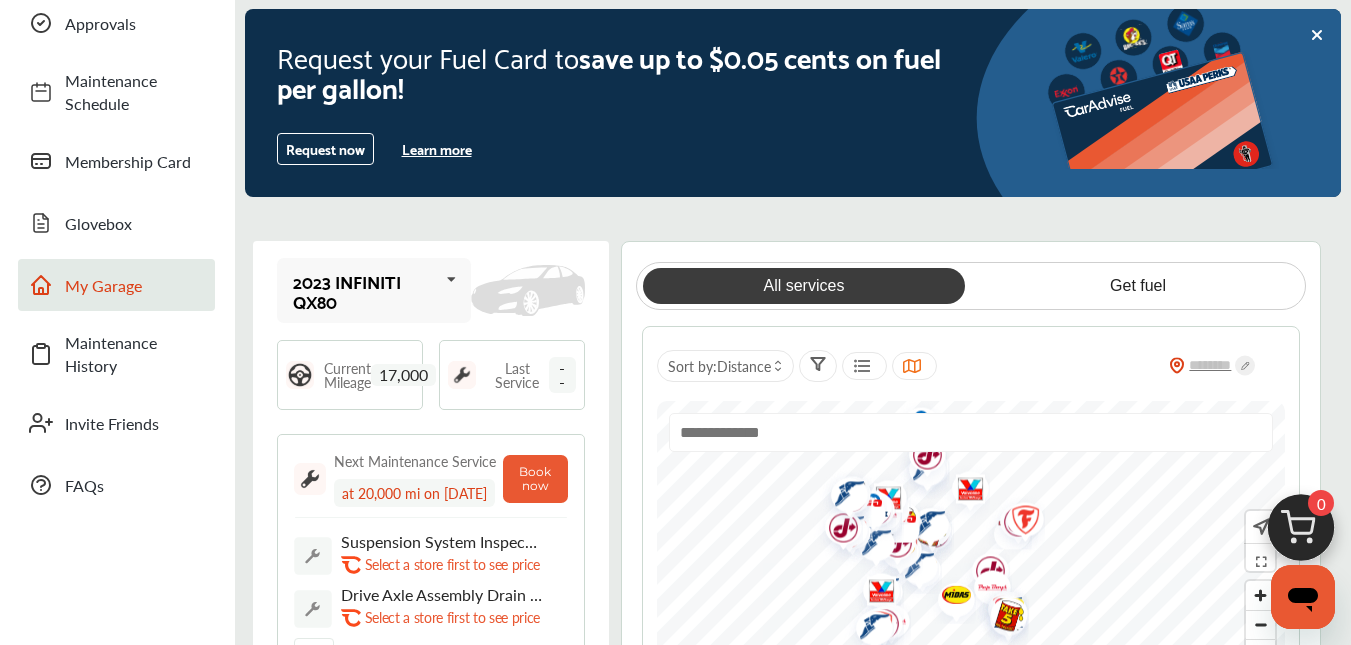 click on "My Garage" at bounding box center (135, 285) 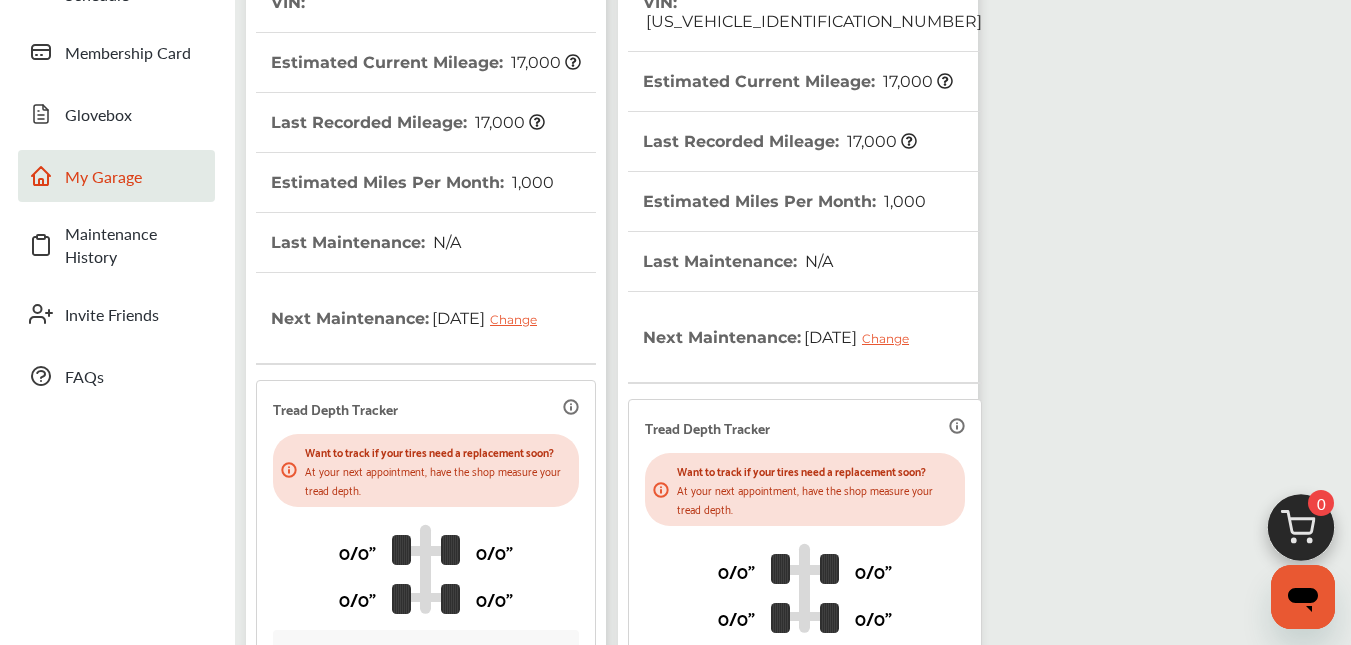 scroll, scrollTop: 600, scrollLeft: 0, axis: vertical 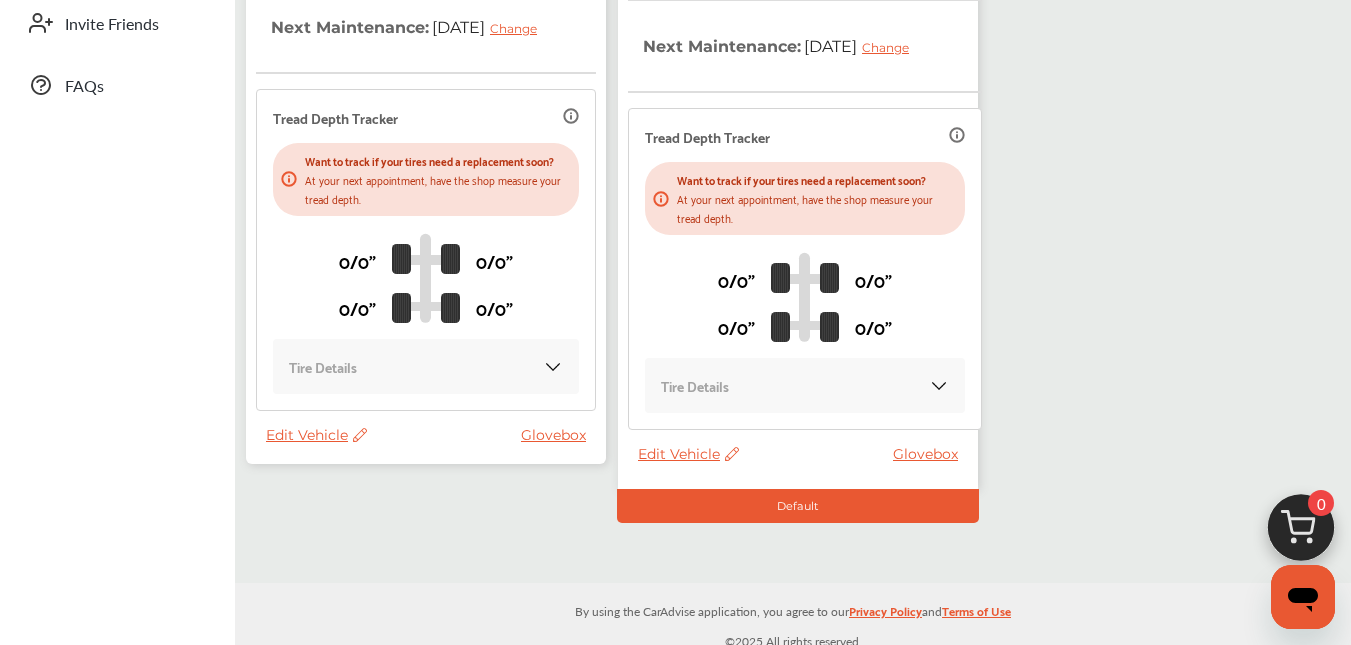 click on "Edit Vehicle" at bounding box center [316, 435] 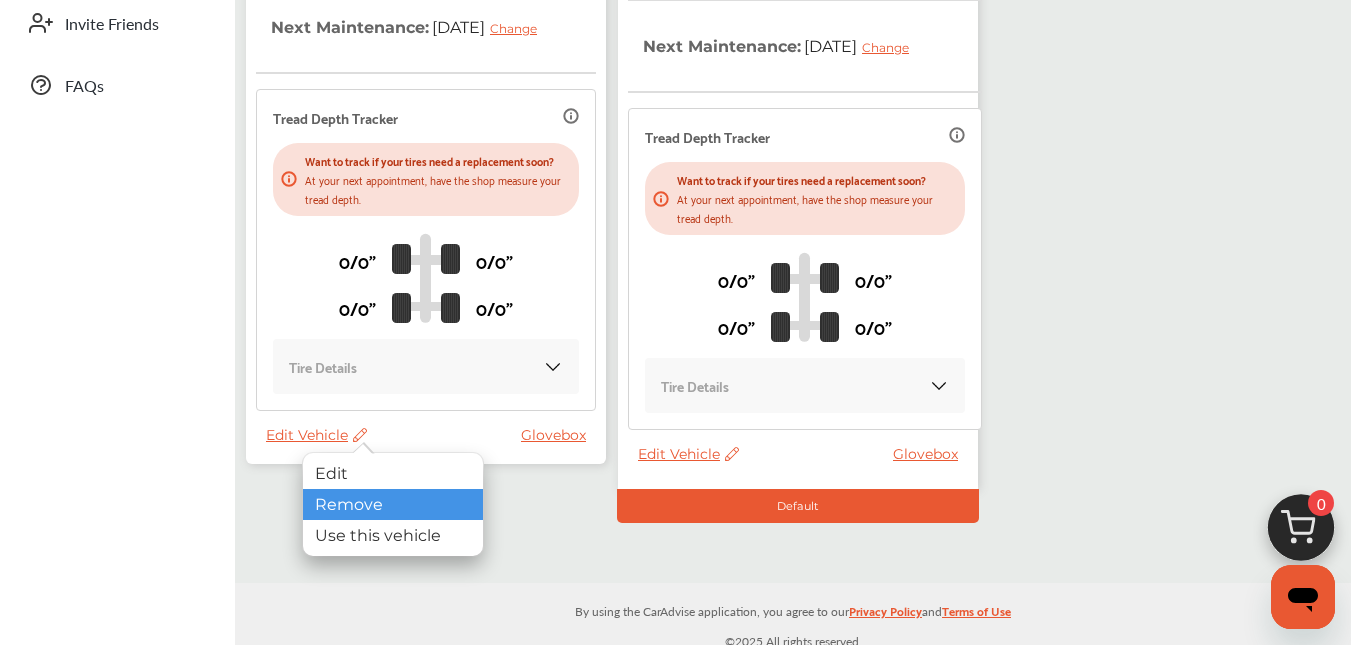 click on "Remove" at bounding box center (393, 504) 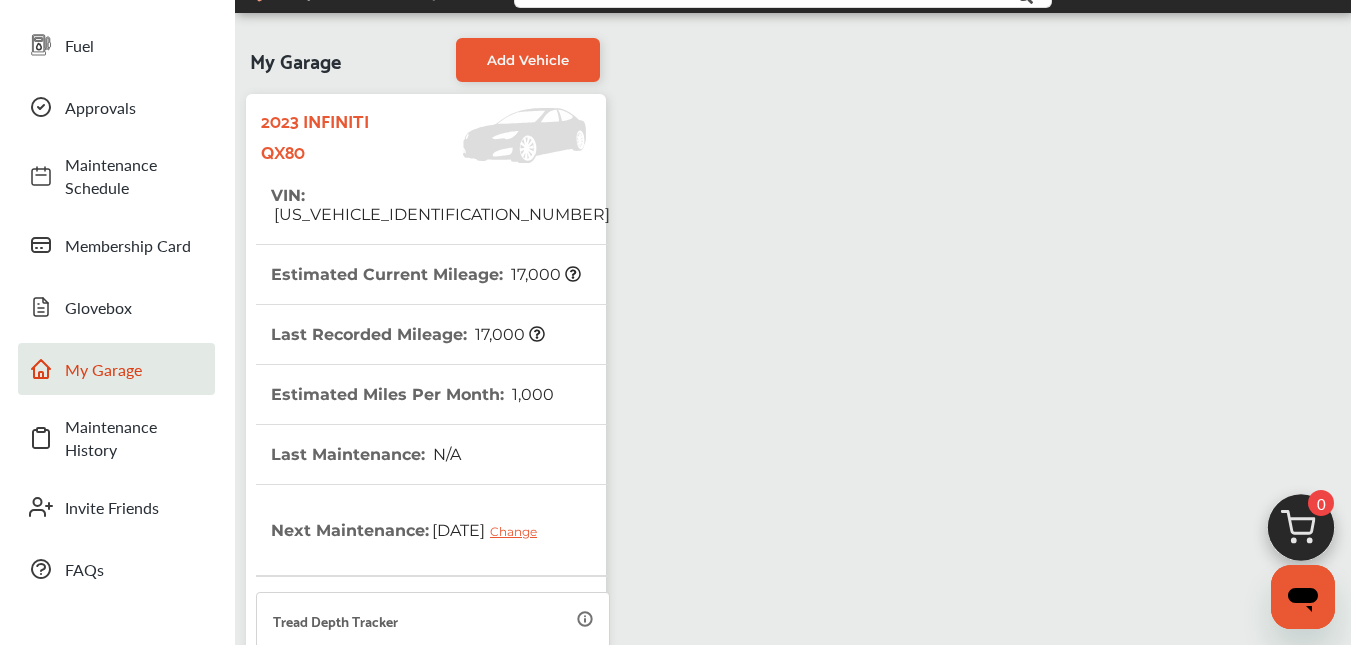 scroll, scrollTop: 0, scrollLeft: 0, axis: both 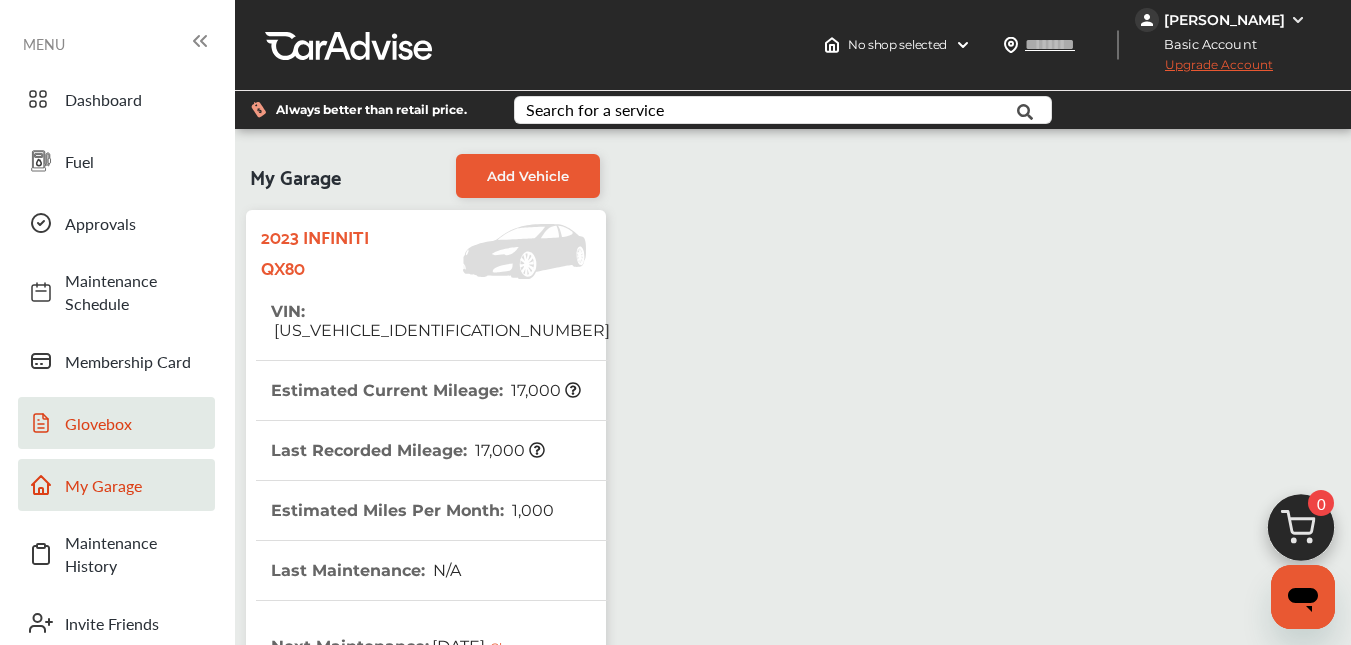 click on "Glovebox" at bounding box center [116, 423] 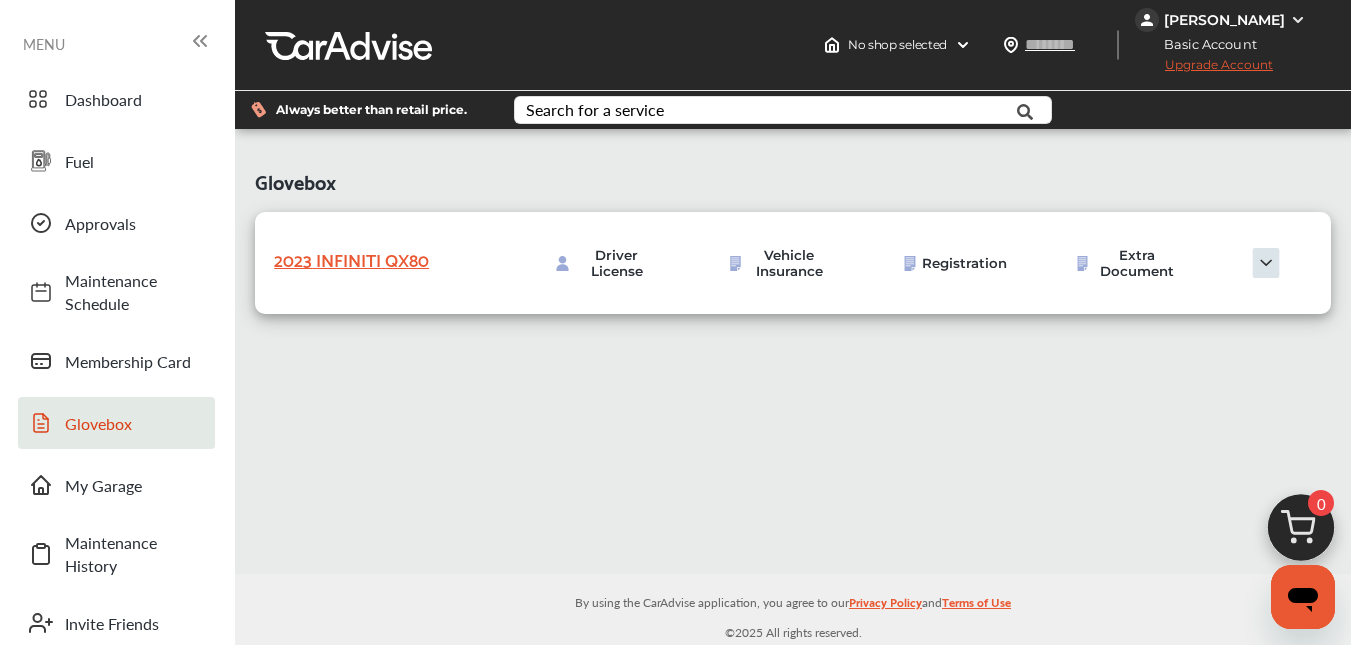 click on "Driver License" at bounding box center (616, 263) 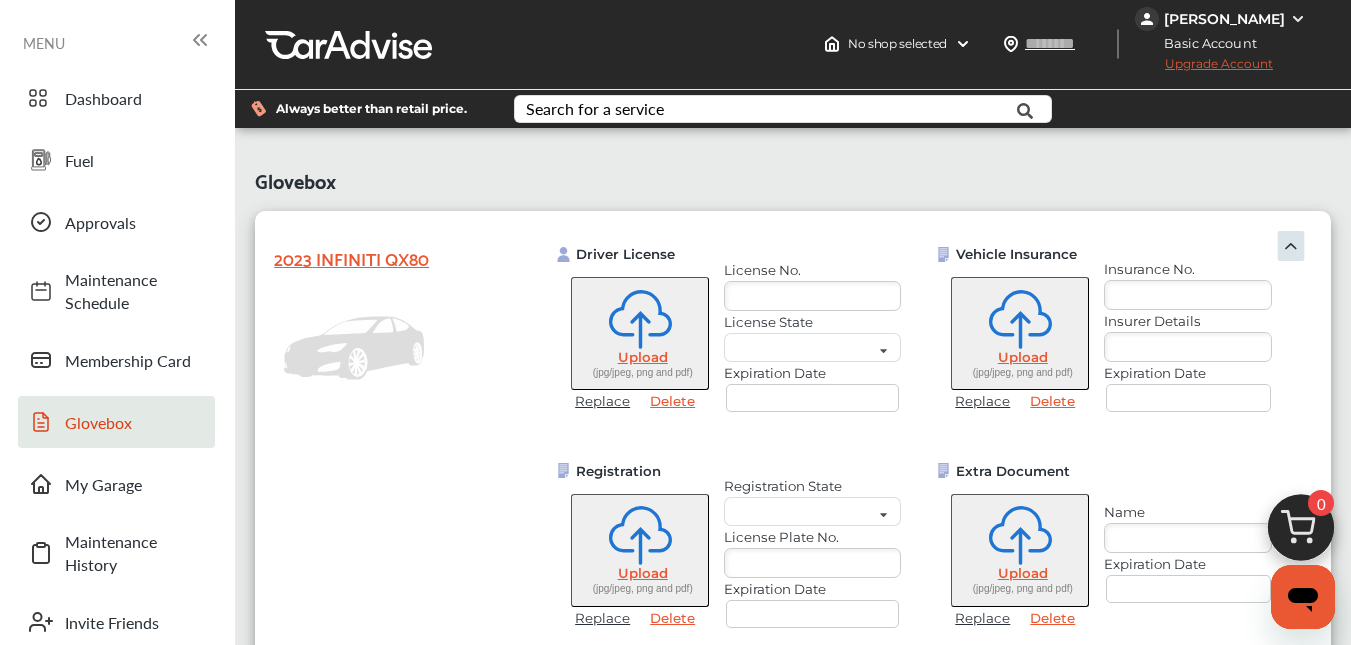 scroll, scrollTop: 0, scrollLeft: 0, axis: both 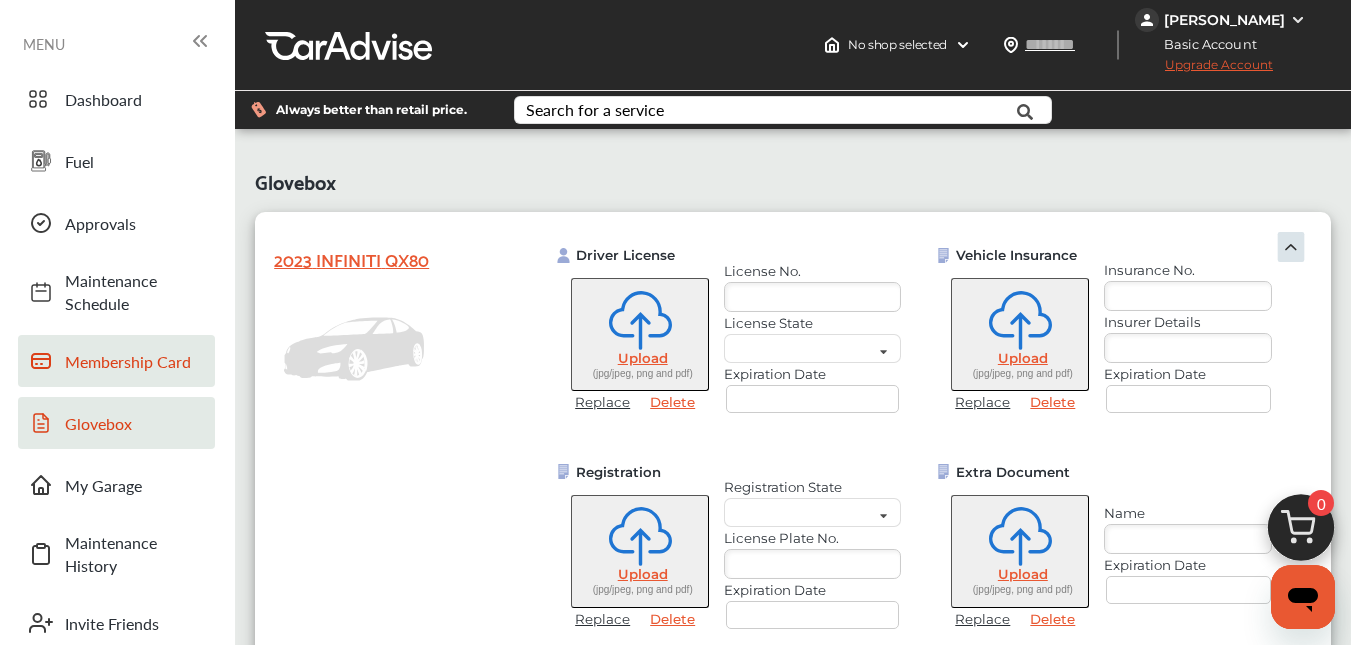 click on "Membership Card" at bounding box center [135, 361] 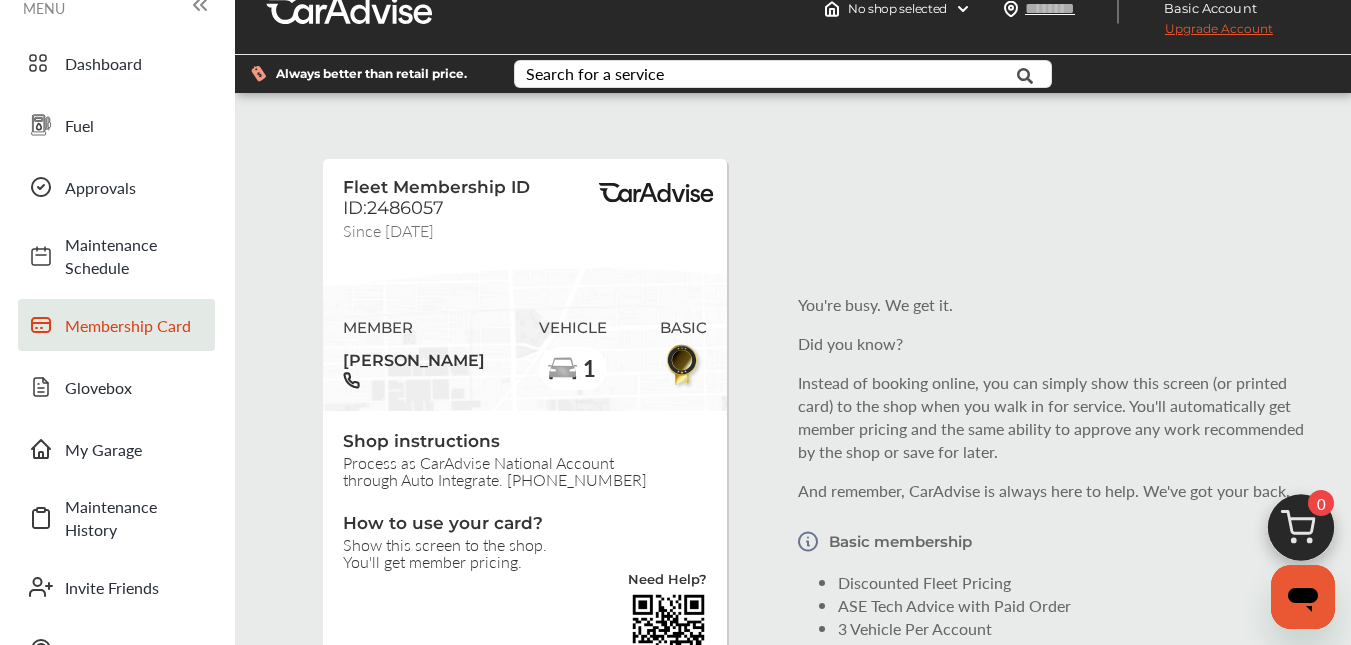 scroll, scrollTop: 0, scrollLeft: 0, axis: both 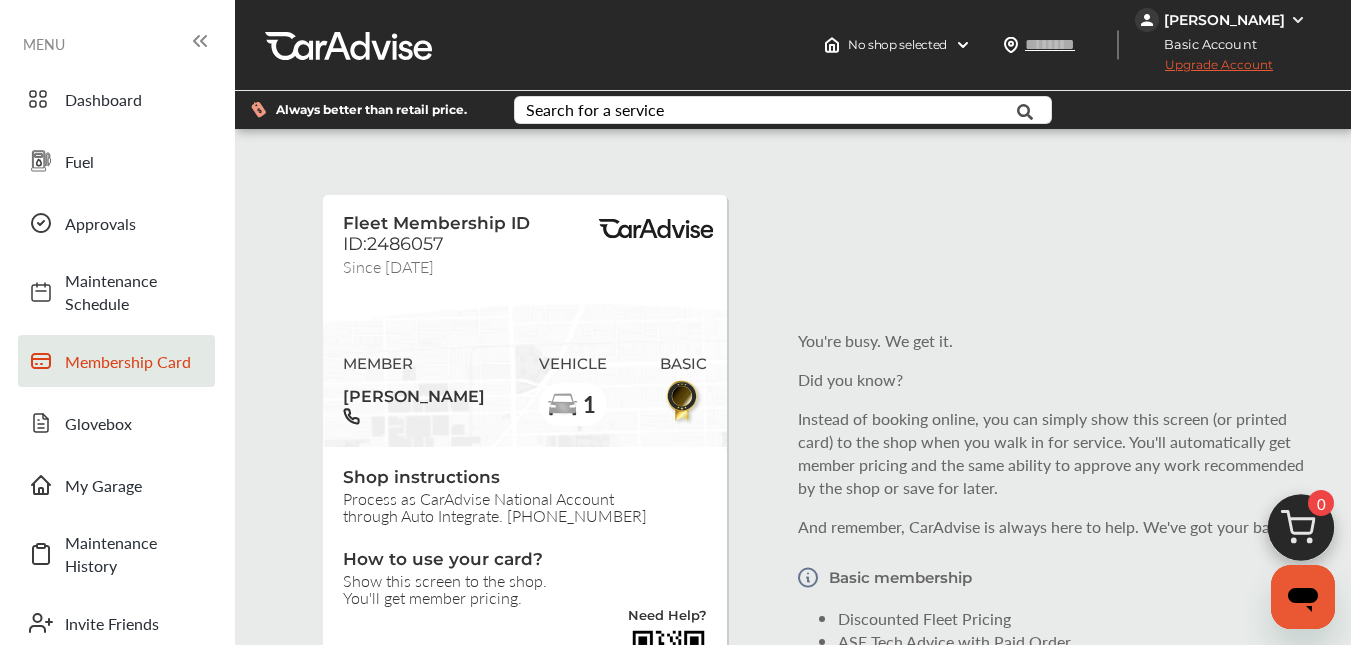 click at bounding box center [1298, 20] 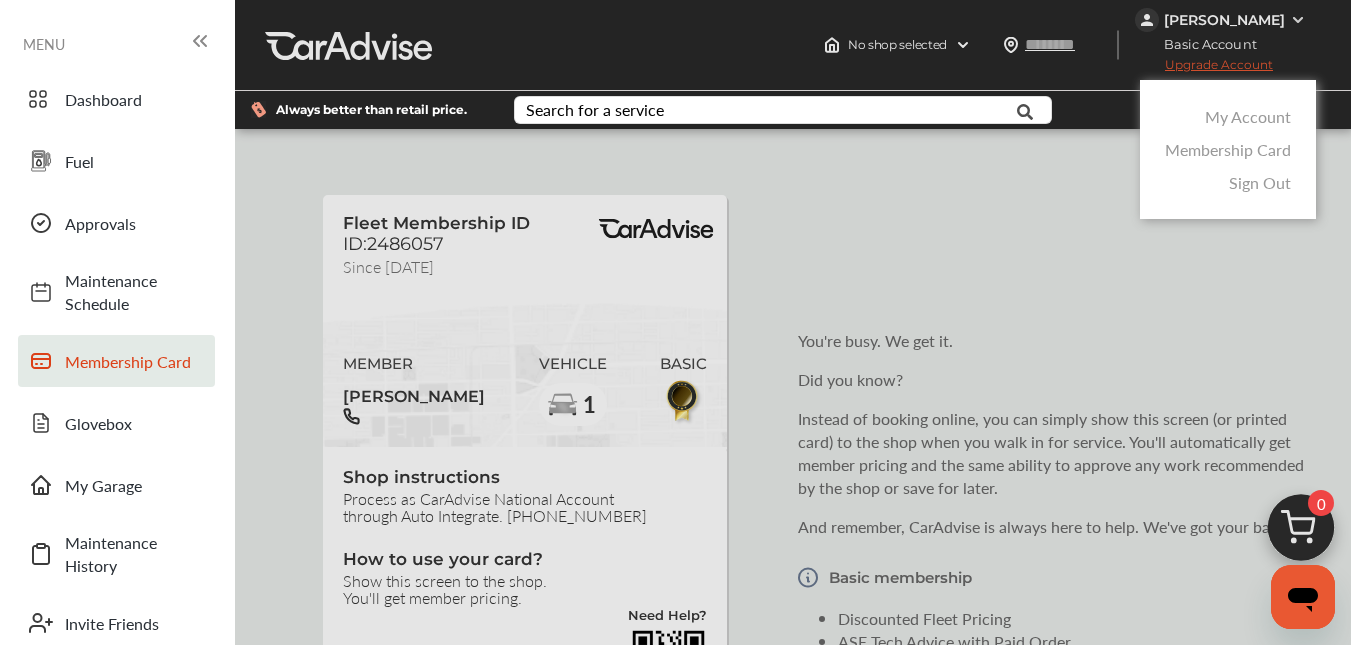 click at bounding box center (675, 372) 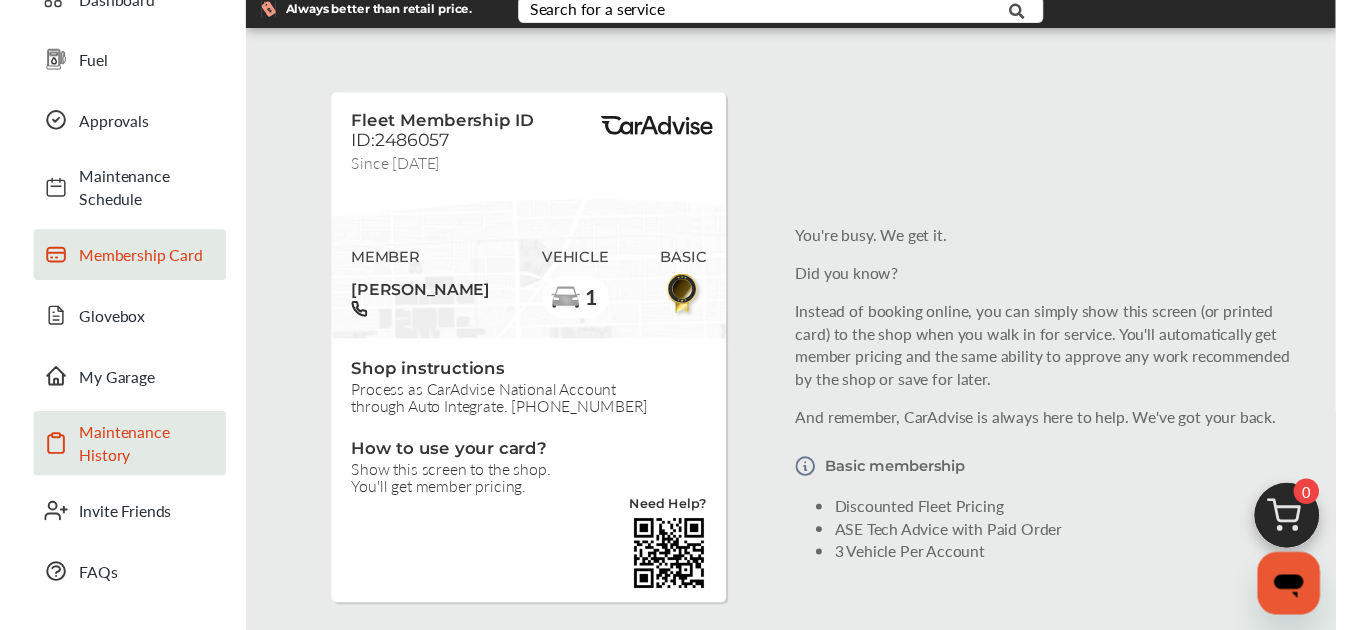 scroll, scrollTop: 0, scrollLeft: 0, axis: both 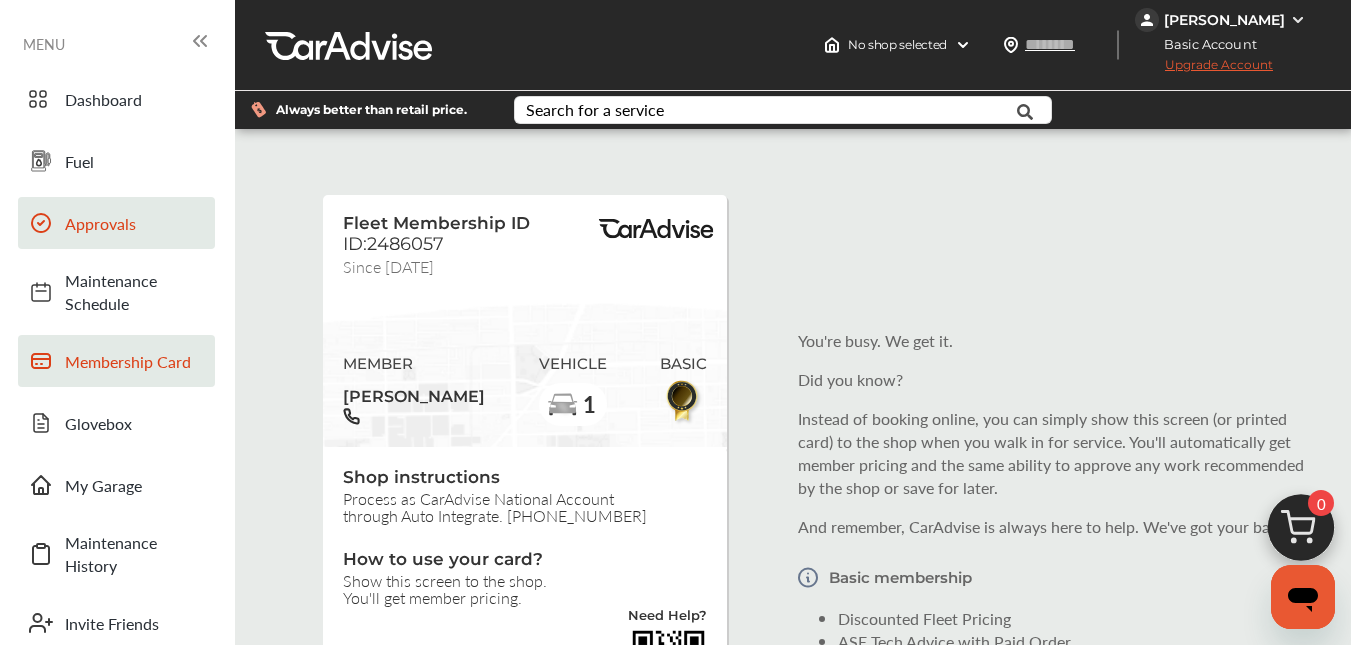 click on "Approvals" at bounding box center (116, 223) 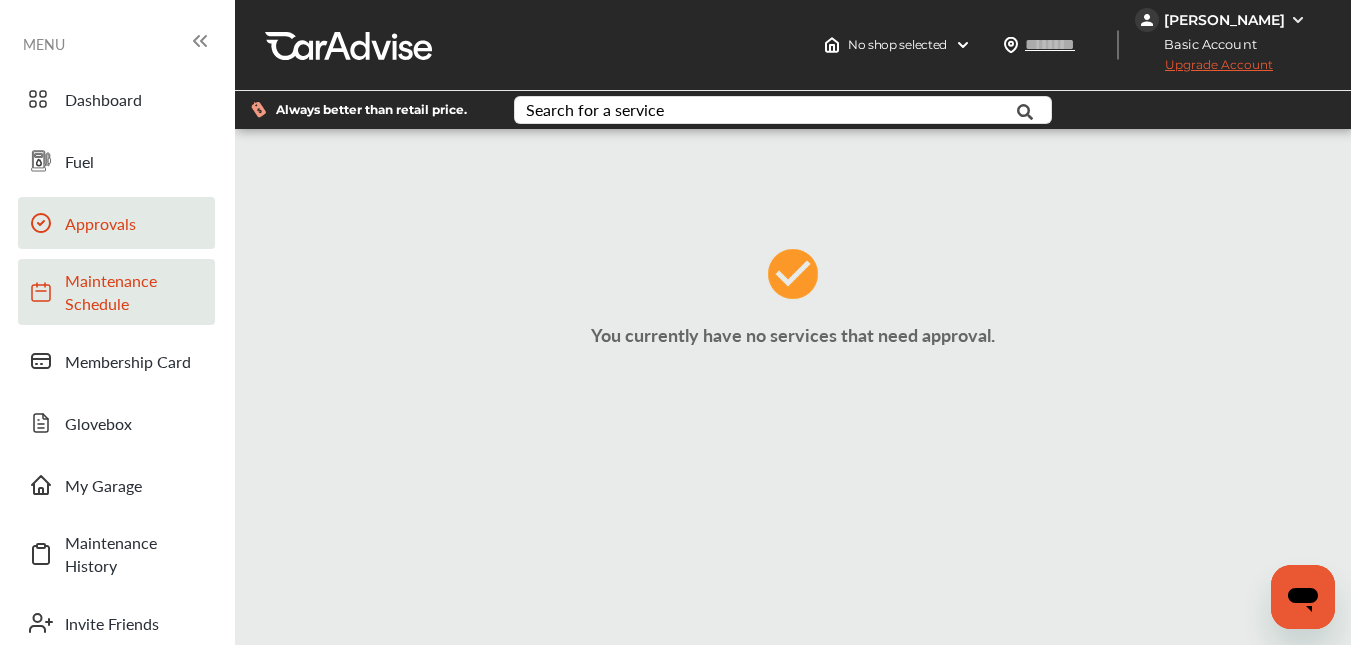 click on "Maintenance Schedule" at bounding box center [135, 292] 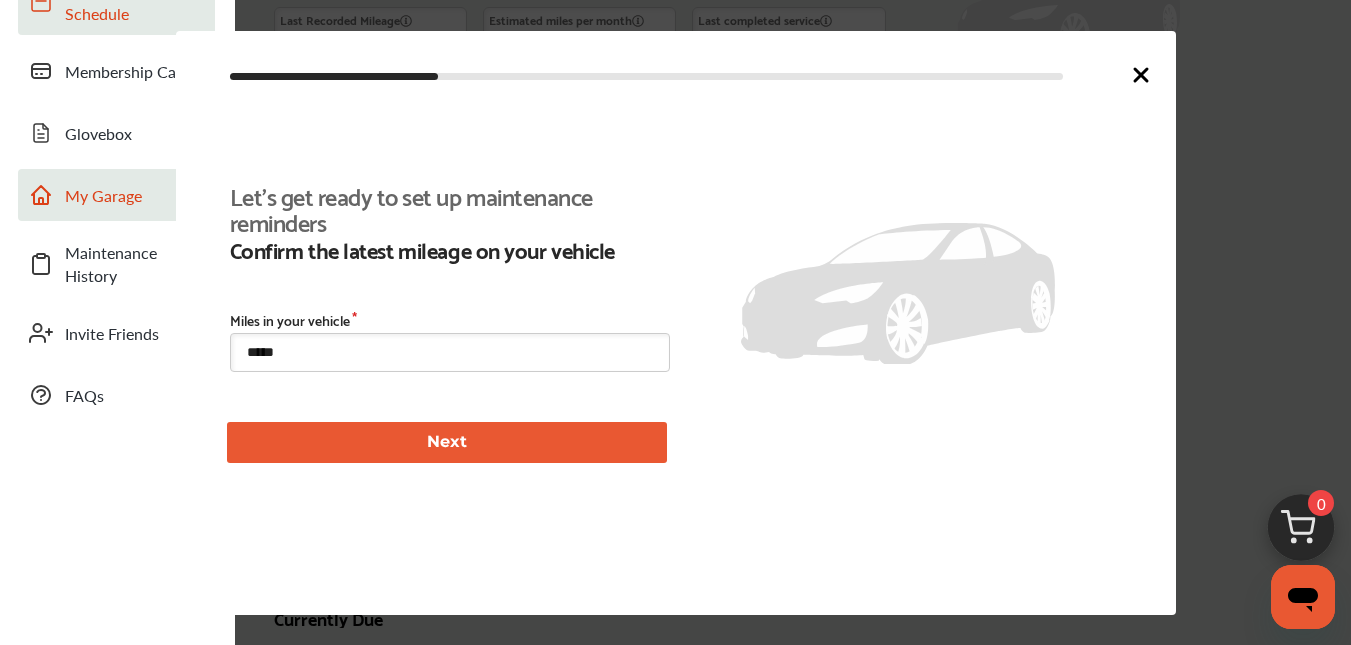 scroll, scrollTop: 485, scrollLeft: 0, axis: vertical 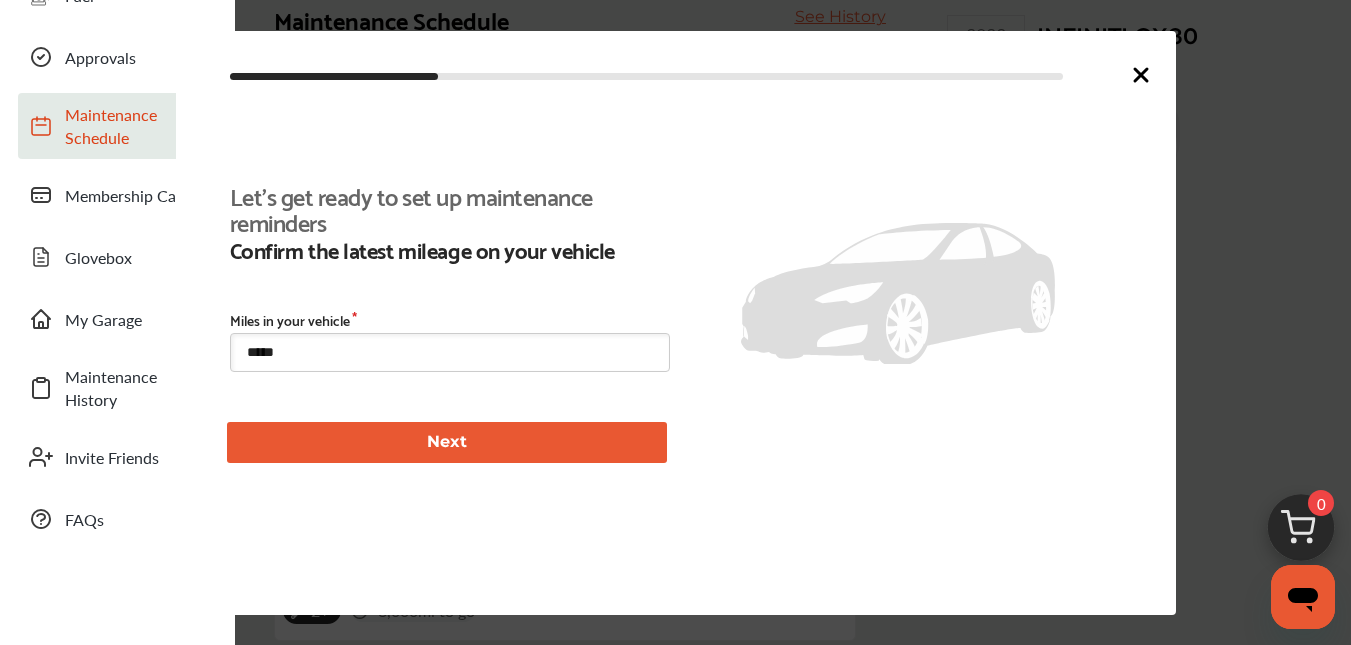 click on "Next" at bounding box center (447, 442) 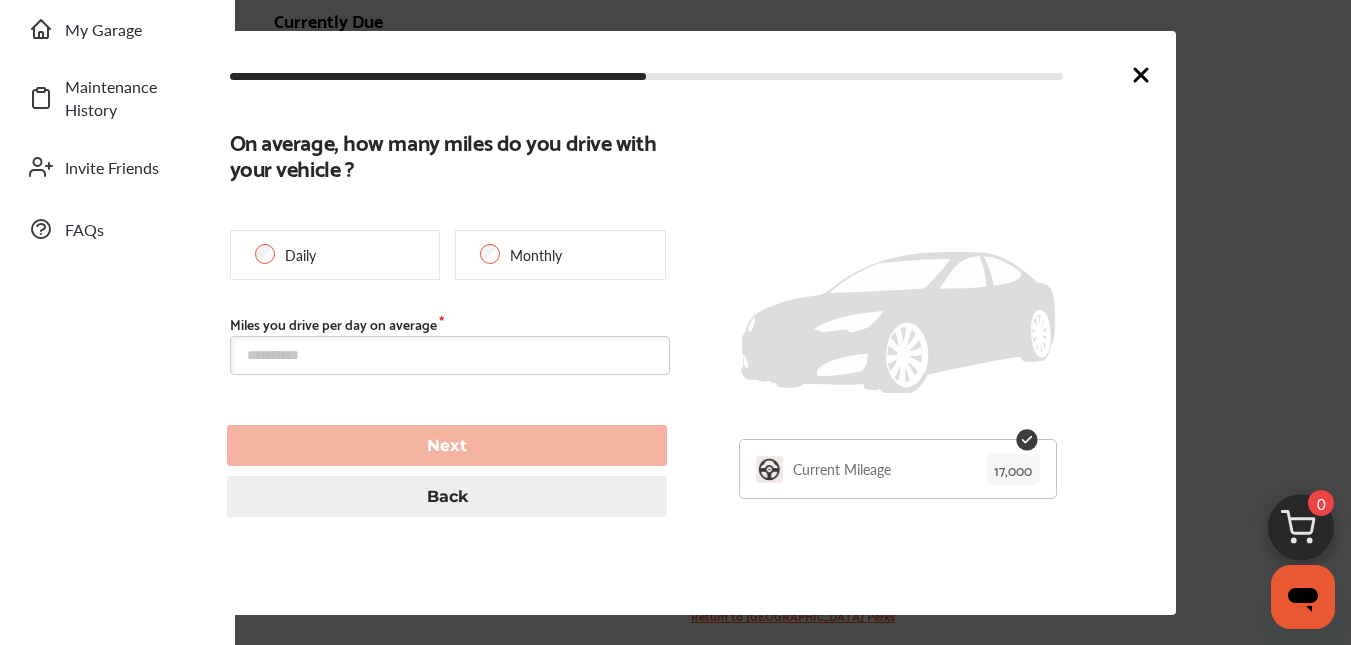 scroll, scrollTop: 466, scrollLeft: 0, axis: vertical 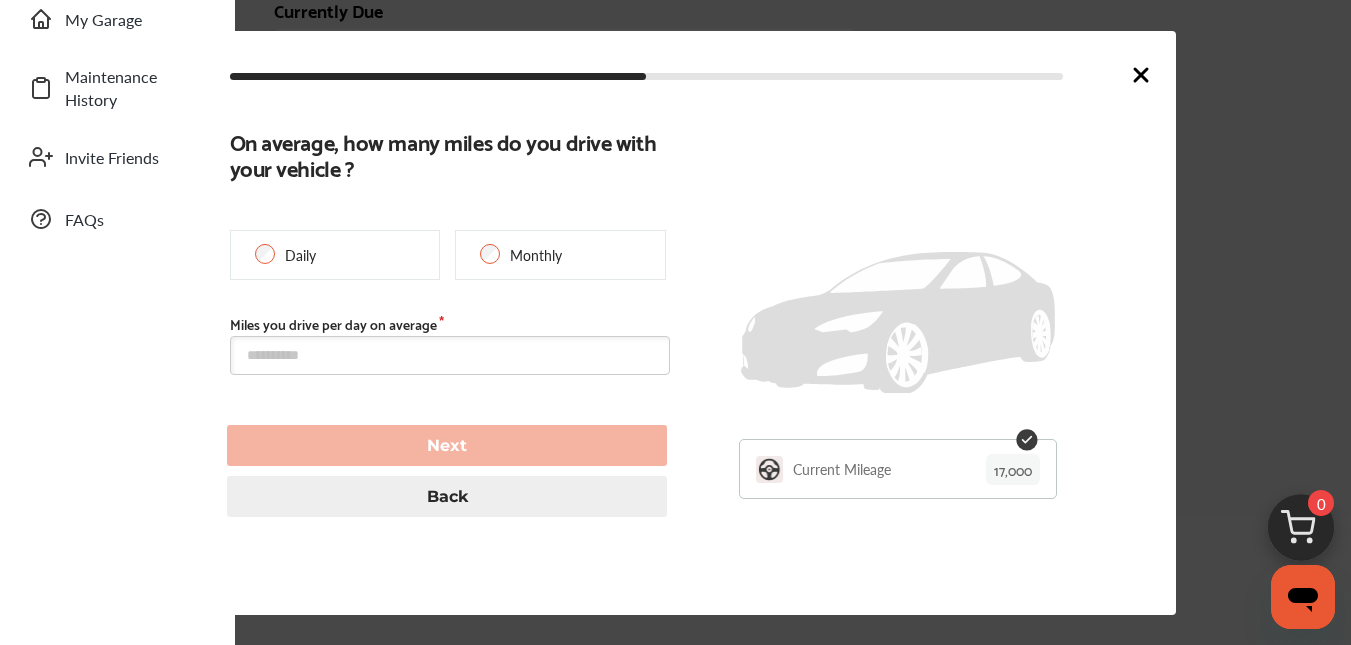 click 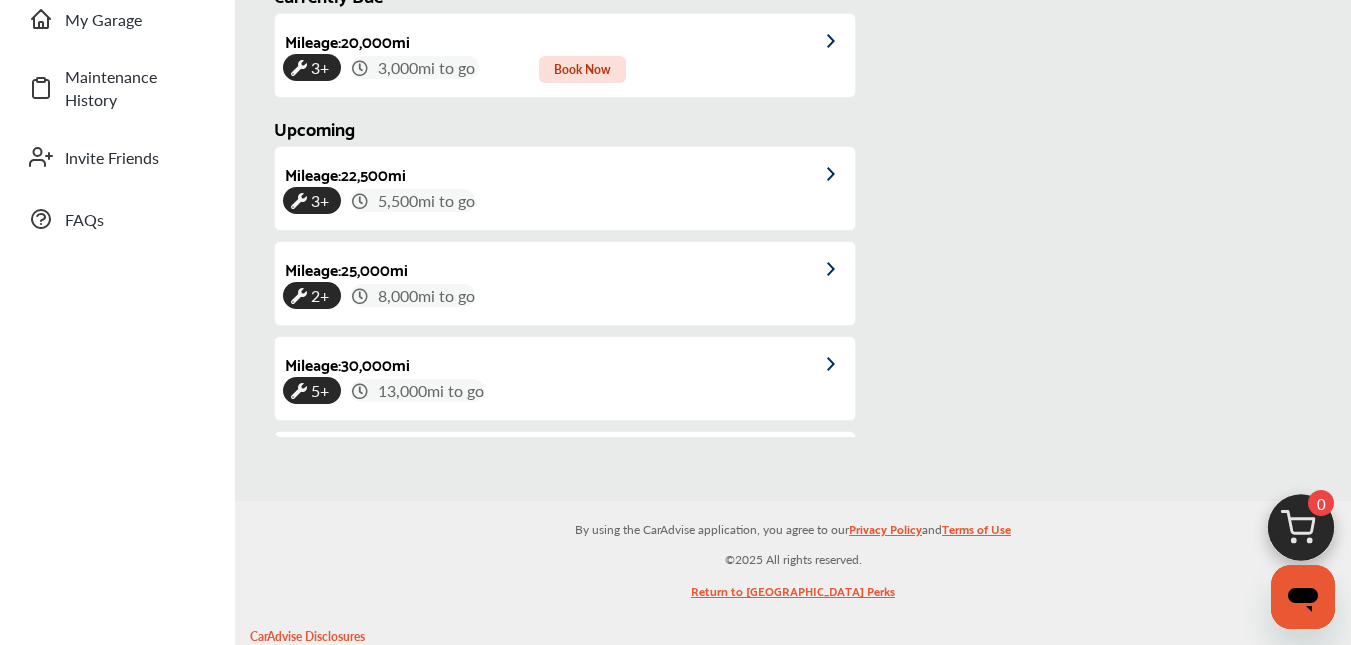 scroll, scrollTop: 451, scrollLeft: 0, axis: vertical 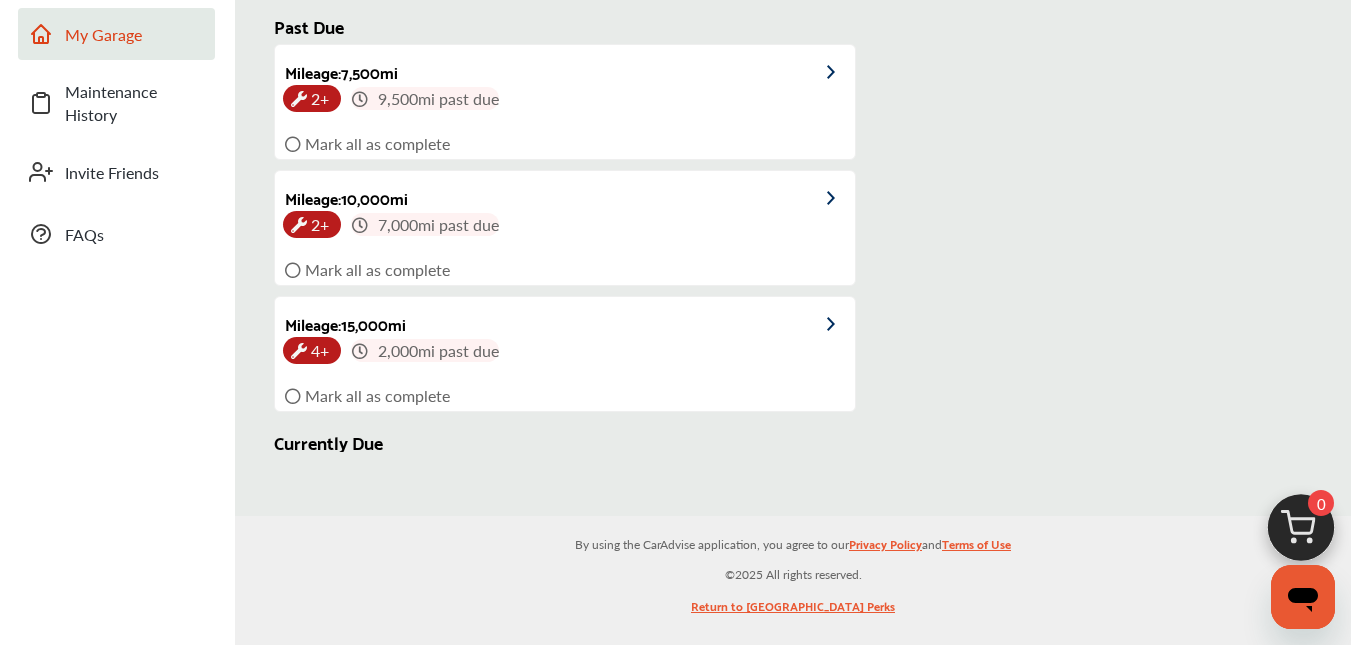 click on "My Garage" at bounding box center (116, 34) 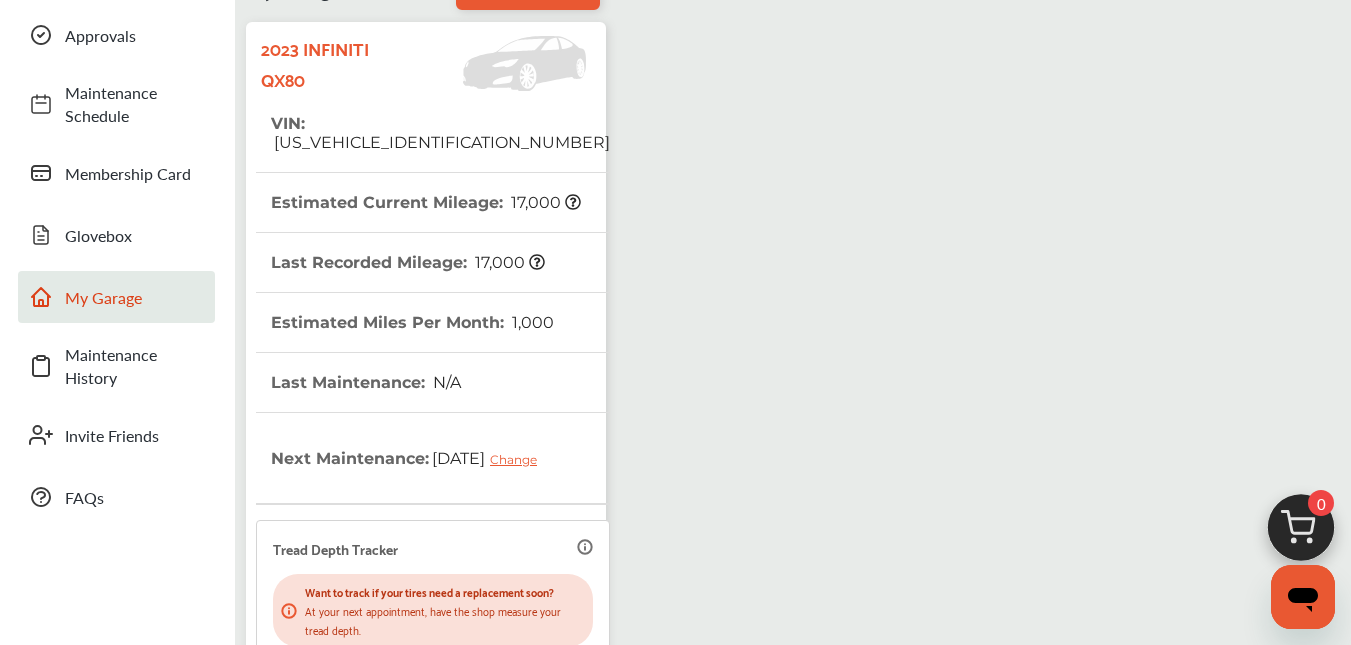 scroll, scrollTop: 200, scrollLeft: 0, axis: vertical 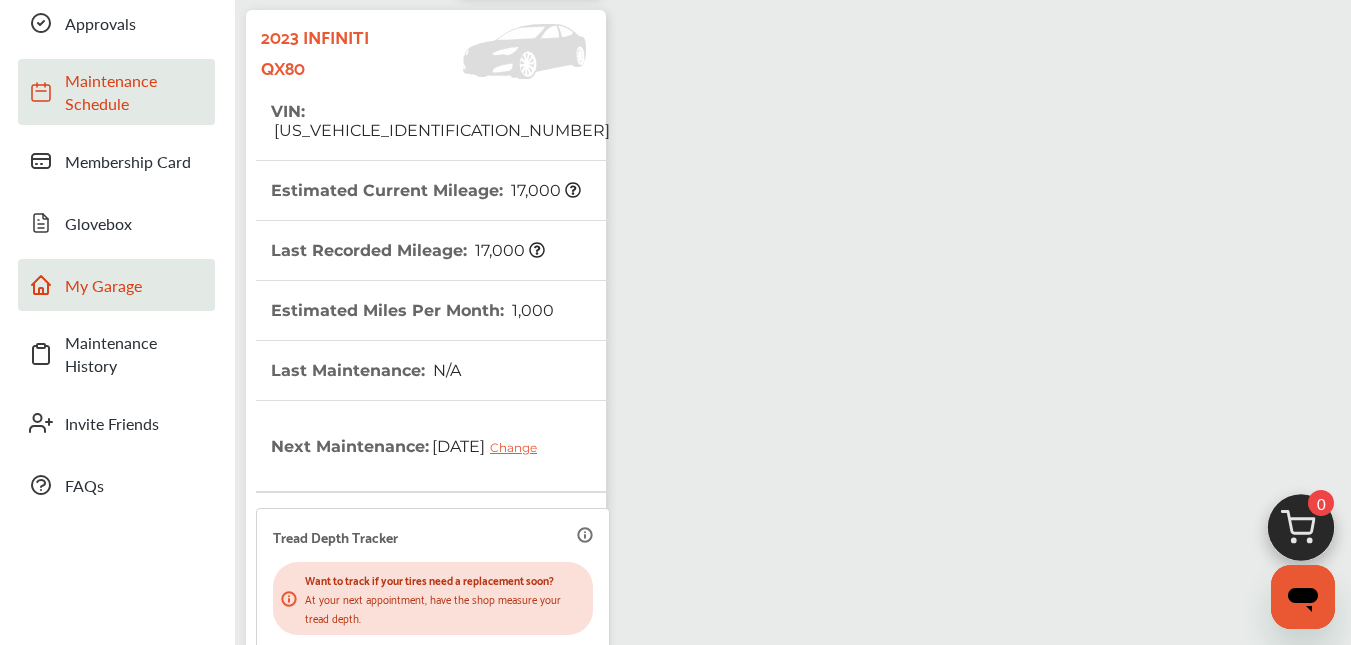 click on "Maintenance Schedule" at bounding box center (135, 92) 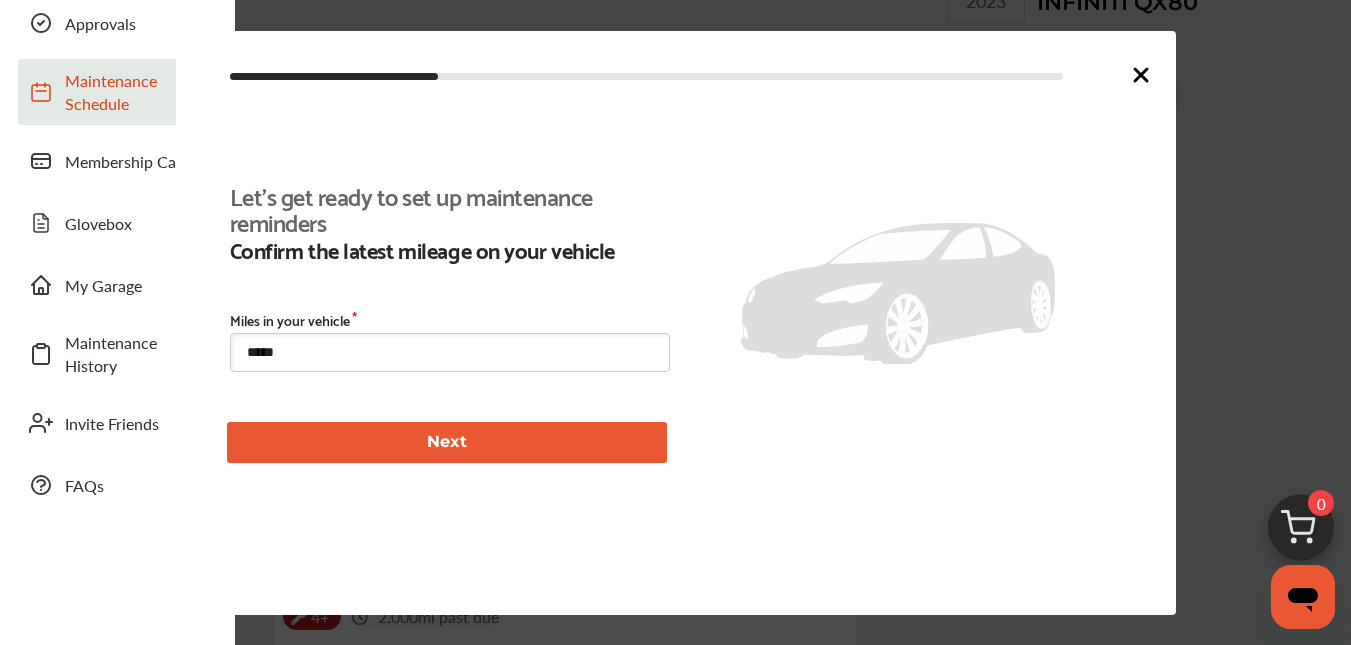scroll, scrollTop: 203, scrollLeft: 0, axis: vertical 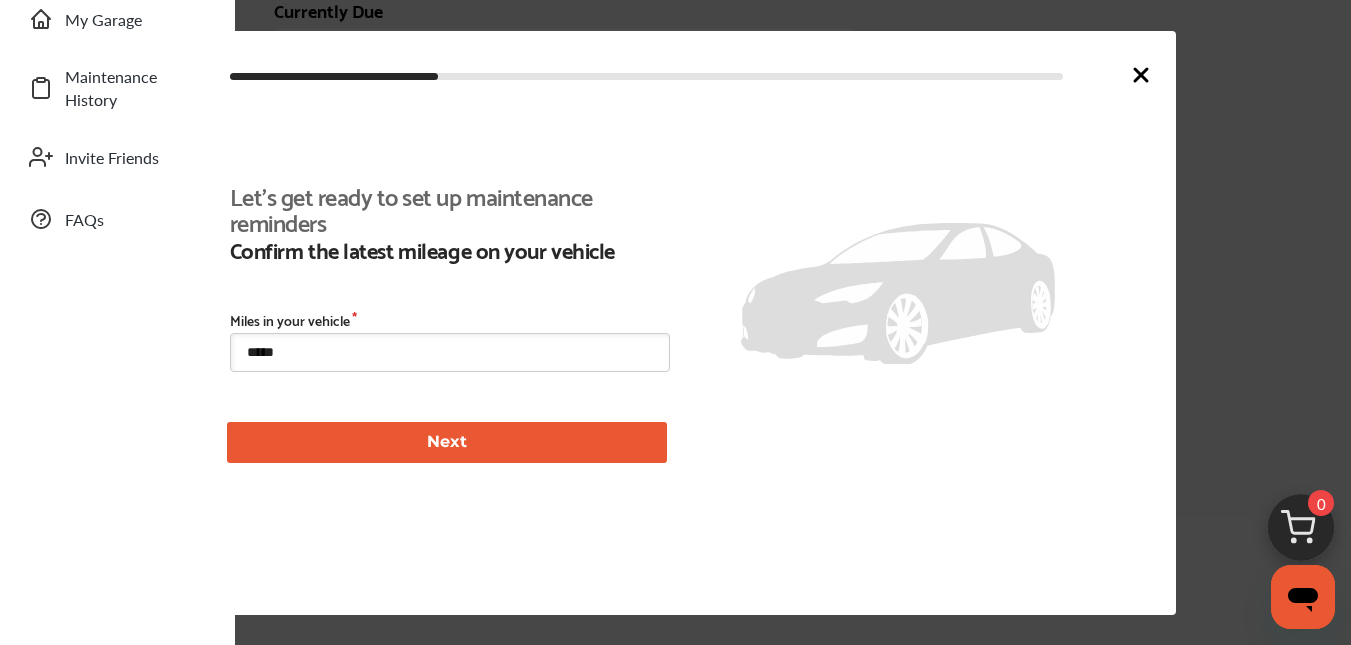 click on "Next" at bounding box center (447, 442) 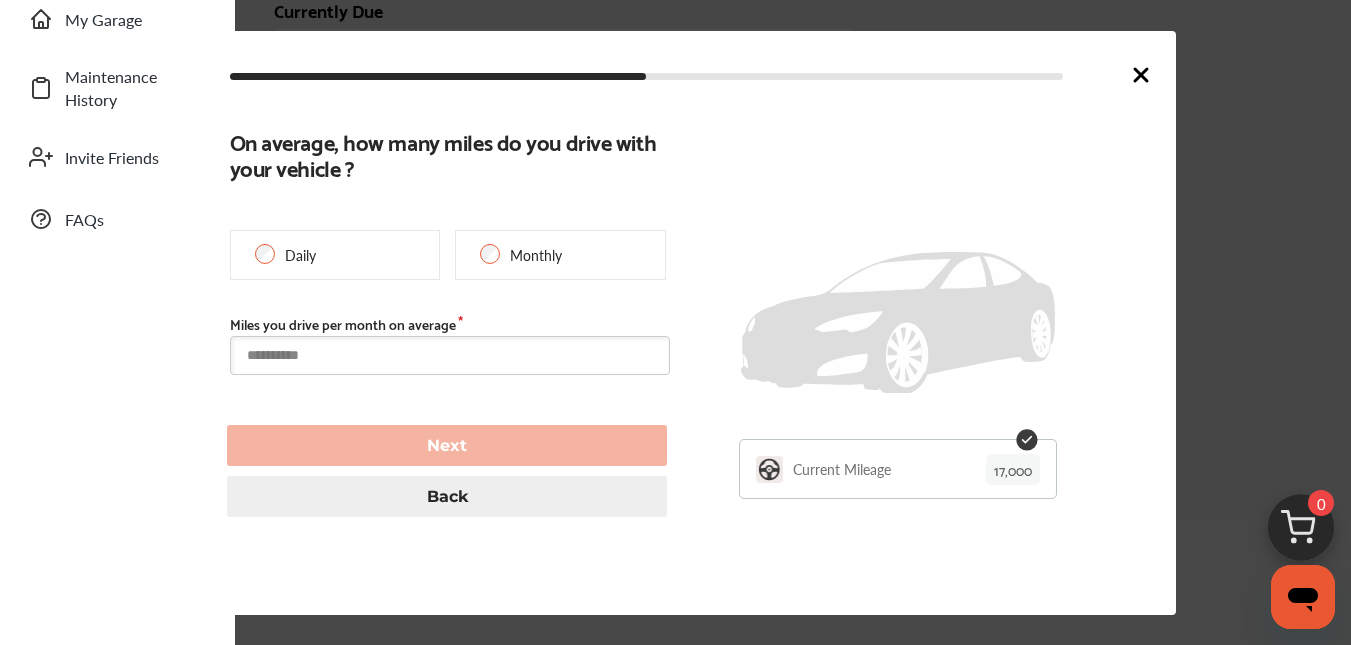 click at bounding box center (450, 355) 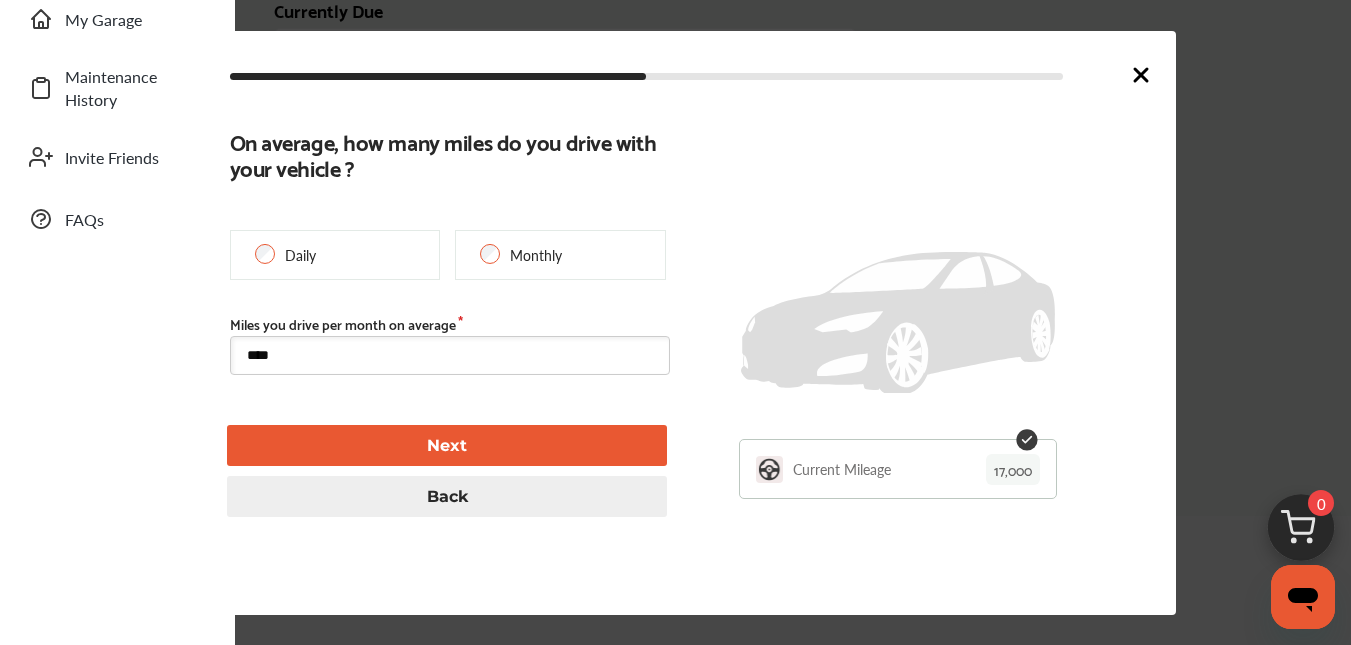 type on "****" 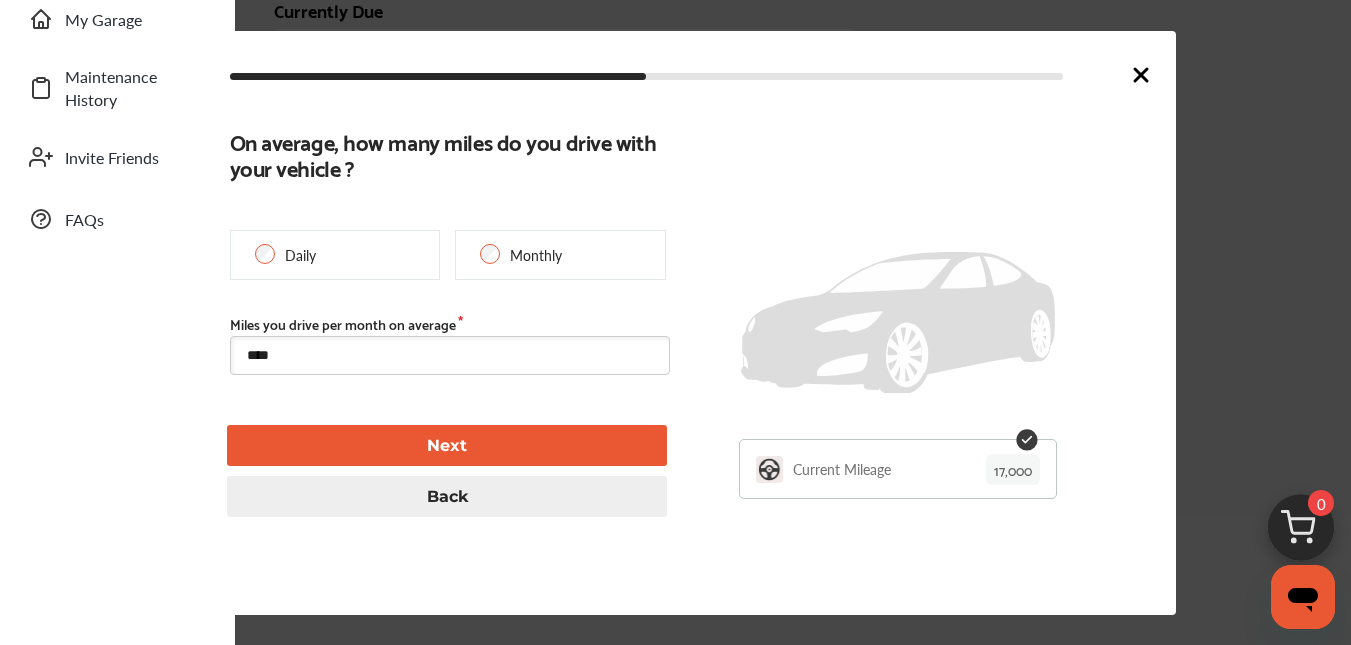 click on "Next" at bounding box center [447, 445] 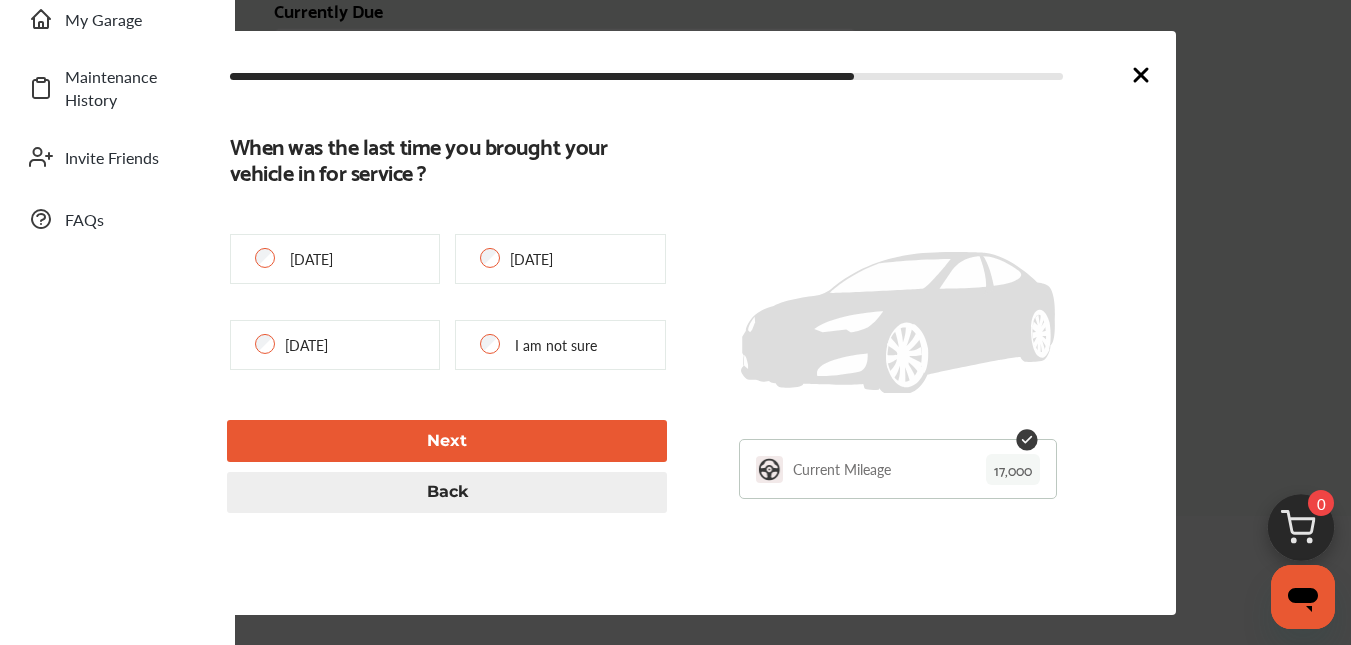 click on "Next" at bounding box center [447, 440] 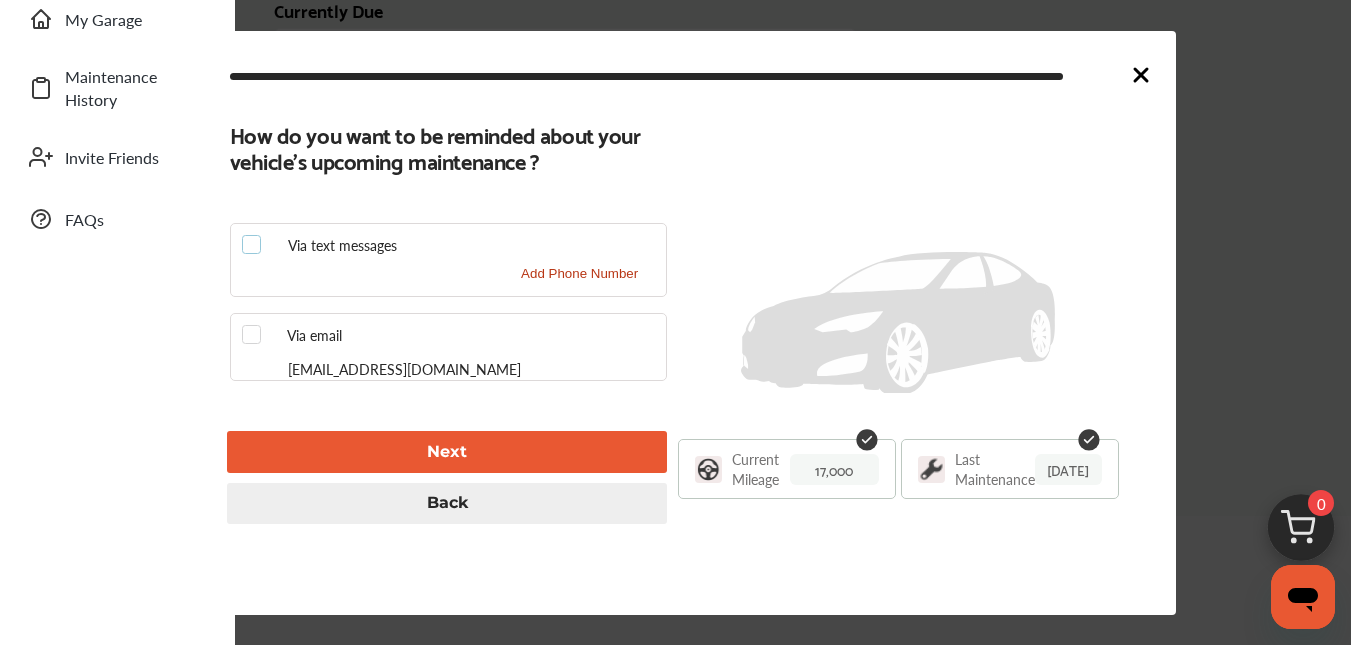 click at bounding box center [257, 235] 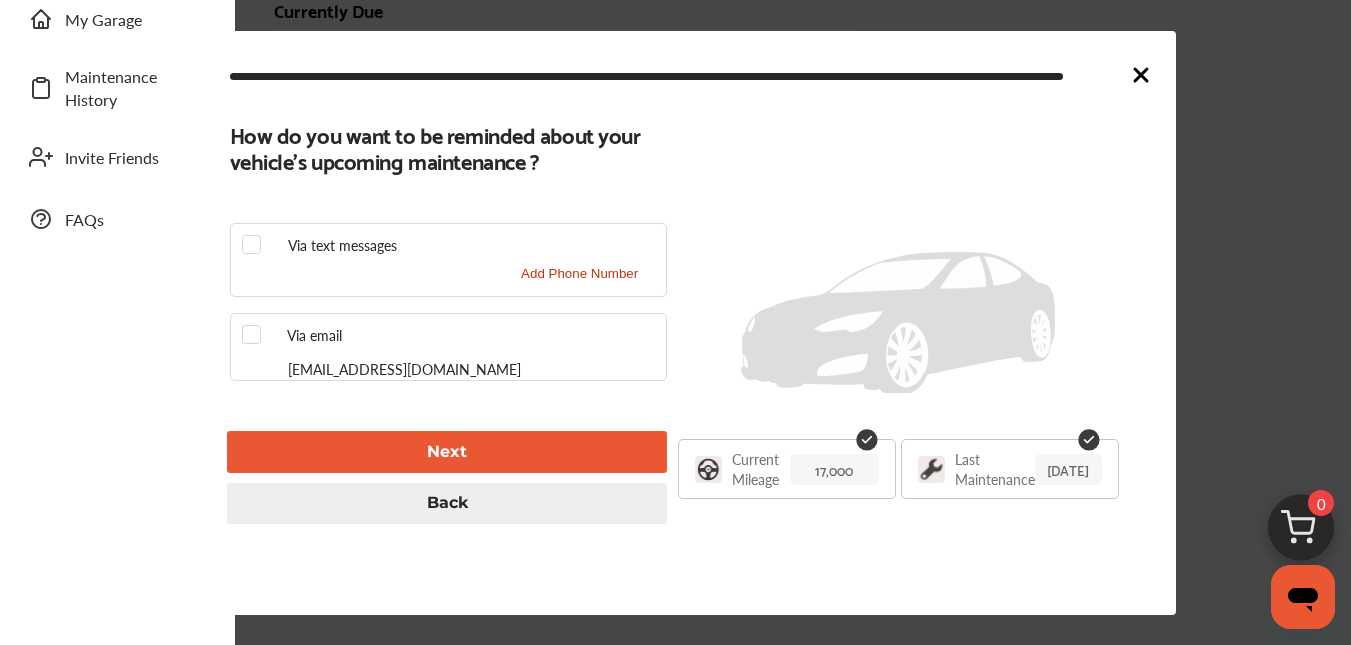click on "Add Phone Number" 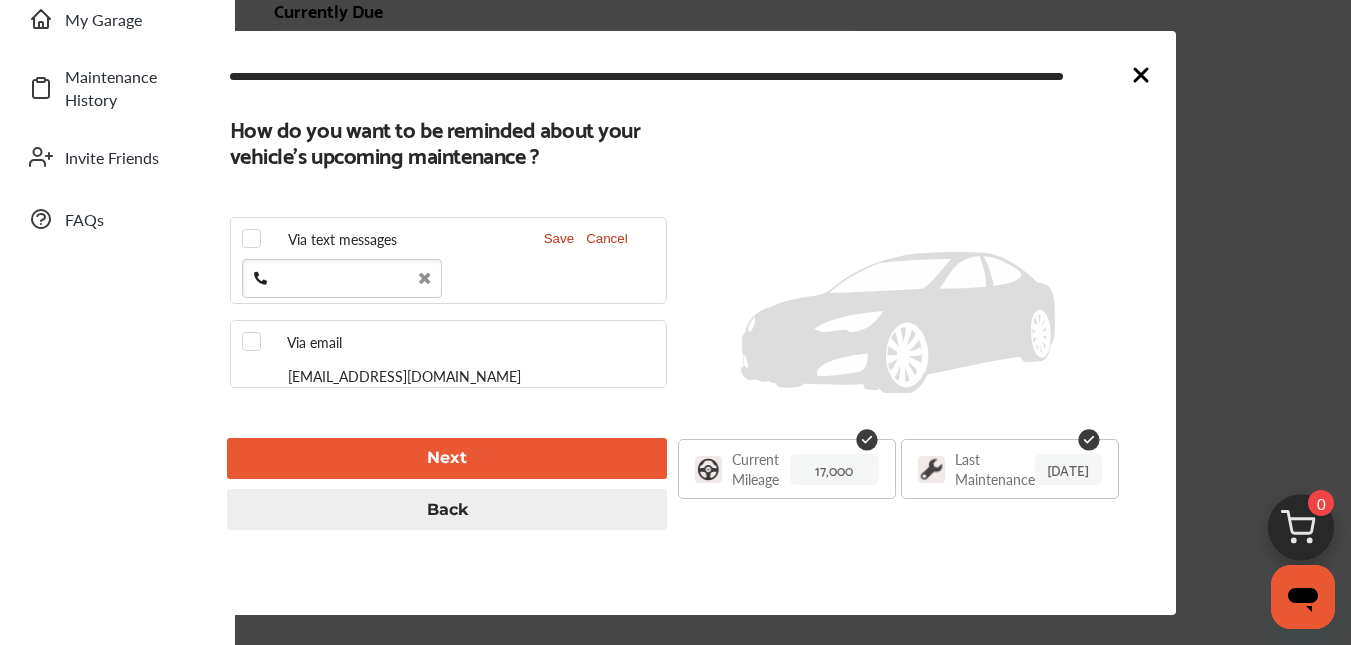 click at bounding box center (342, 278) 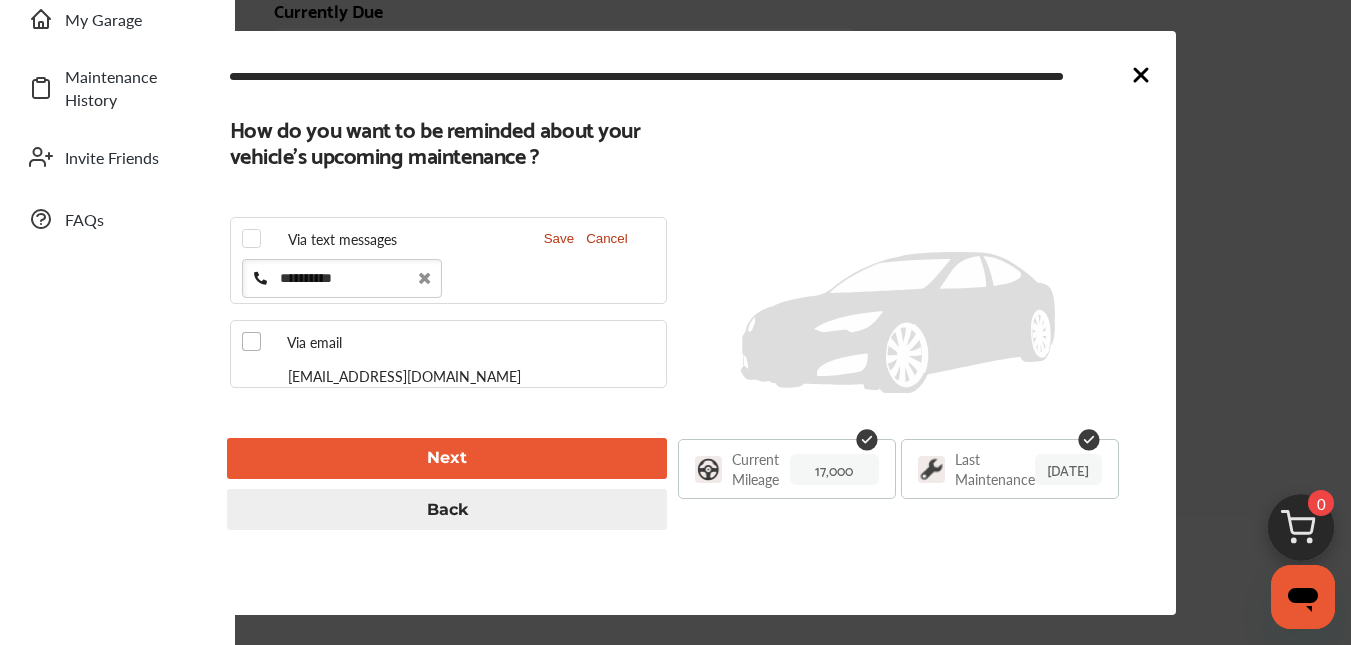 type on "**********" 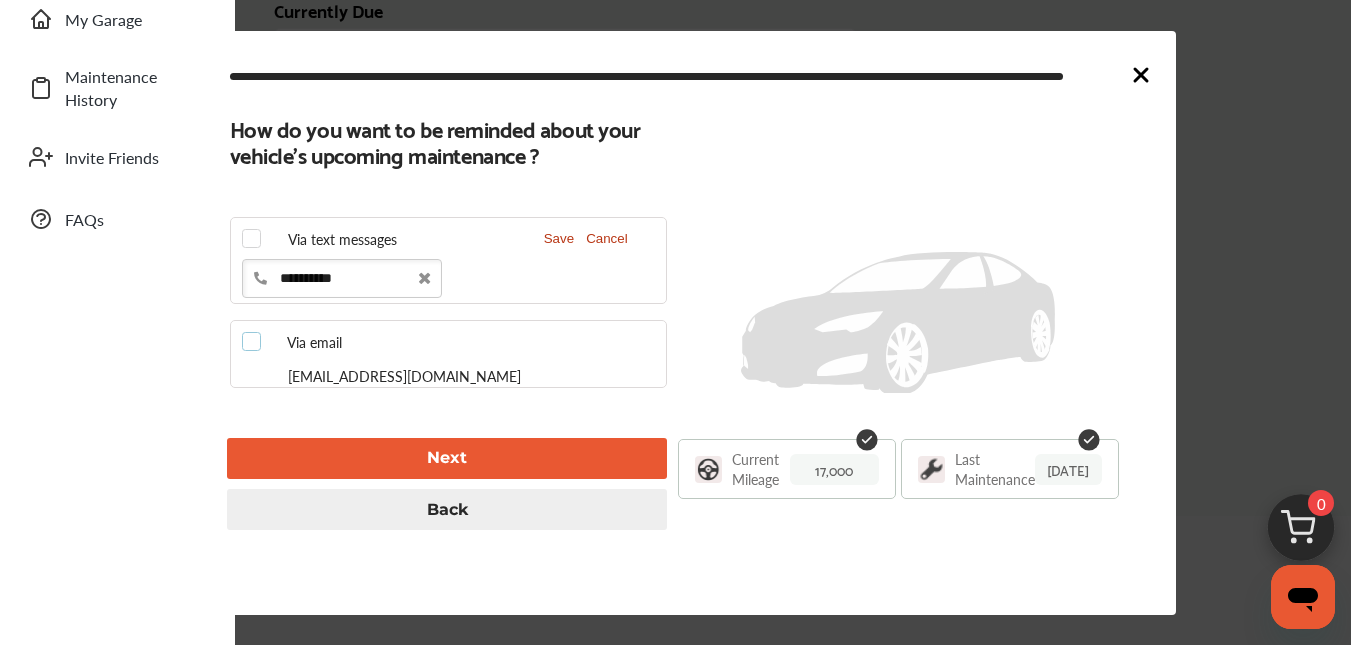 click at bounding box center (257, 332) 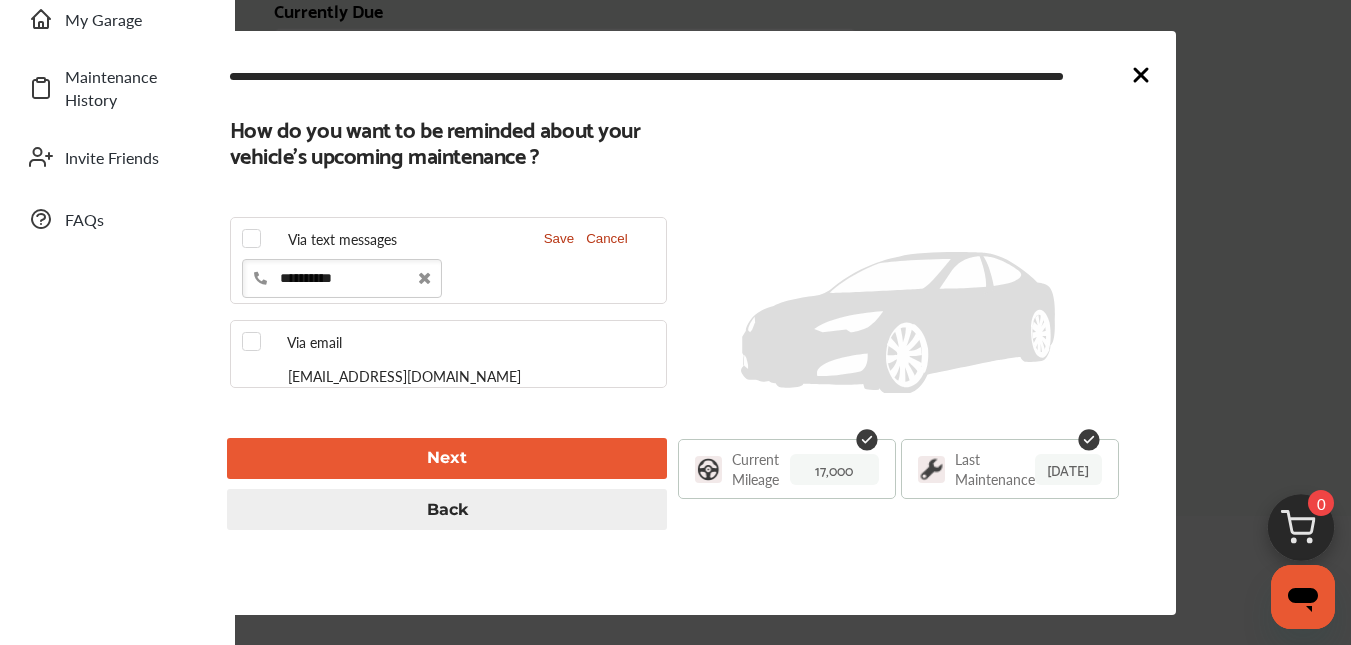 click on "Next" at bounding box center (447, 458) 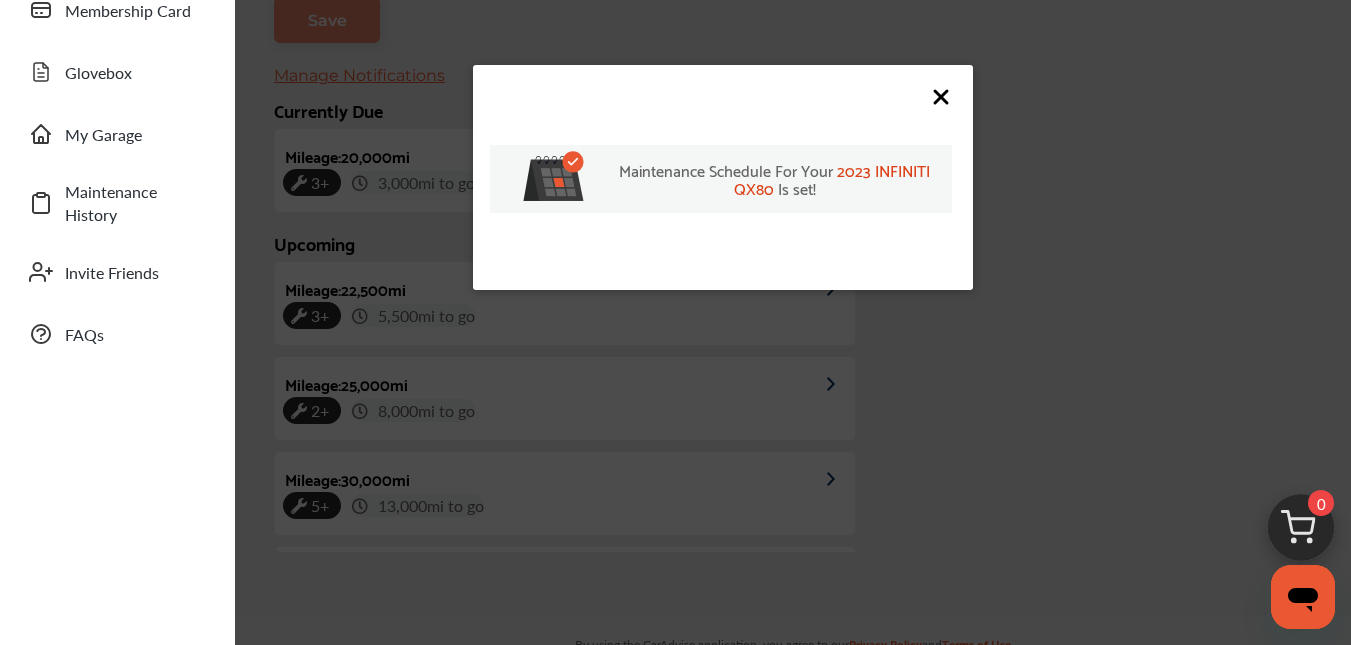 scroll, scrollTop: 451, scrollLeft: 0, axis: vertical 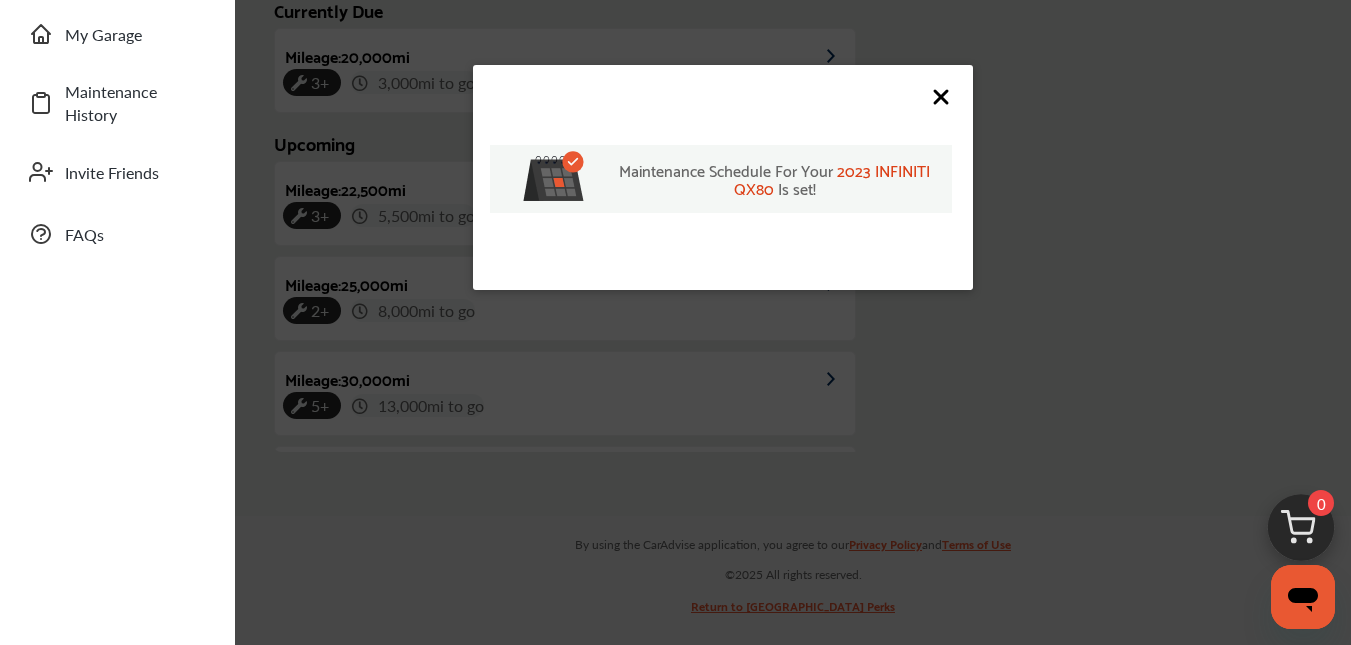click 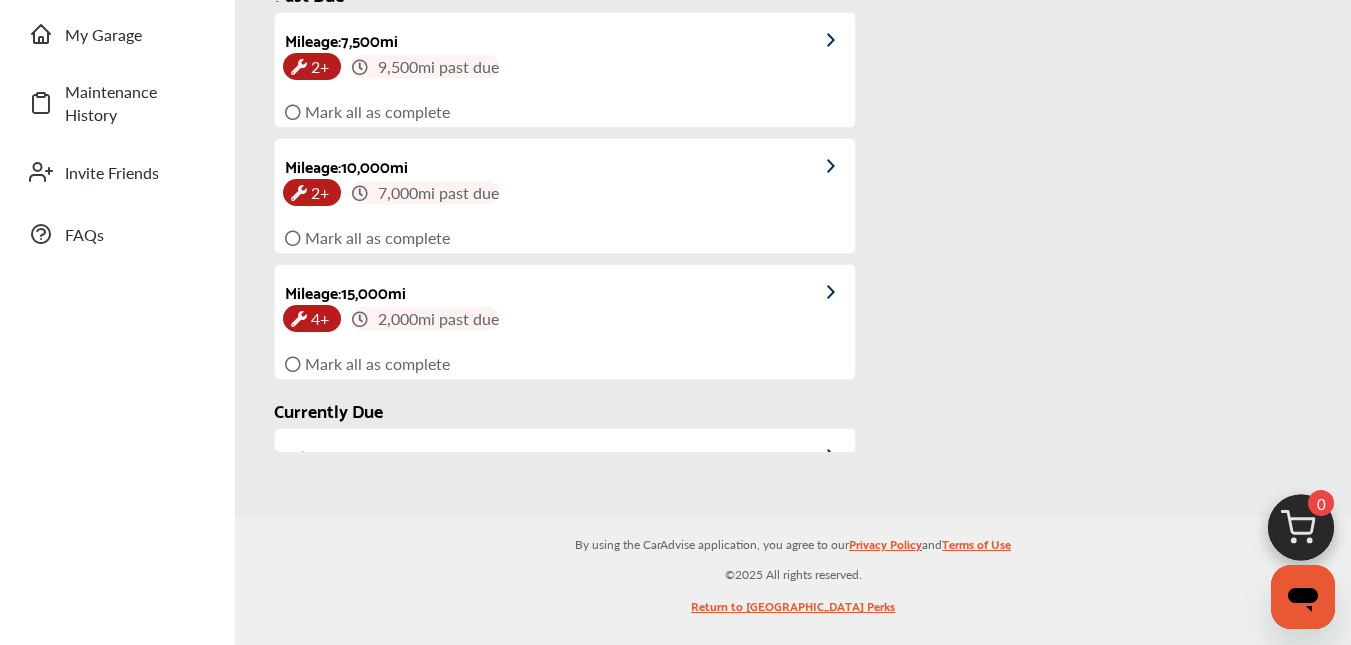 scroll, scrollTop: 0, scrollLeft: 0, axis: both 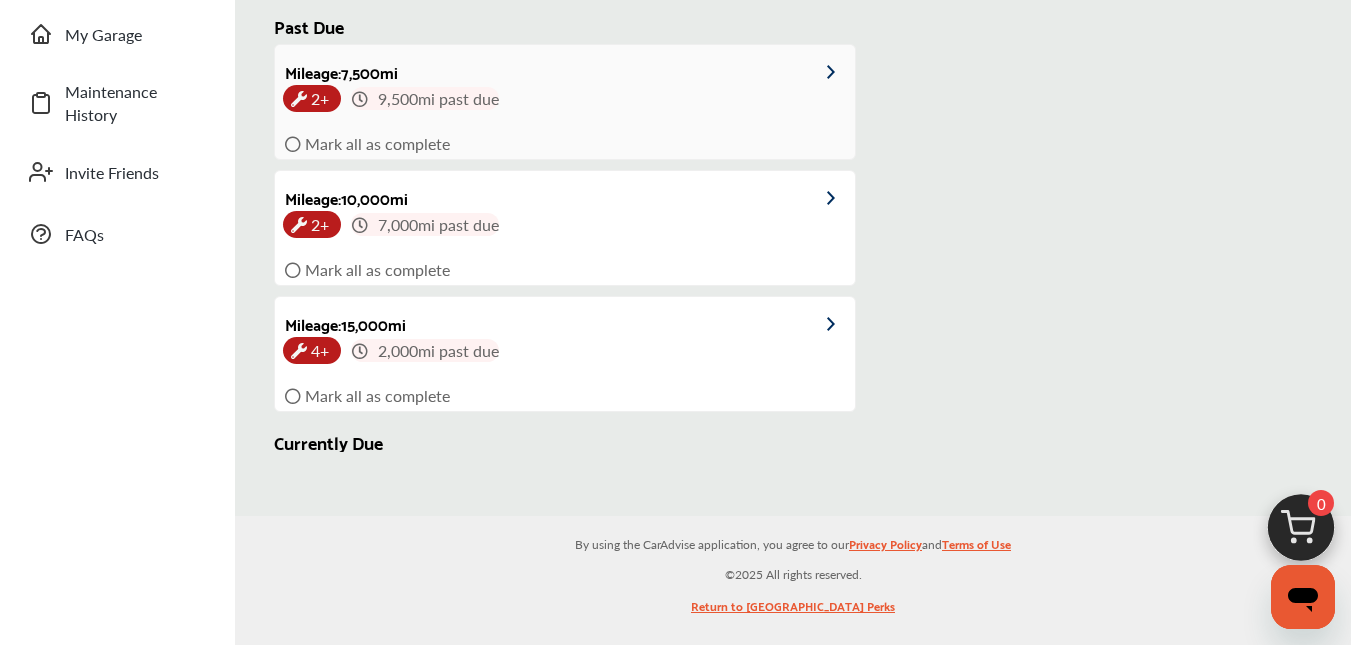 click at bounding box center (293, 144) 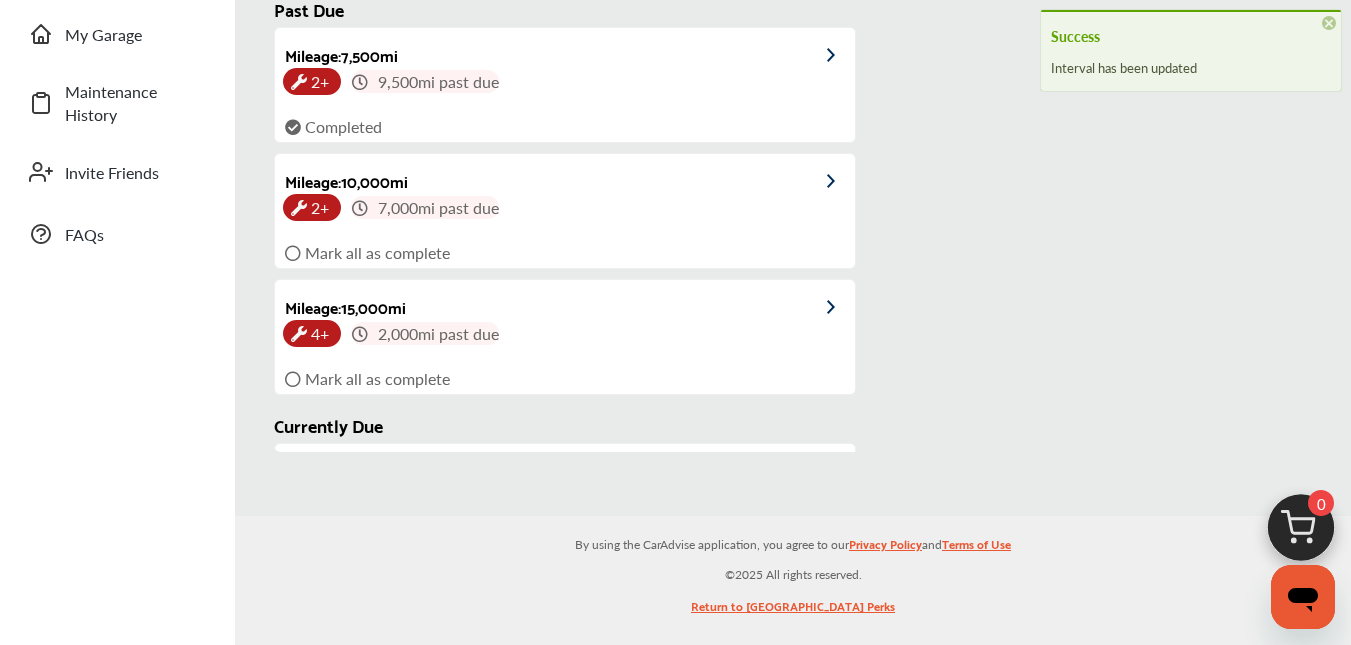 scroll, scrollTop: 0, scrollLeft: 0, axis: both 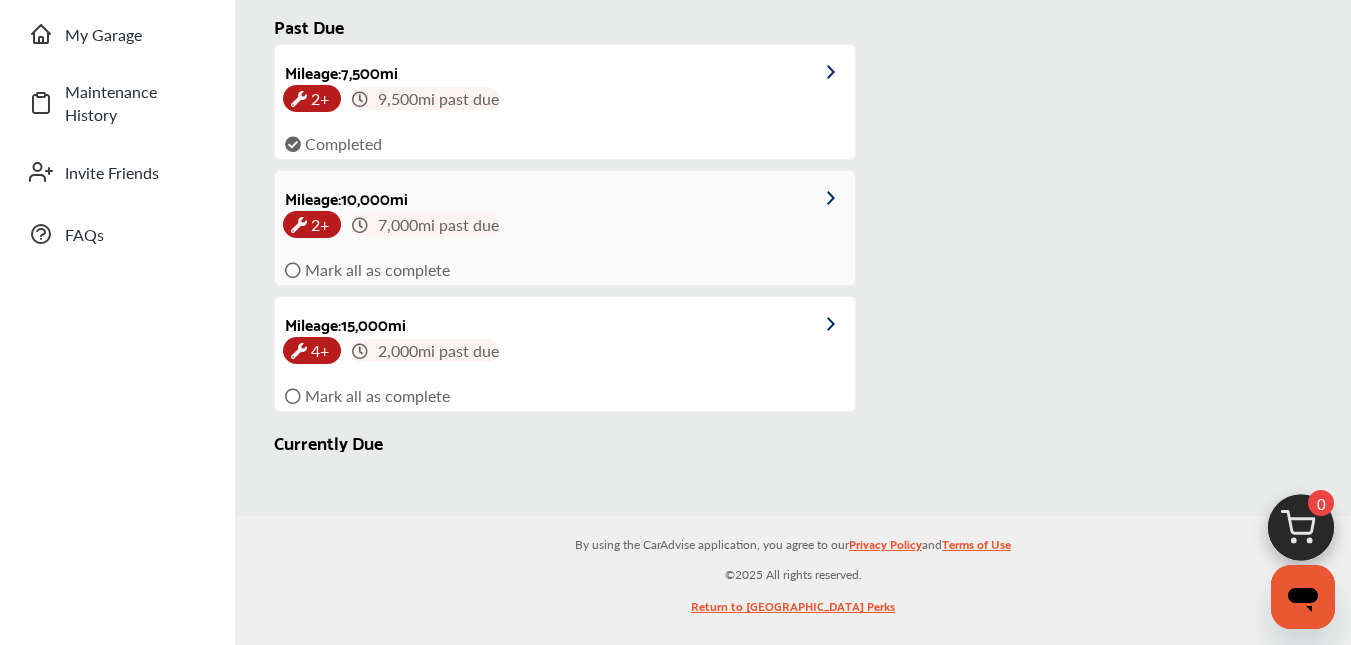 click at bounding box center [293, 270] 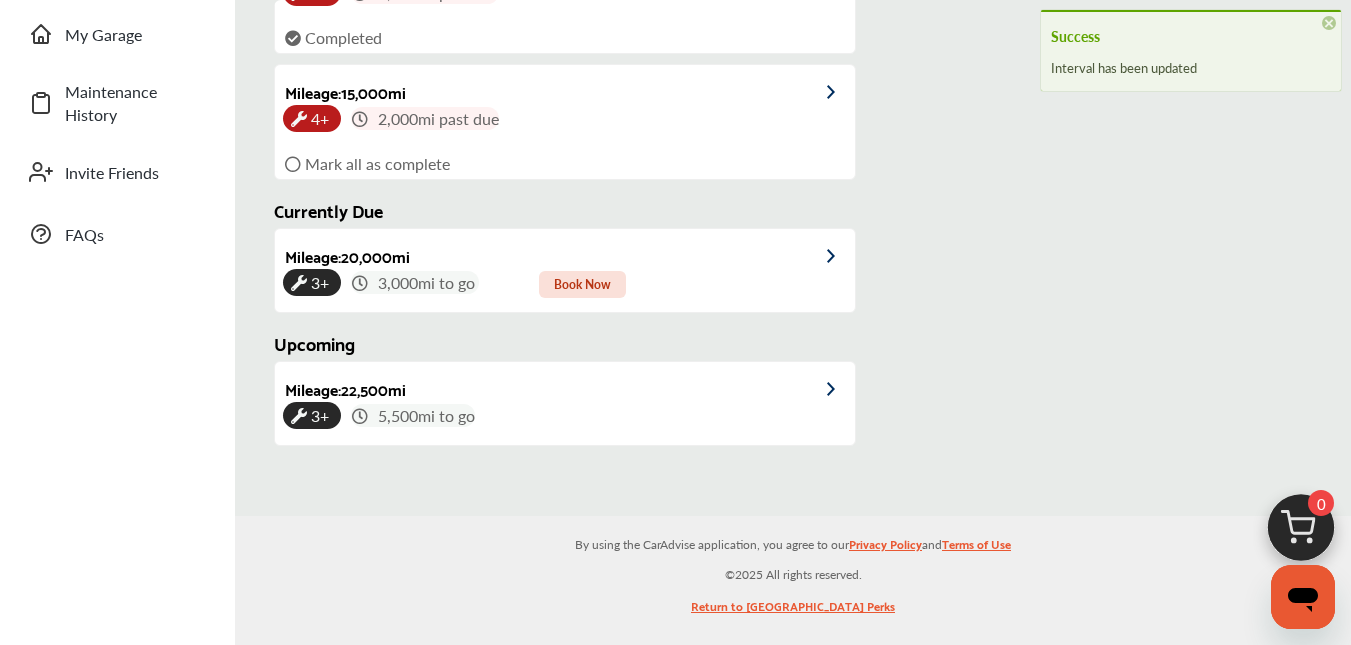 scroll, scrollTop: 132, scrollLeft: 0, axis: vertical 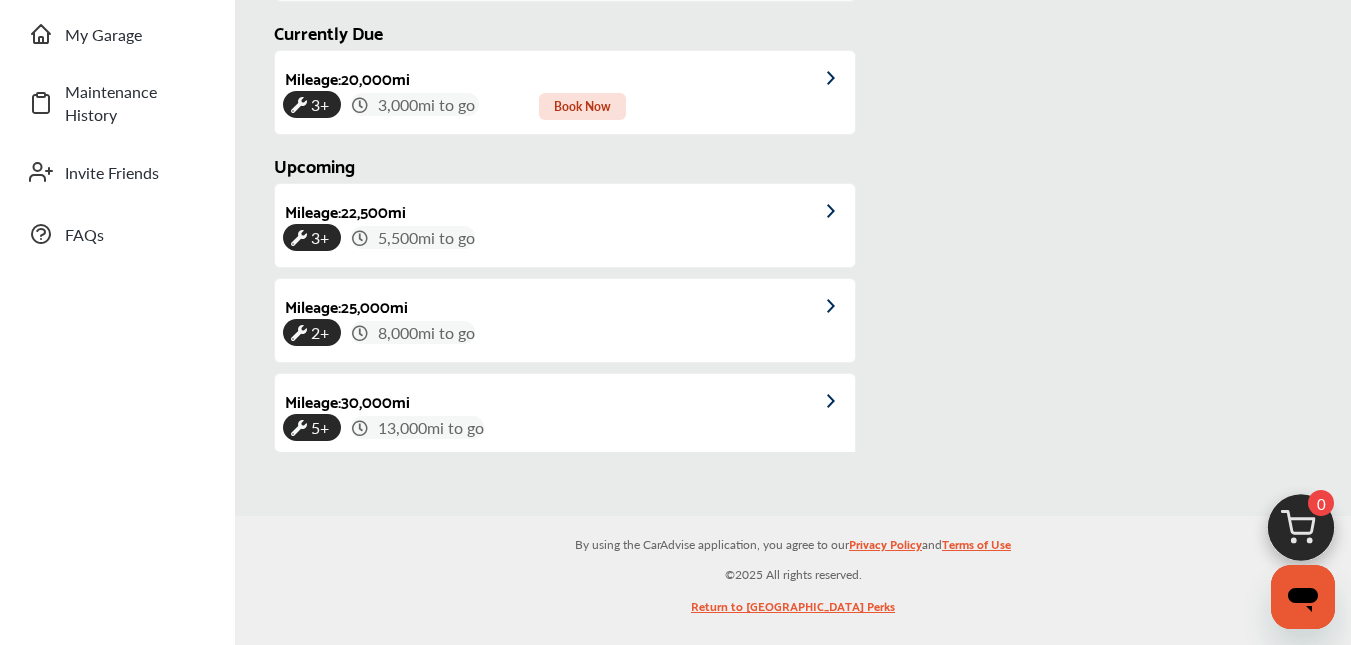 click on "Past Due Mileage :  7,500 mi  2+   9,500 mi    past due   Completed Mileage :  10,000 mi  2+   7,000 mi    past due   Completed Mileage :  15,000 mi  4+   2,000 mi    past due   Mark all as complete Currently Due Mileage :  20,000 mi  3+   3,000 mi    to go   Book Now Upcoming Mileage :  22,500 mi  3+   5,500 mi    to go   Mileage :  25,000 mi  2+   8,000 mi    to go   Mileage :  30,000 mi  5+   13,000 mi    to go   Mileage :  35,000 mi  2+   18,000 mi    to go   Mileage :  37,500 mi  2+   20,500 mi    to go   Mileage :  40,000 mi  3+   23,000 mi    to go   Mileage :  45,000 mi  5+   28,000 mi    to go   Mileage :  50,000 mi  2+   33,000 mi    to go   Mileage :  52,500 mi  2+   35,500 mi    to go   Mileage :  55,000 mi  2+   38,000 mi    to go   Mileage :  60,000 mi  6+   43,000 mi    to go   Mileage :  65,000 mi  2+   48,000 mi    to go   Mileage :  67,500 mi  3+   50,500 mi    to go   Mileage :  70,000 mi  2+   53,000 mi    to go   Mileage :  75,000 mi  4+   58,000 mi    to go   Mileage :  80,000 mi  3+" at bounding box center [580, 225] 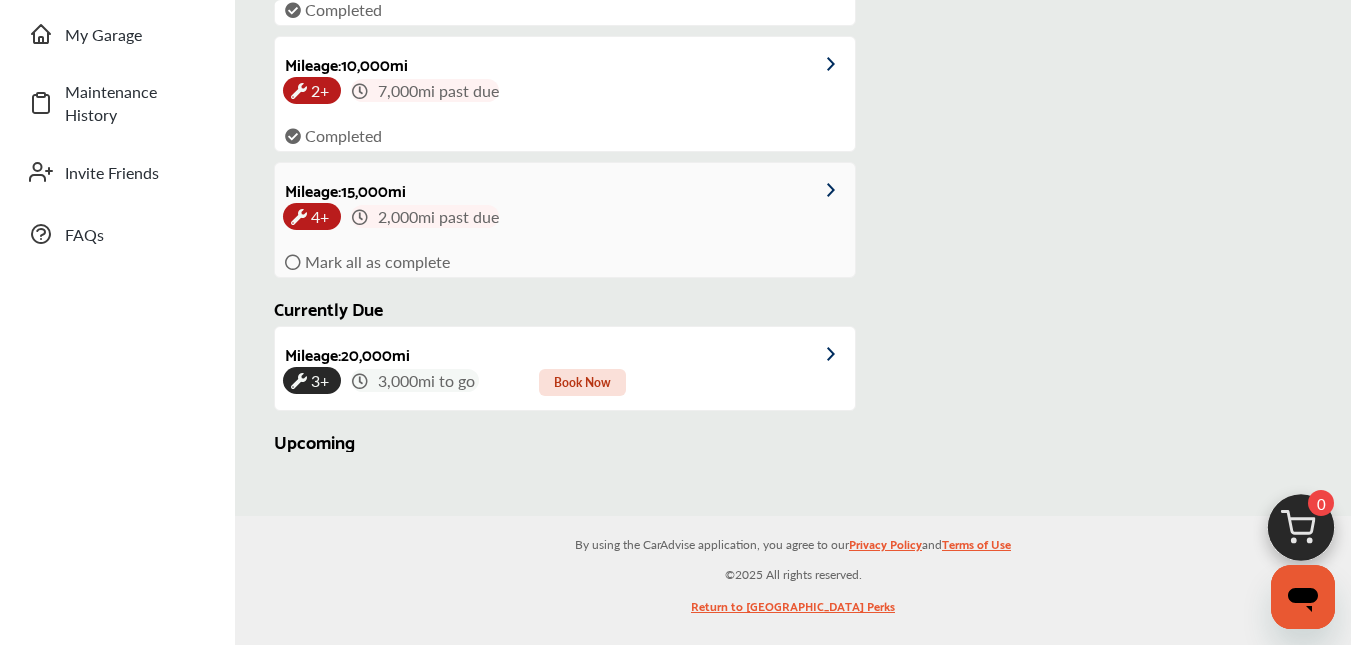 scroll, scrollTop: 132, scrollLeft: 0, axis: vertical 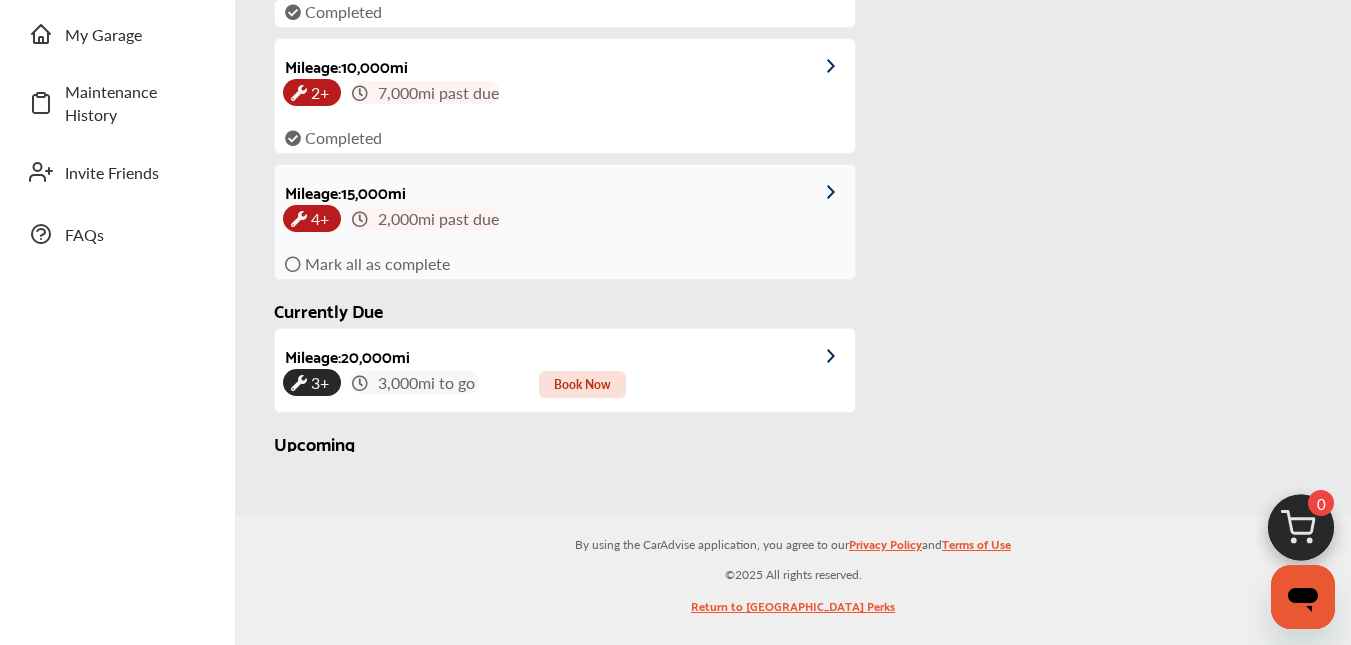 click at bounding box center [293, 264] 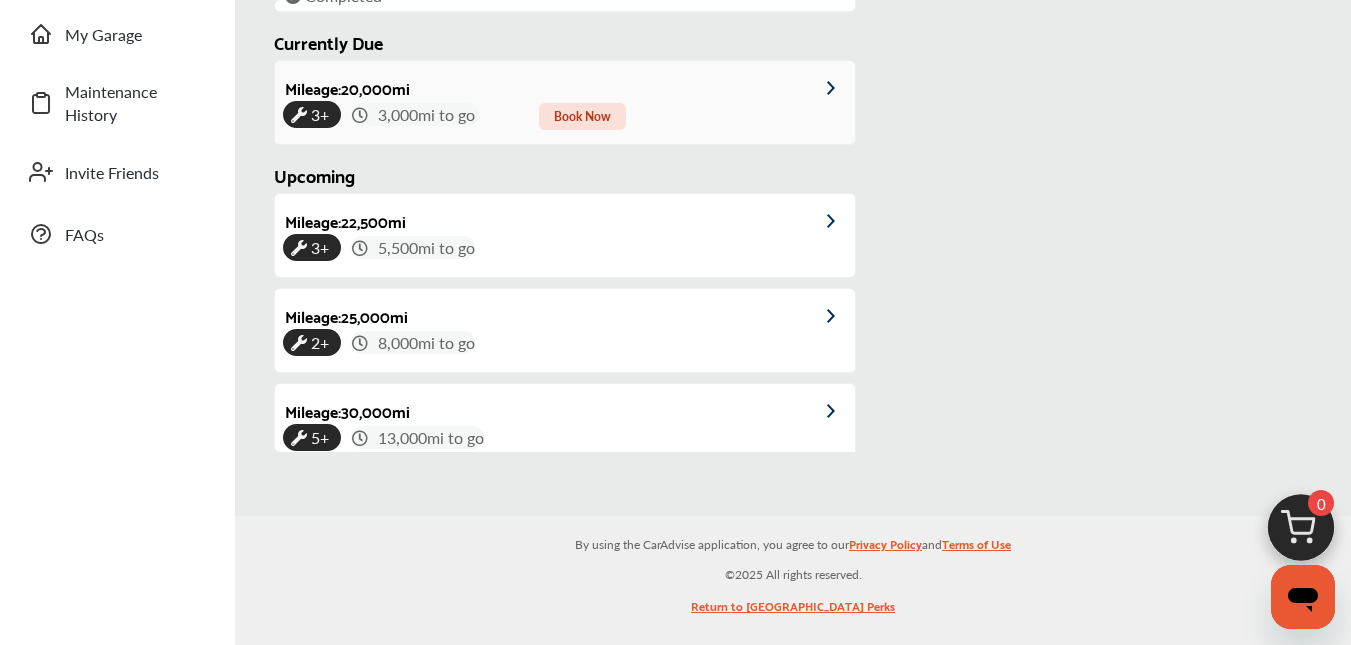 scroll, scrollTop: 432, scrollLeft: 0, axis: vertical 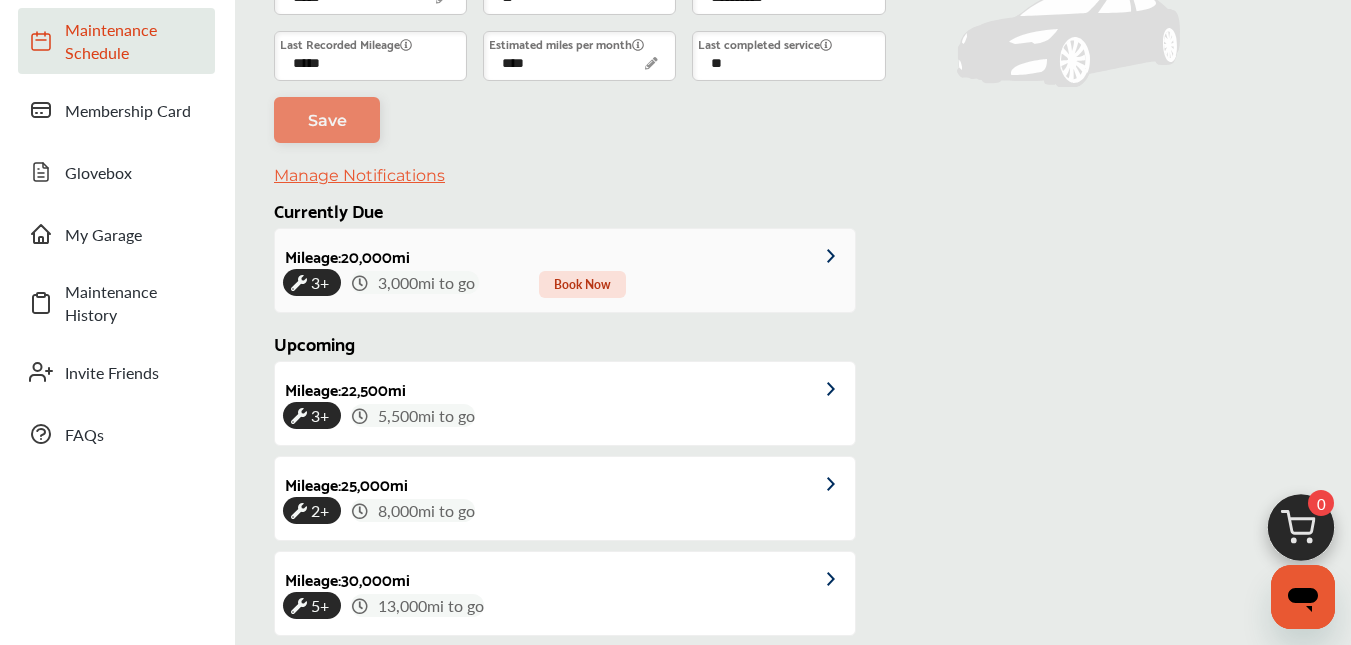 click at bounding box center [821, 253] 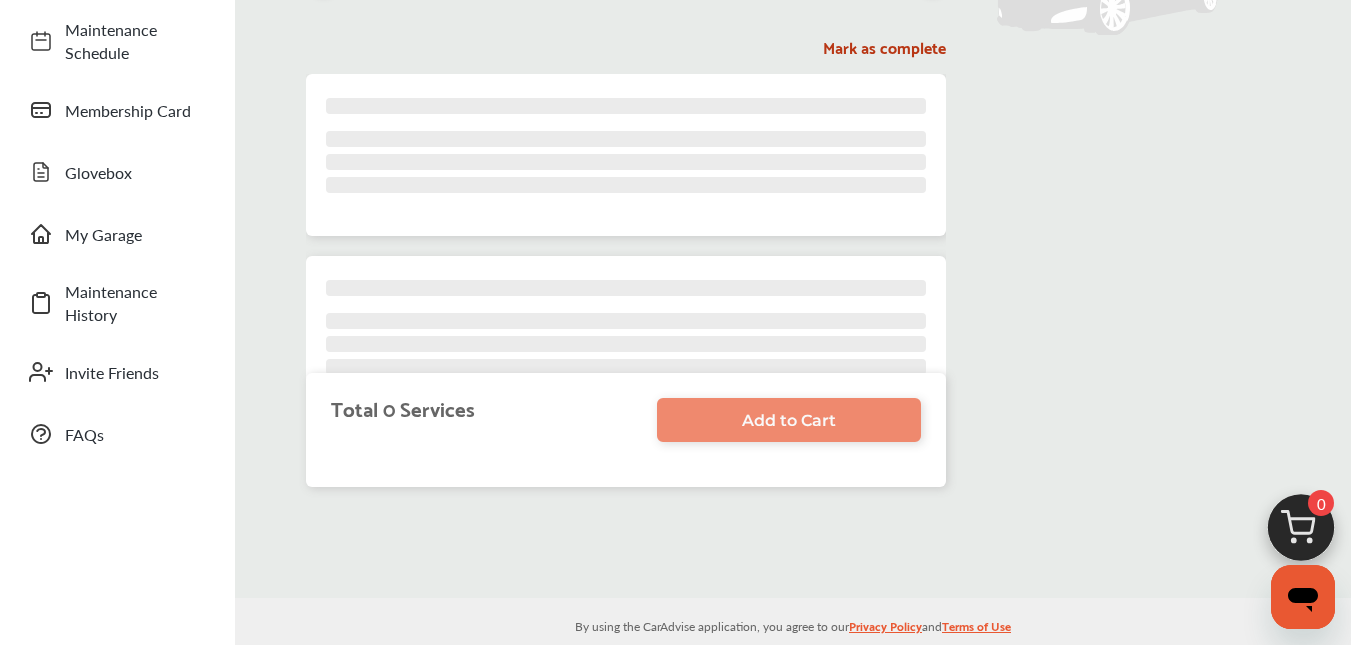 scroll, scrollTop: 0, scrollLeft: 0, axis: both 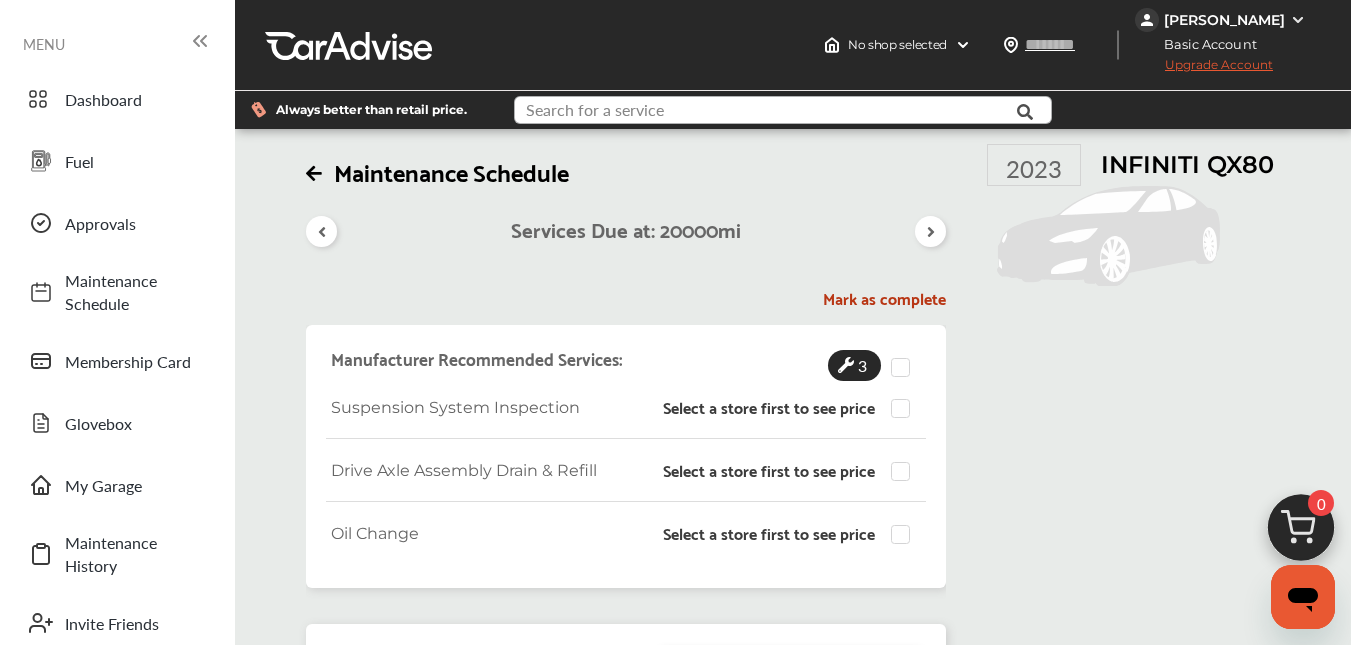 click at bounding box center (768, 112) 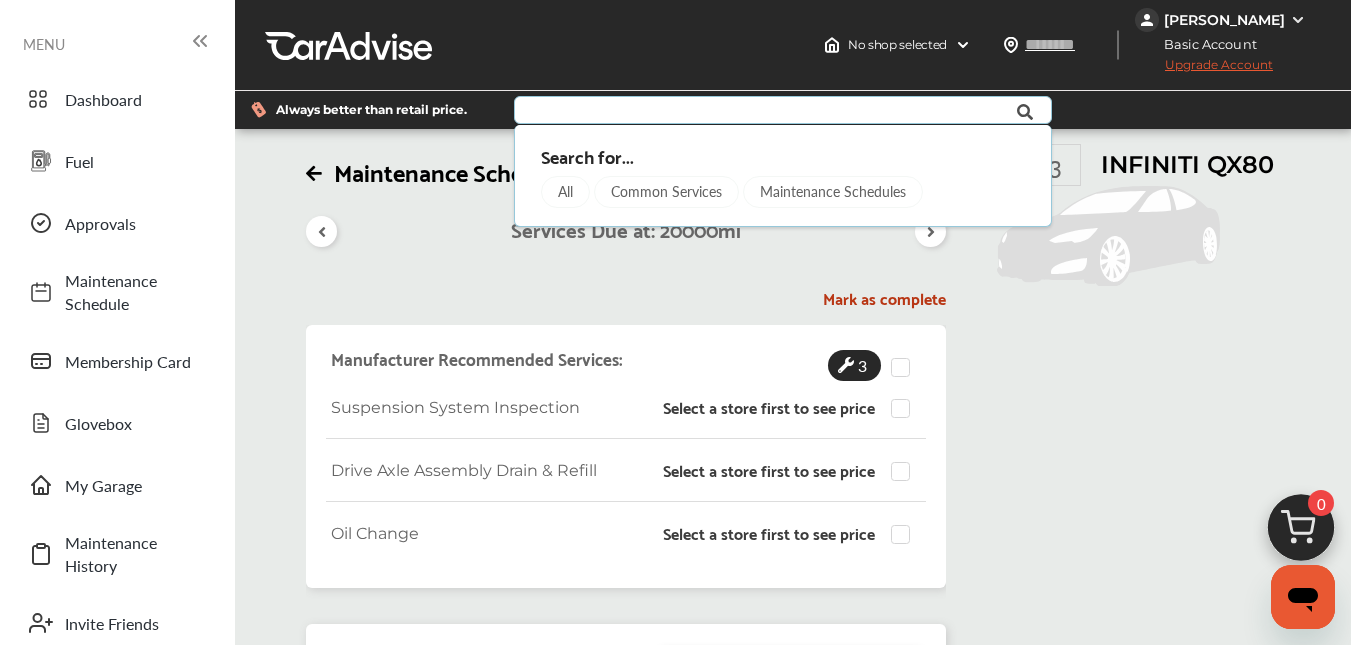 click on "All" at bounding box center (565, 192) 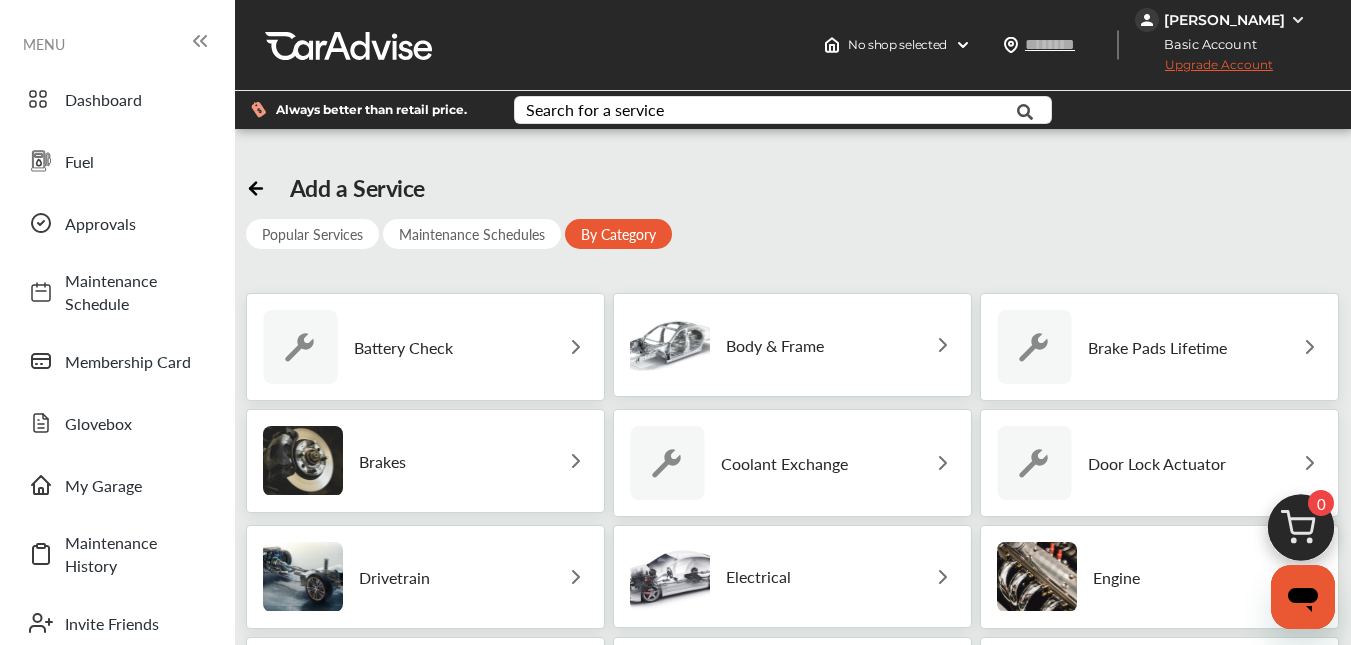 click on "Maintenance Schedules" at bounding box center [472, 234] 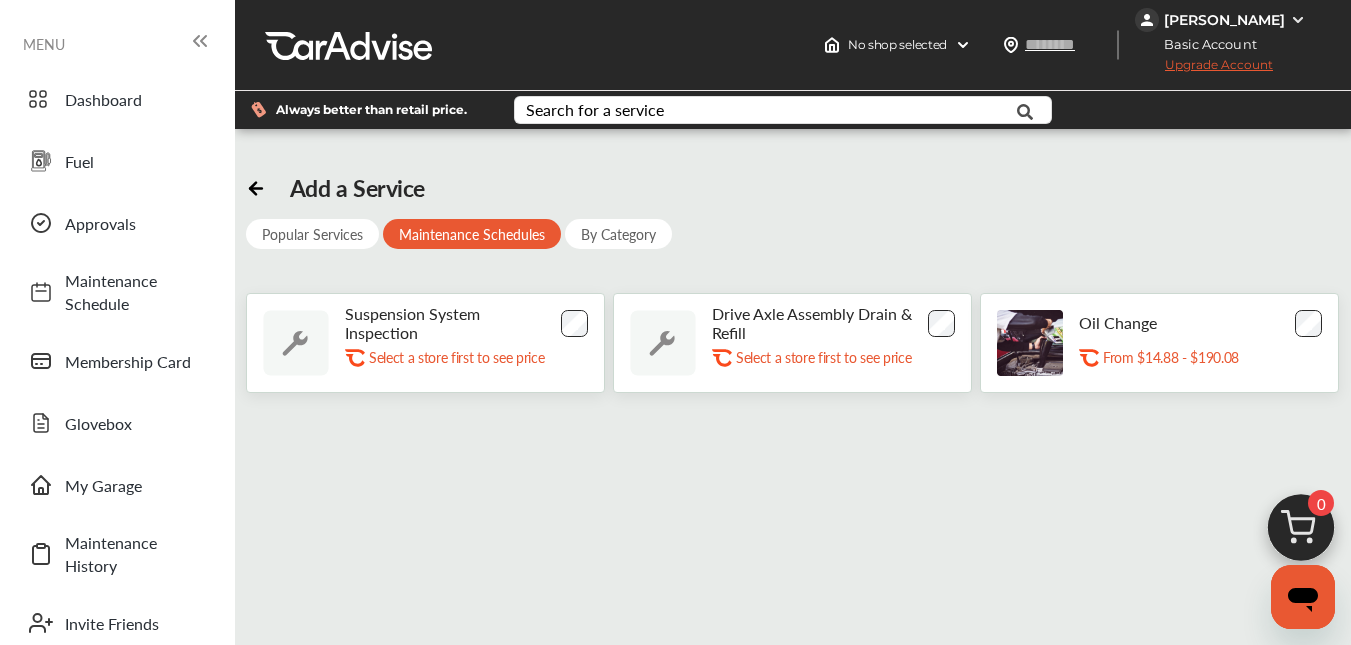 click on "Popular Services" at bounding box center (312, 234) 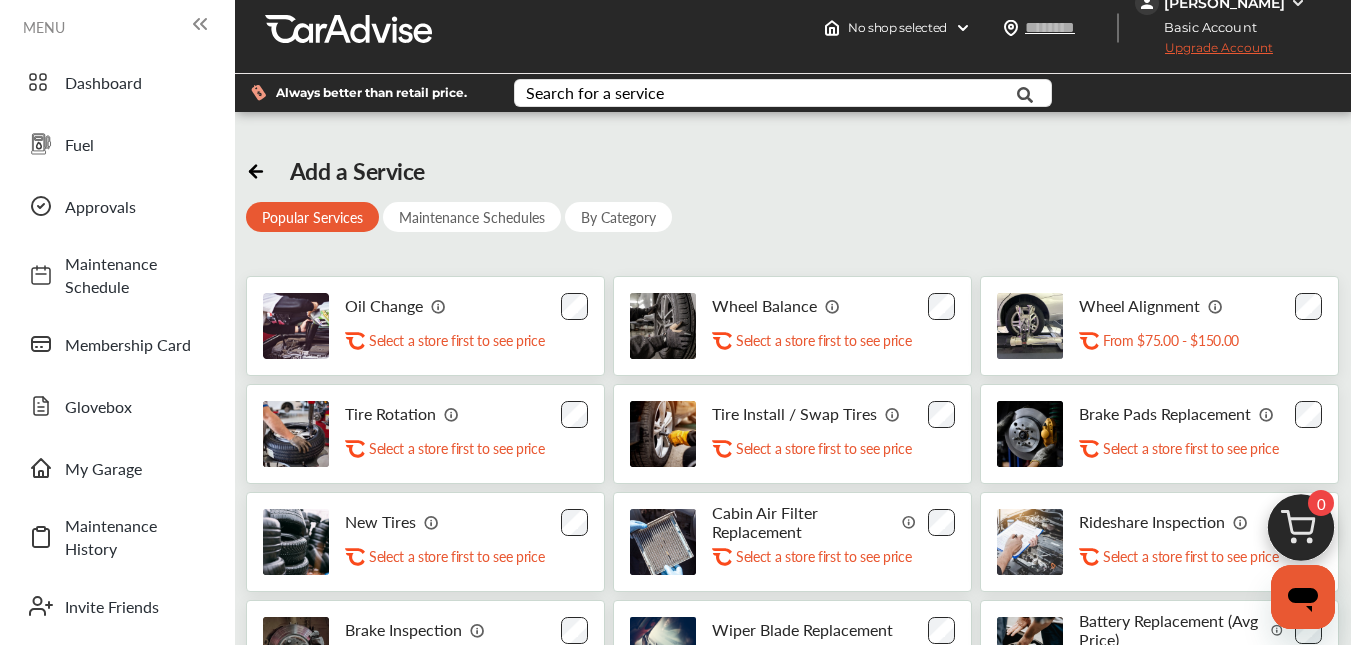scroll, scrollTop: 0, scrollLeft: 0, axis: both 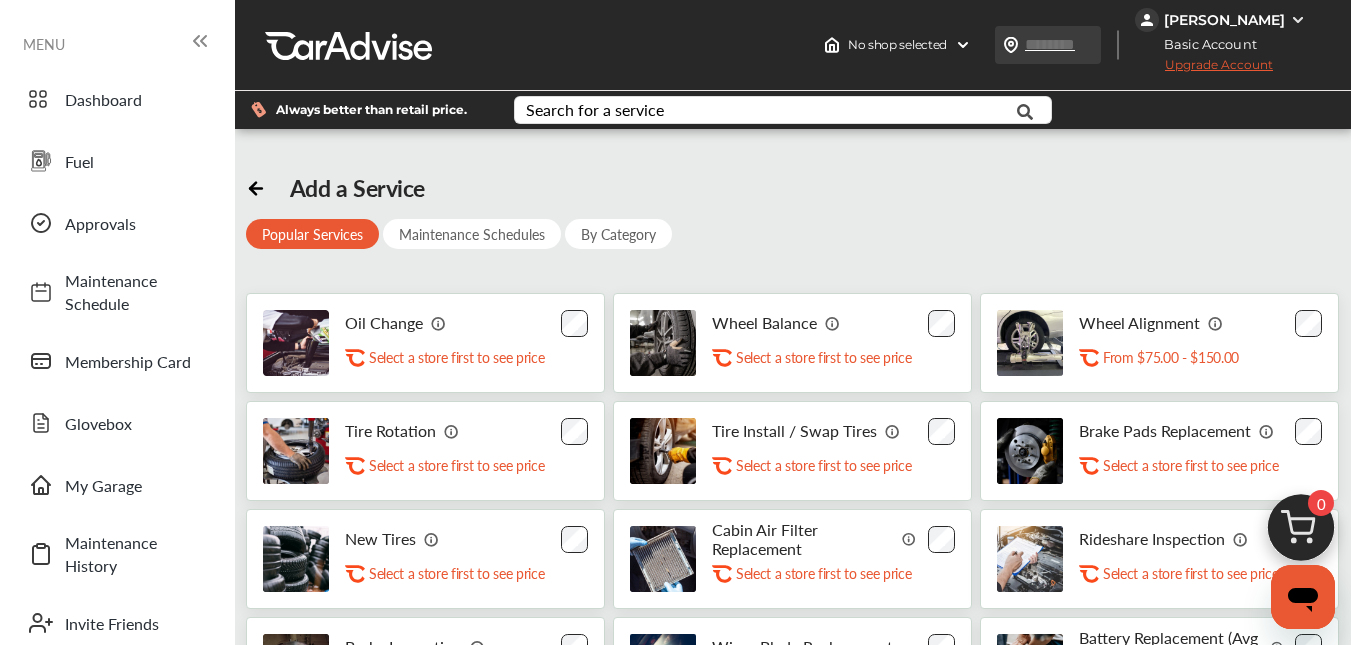 click at bounding box center (1070, 44) 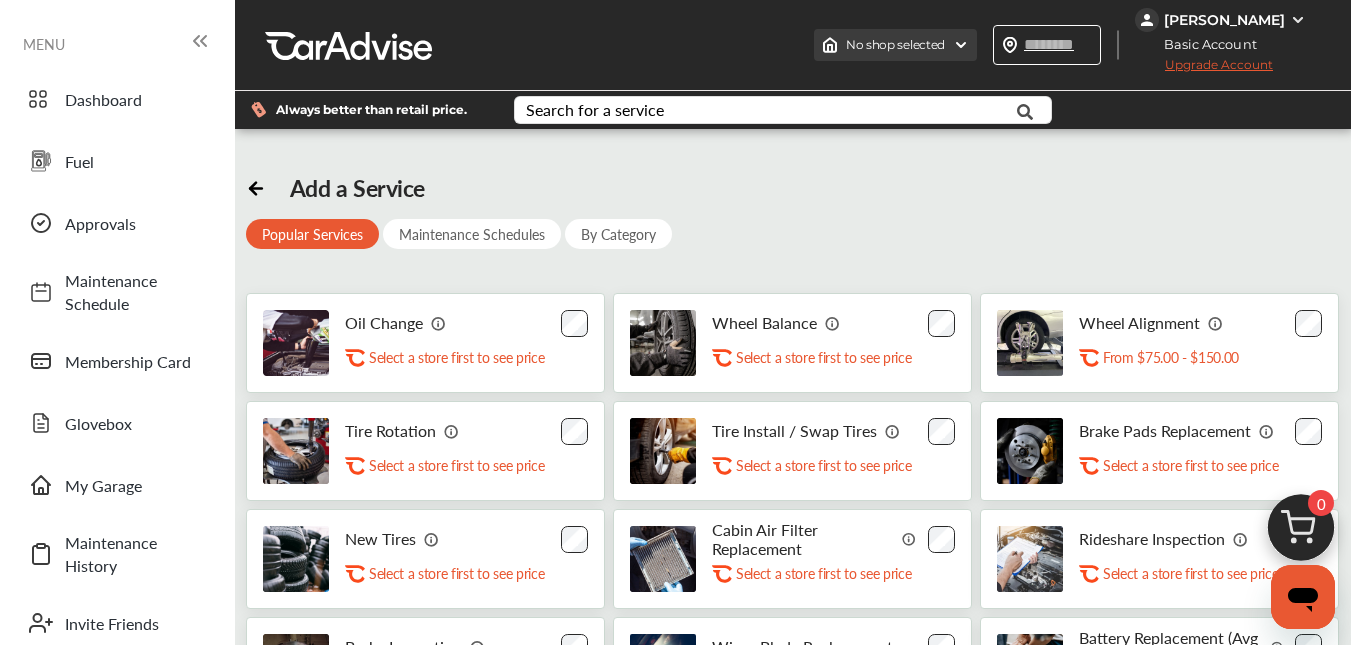 click on "No shop selected" at bounding box center (895, 45) 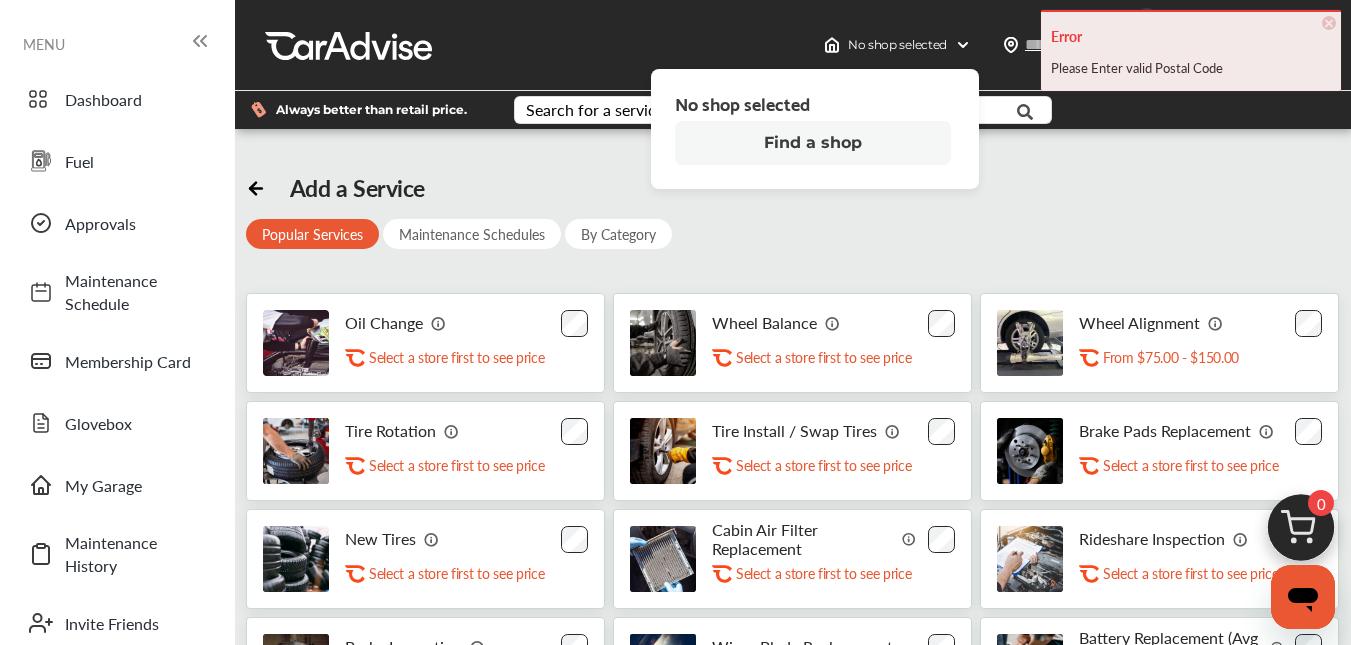 click on "Find a shop" at bounding box center [813, 143] 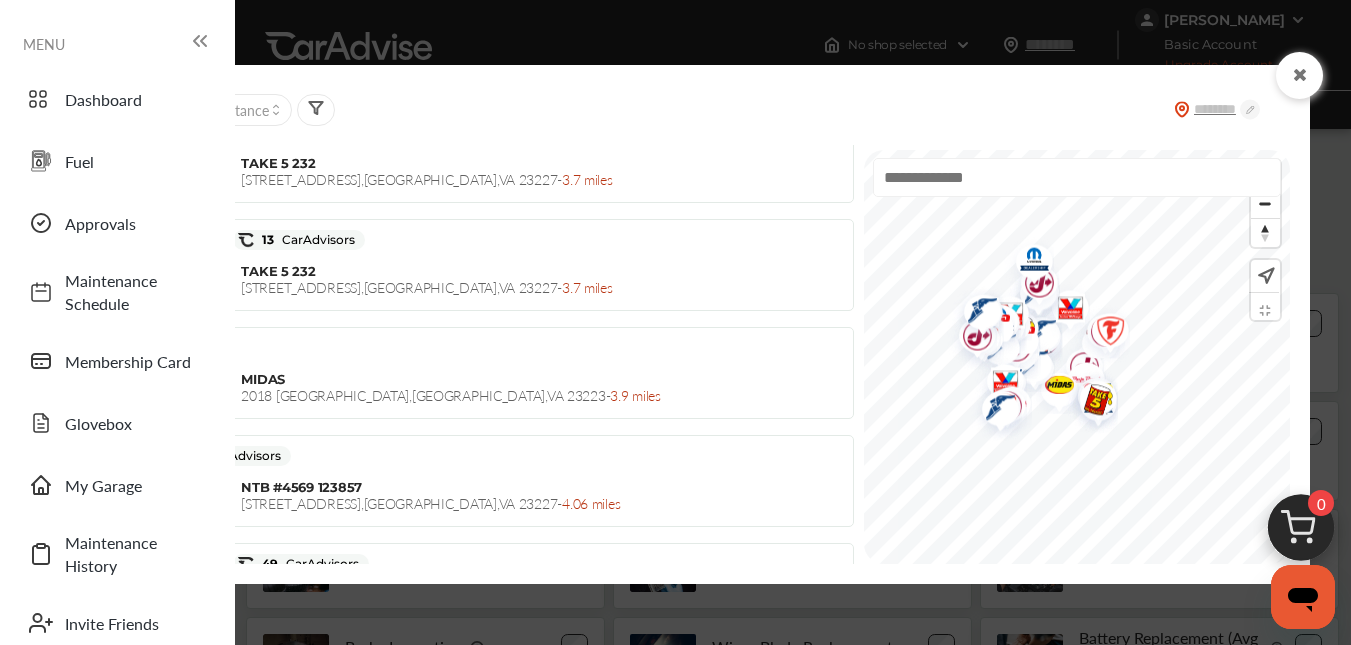 scroll, scrollTop: 600, scrollLeft: 0, axis: vertical 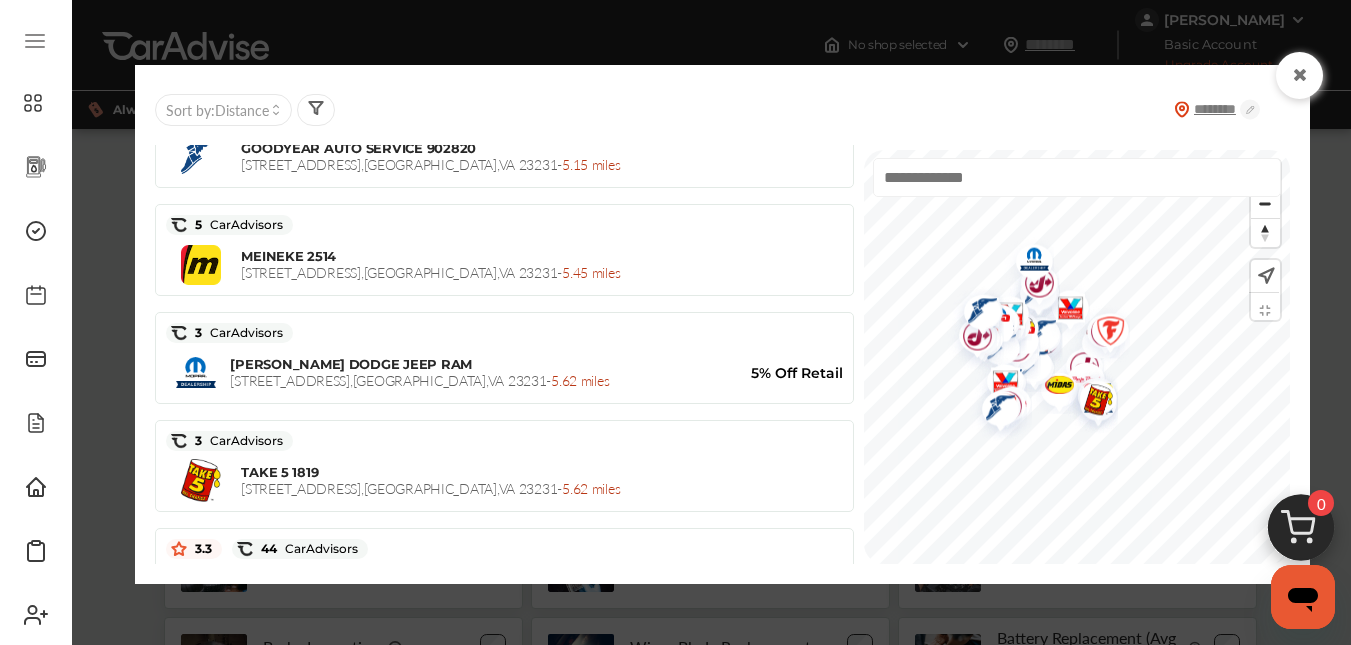 click at bounding box center (1217, 109) 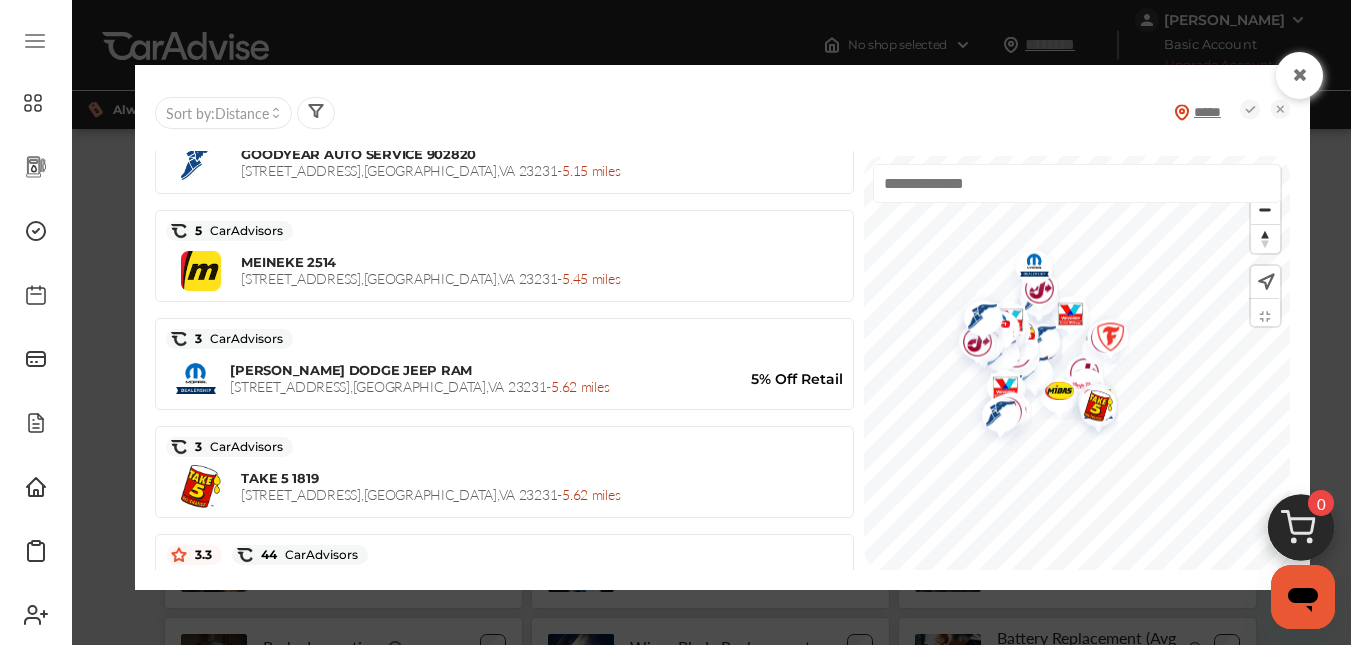 type on "*****" 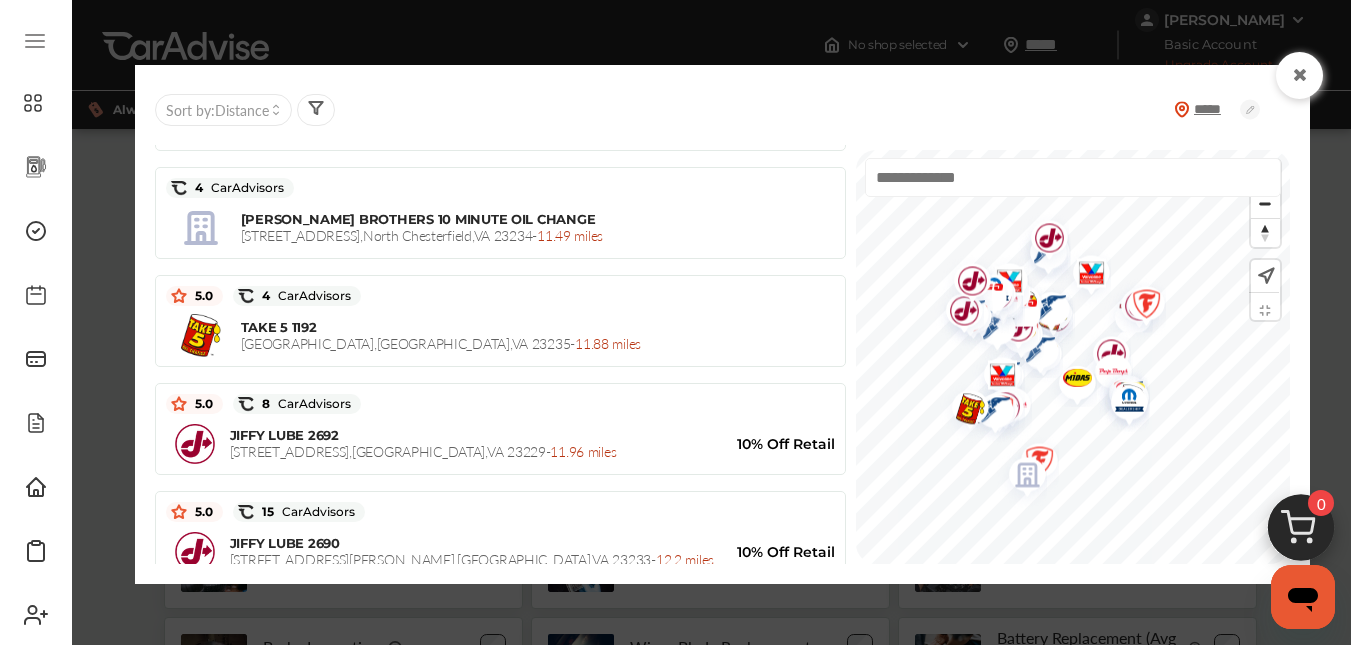 scroll, scrollTop: 5009, scrollLeft: 0, axis: vertical 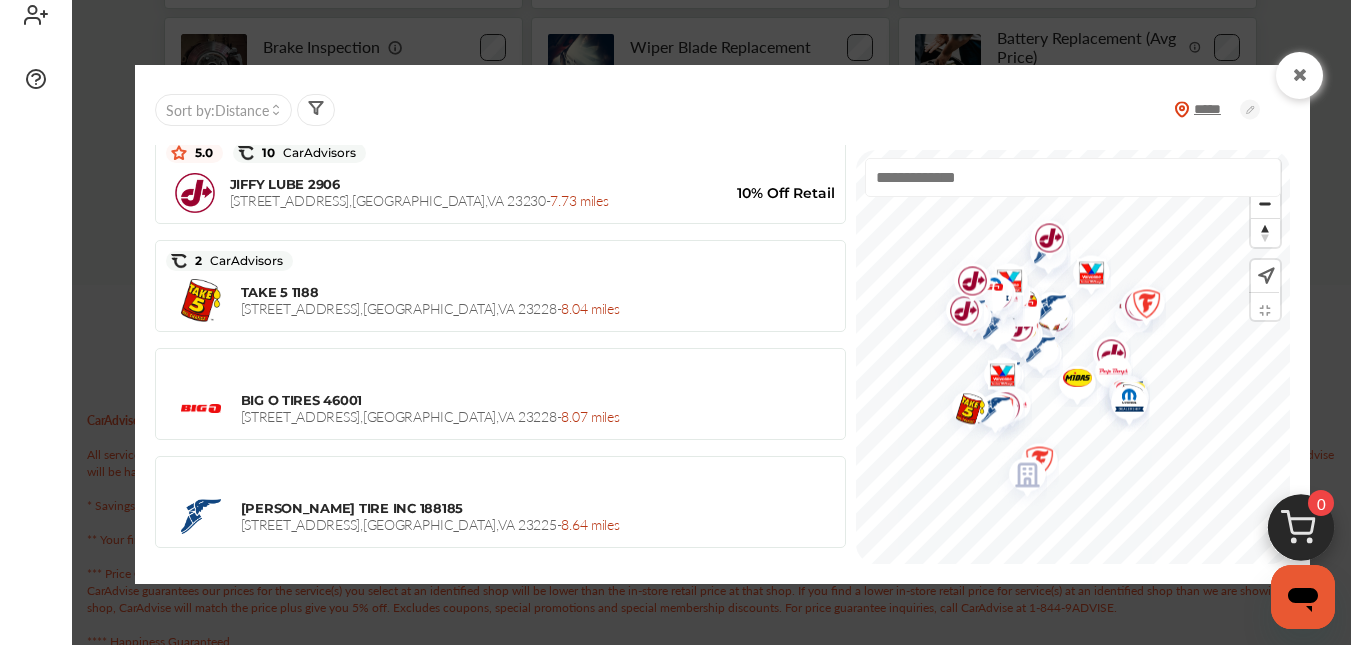 click 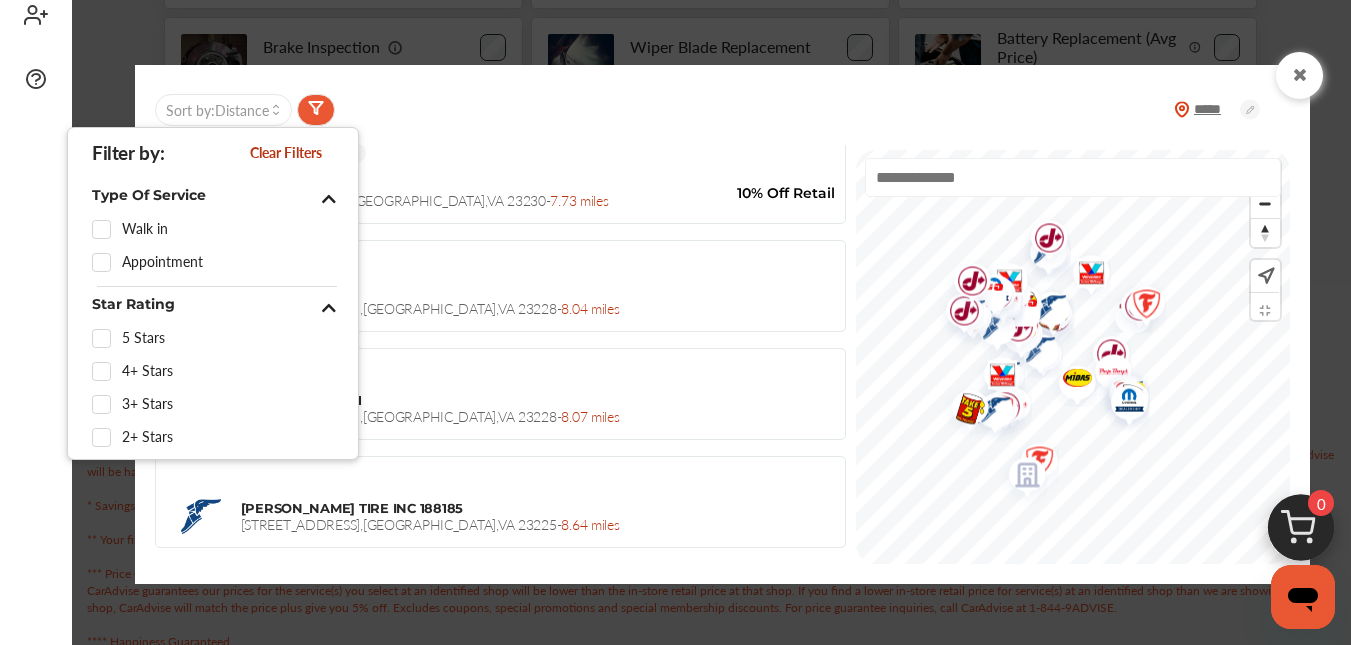 click 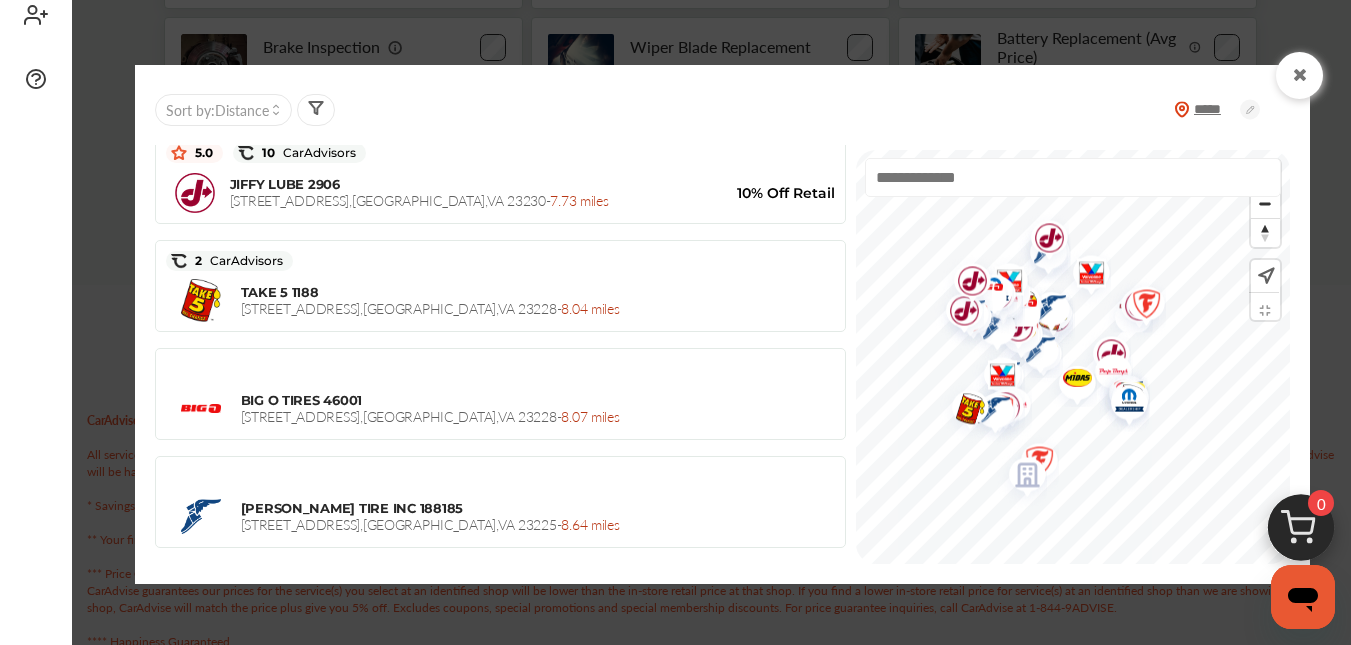 scroll, scrollTop: 2307, scrollLeft: 0, axis: vertical 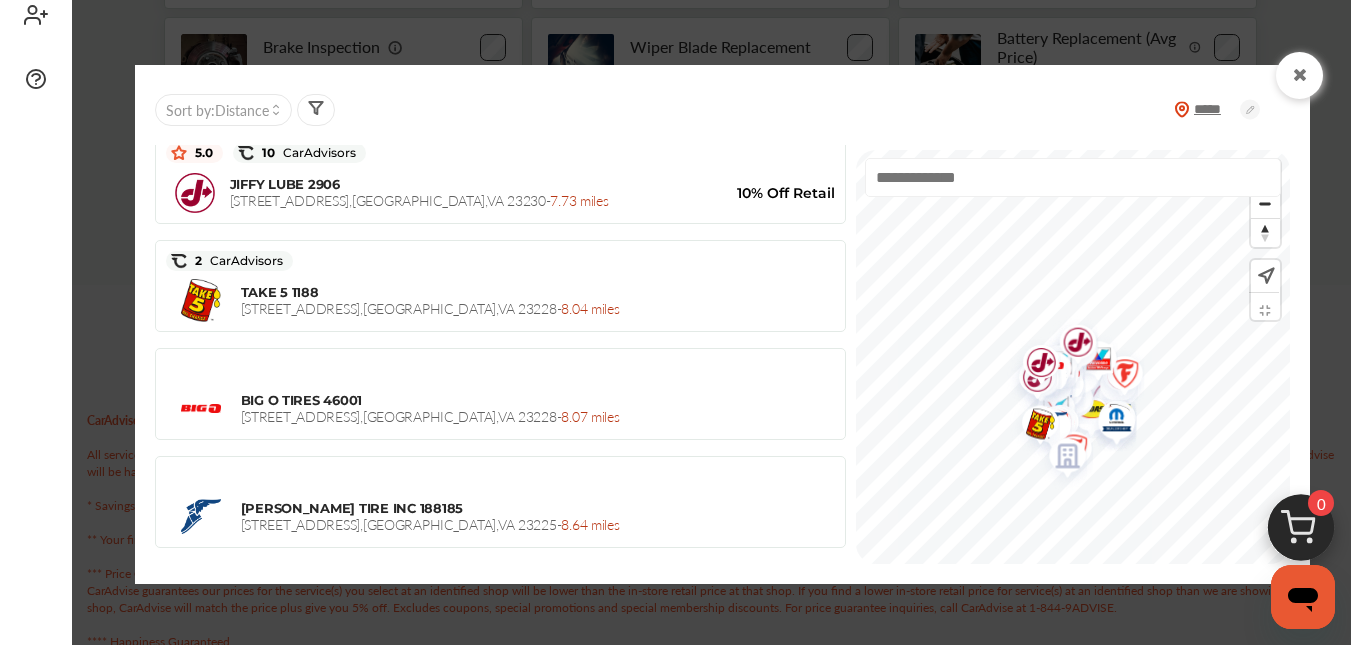 drag, startPoint x: 967, startPoint y: 313, endPoint x: 1006, endPoint y: 363, distance: 63.411354 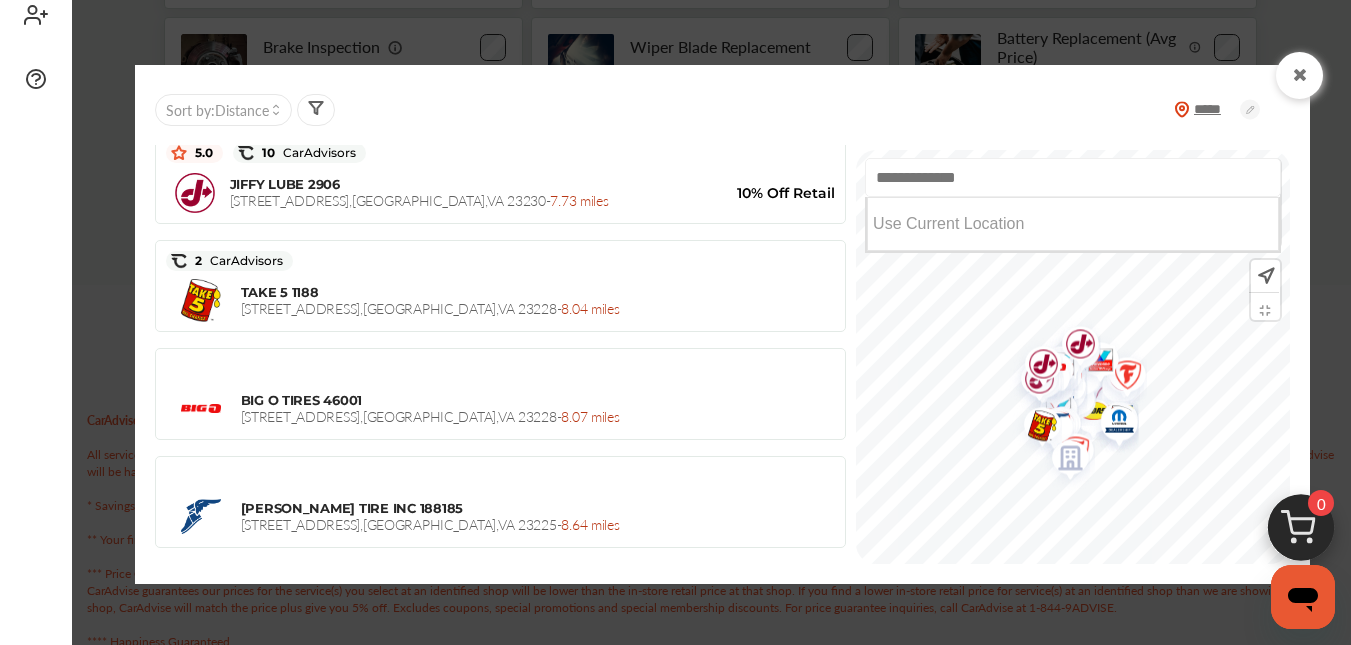 click at bounding box center (1073, 177) 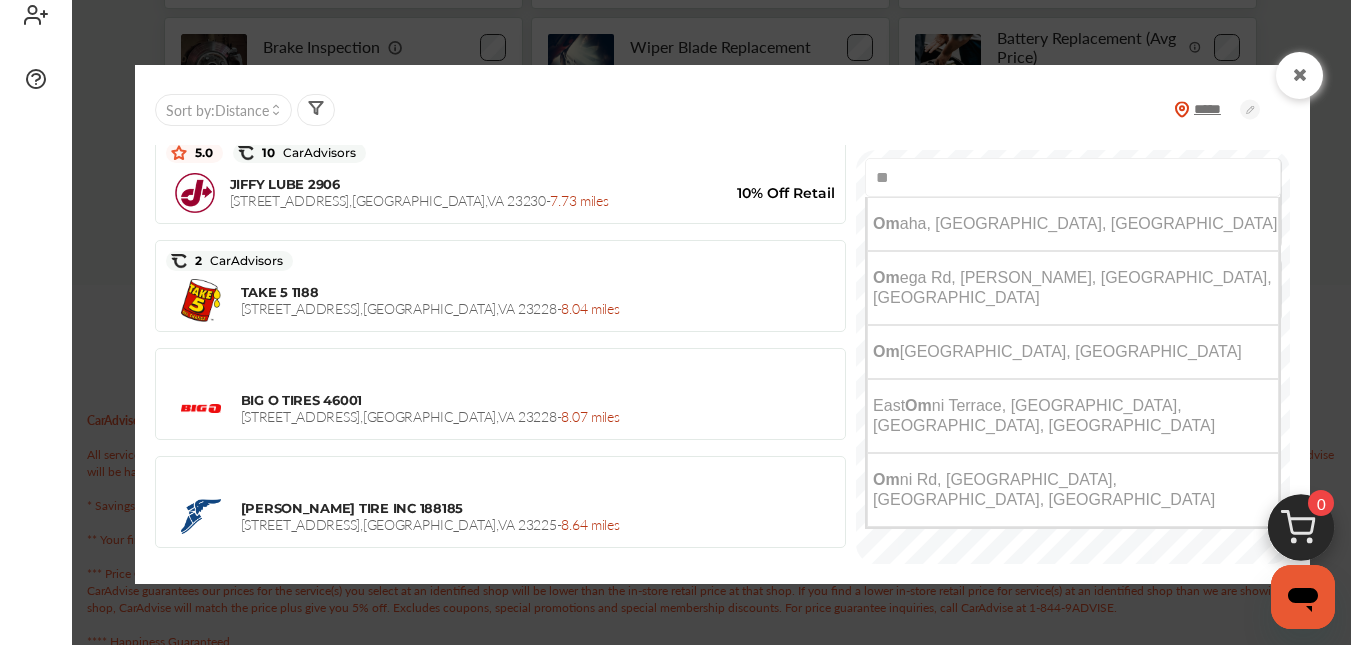 type on "*" 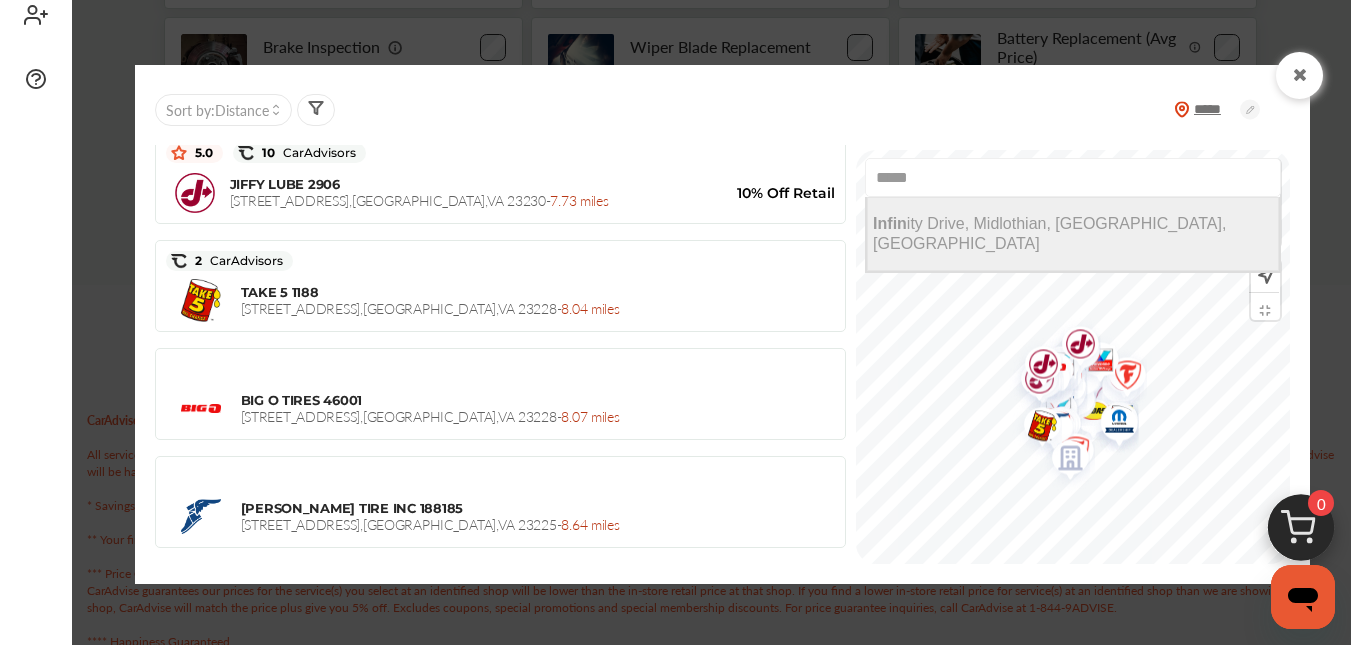 click on "Infin ity Drive, Midlothian, [GEOGRAPHIC_DATA], [GEOGRAPHIC_DATA]" at bounding box center [1049, 233] 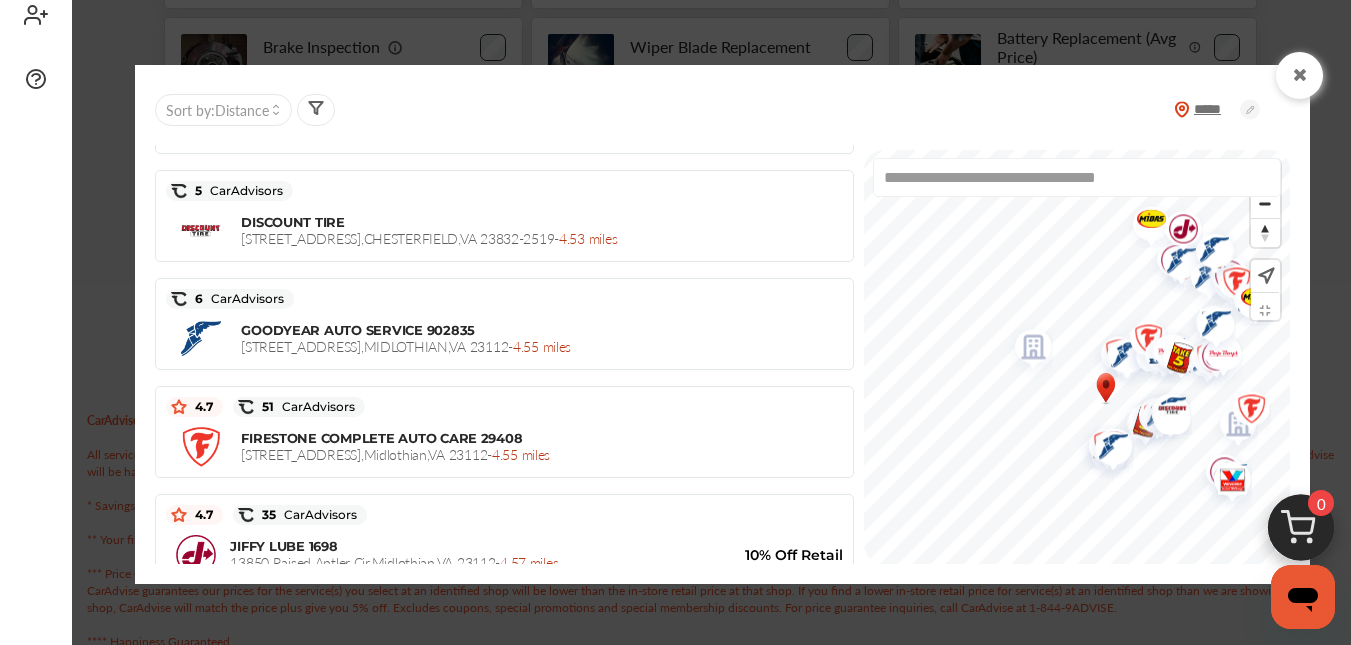 scroll, scrollTop: 1077, scrollLeft: 0, axis: vertical 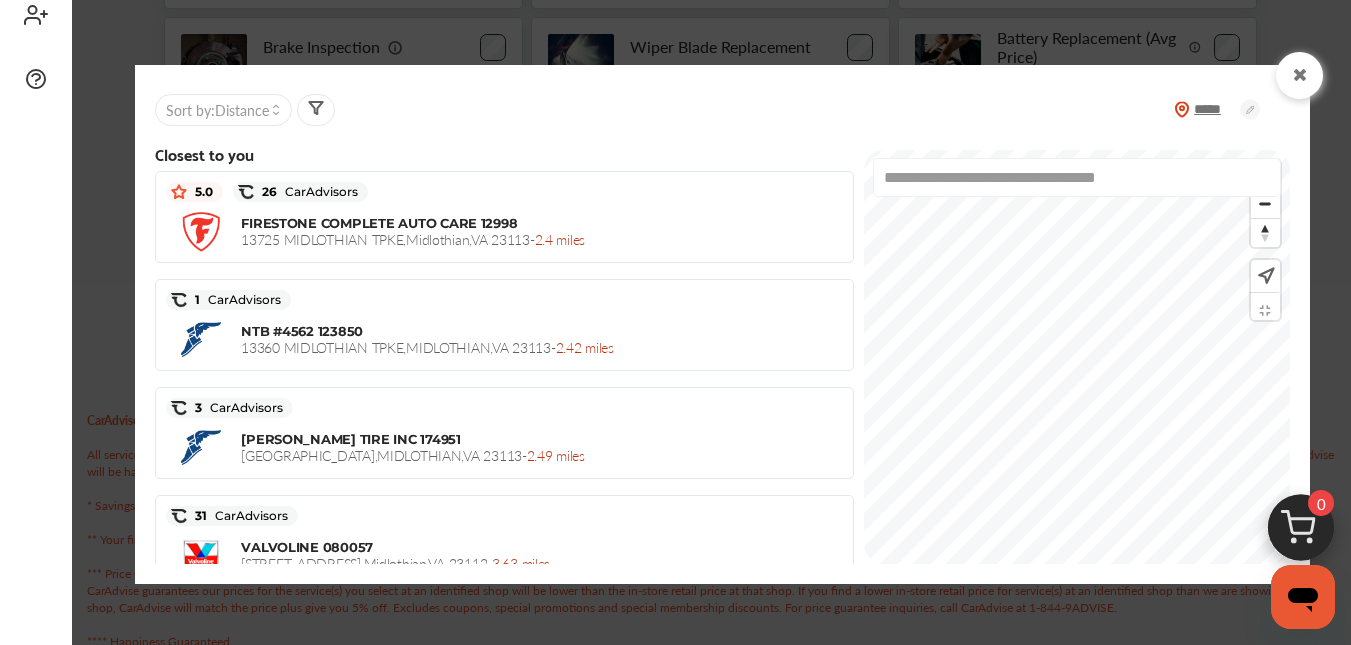 click on "**********" at bounding box center (1077, 357) 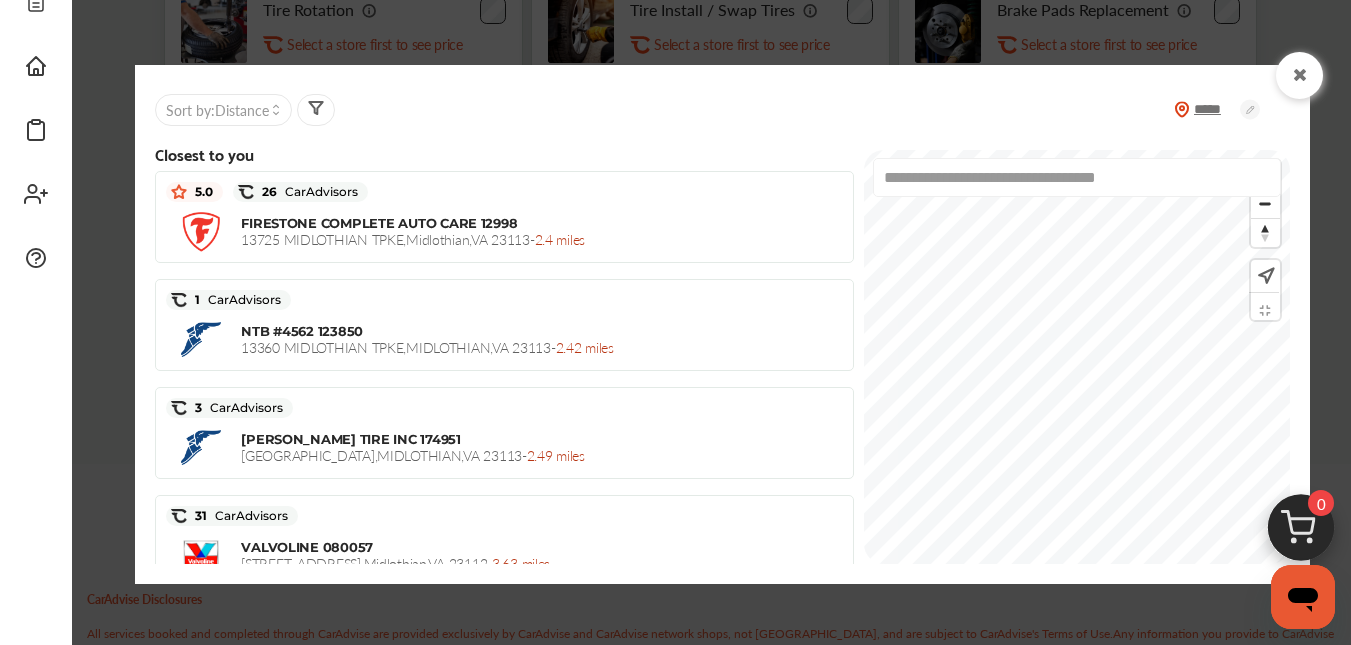 scroll, scrollTop: 400, scrollLeft: 0, axis: vertical 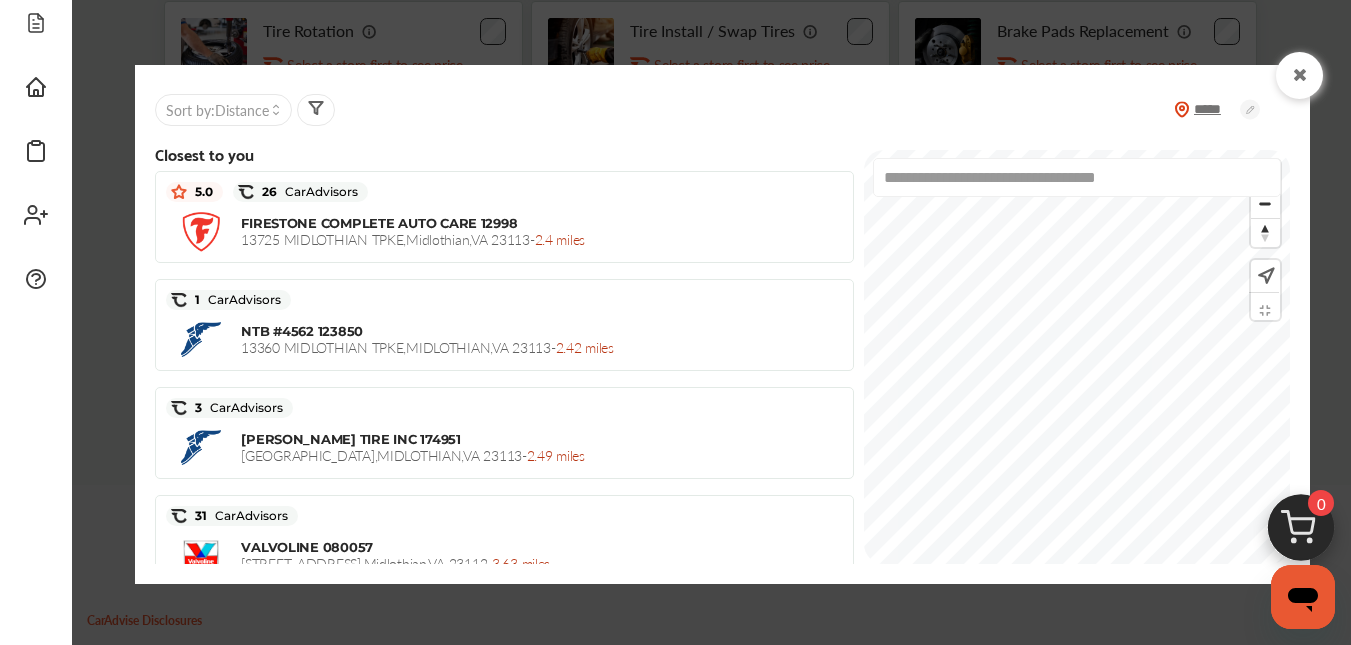 click at bounding box center (1299, 75) 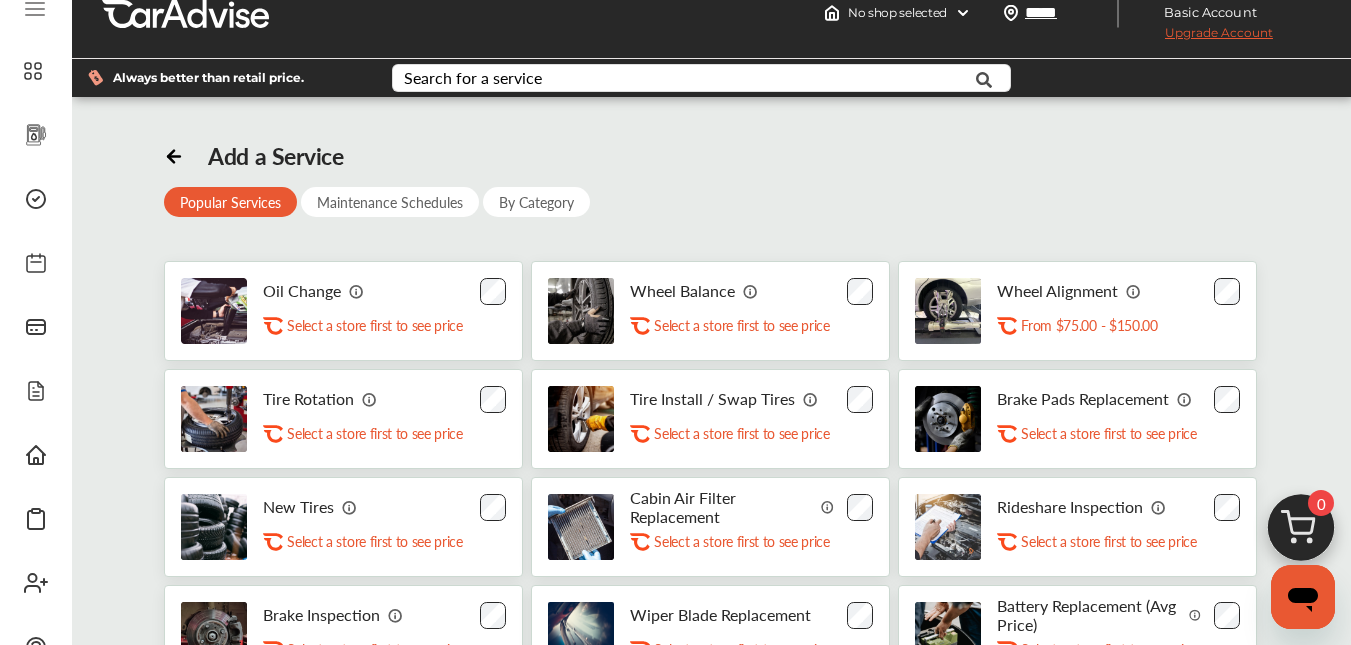 scroll, scrollTop: 0, scrollLeft: 0, axis: both 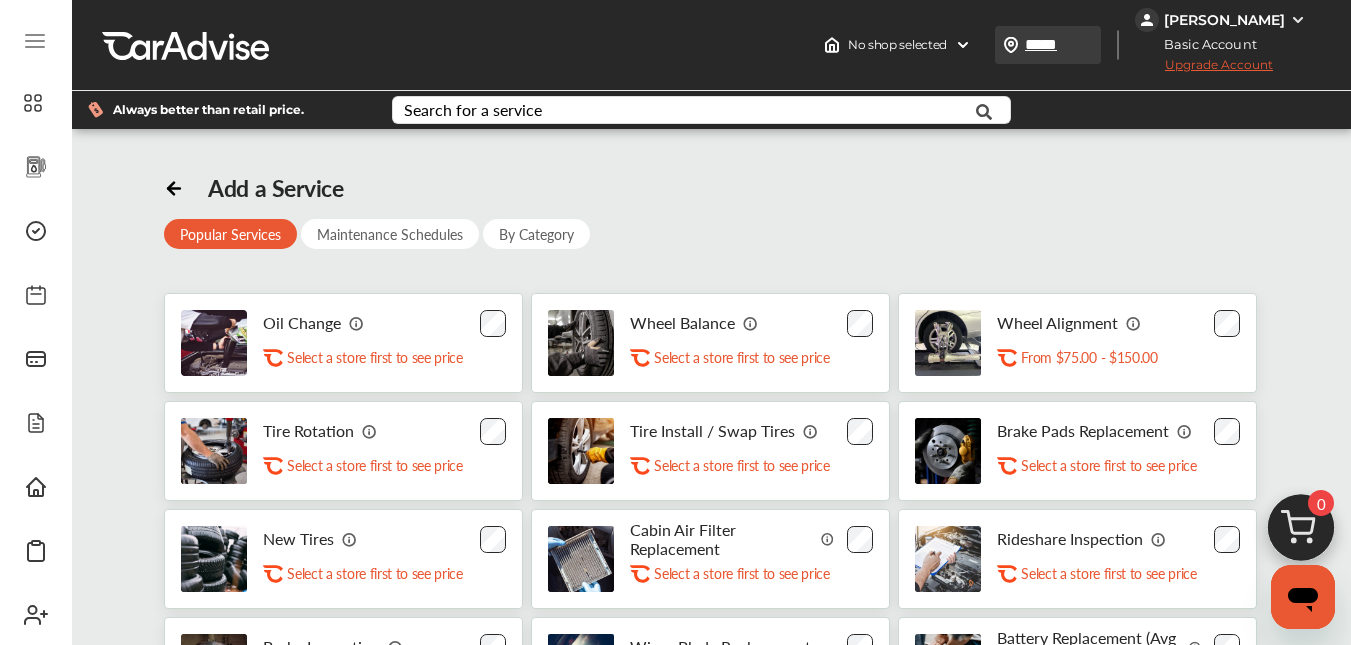 click on "*****" at bounding box center [1070, 44] 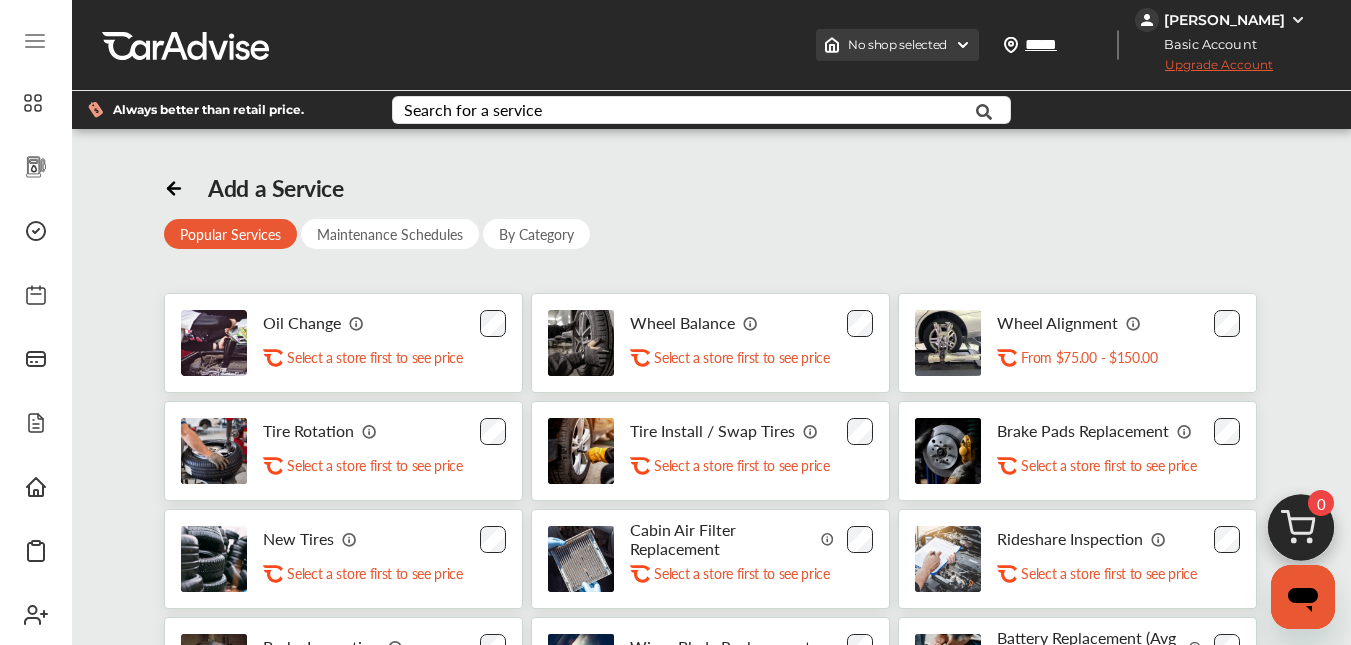 click on "No shop selected" at bounding box center [897, 45] 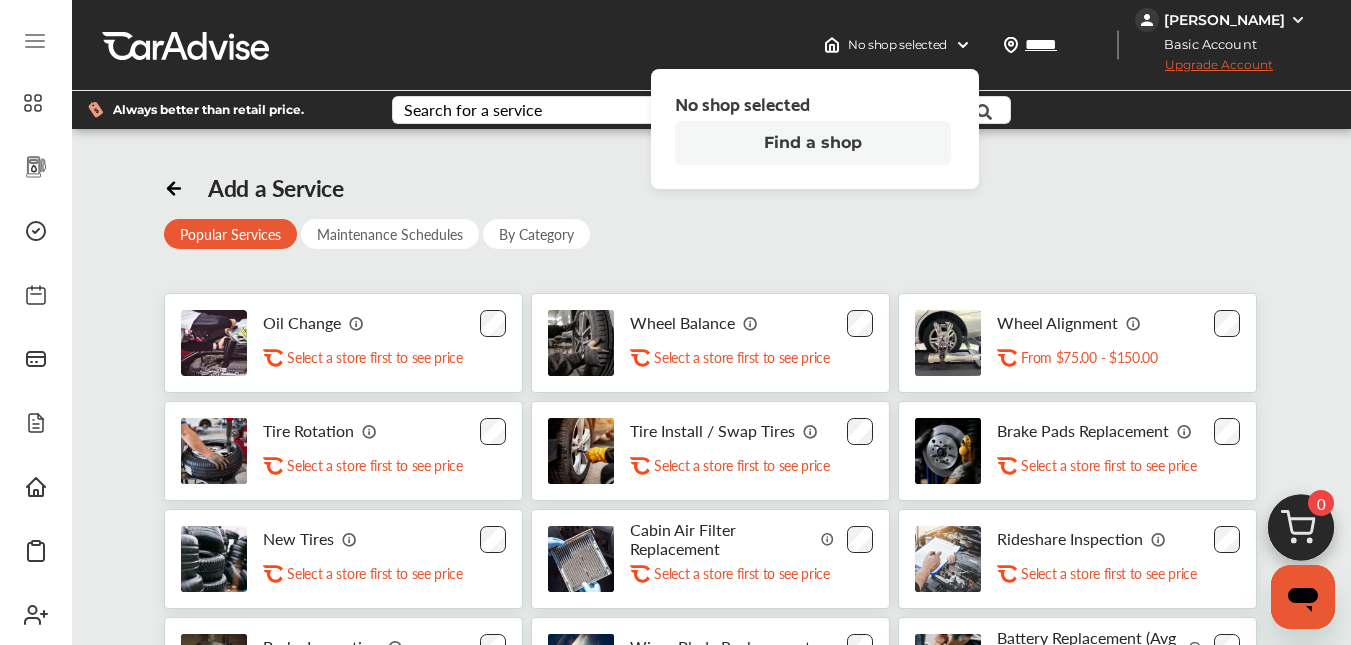 click on "Find a shop" at bounding box center (813, 143) 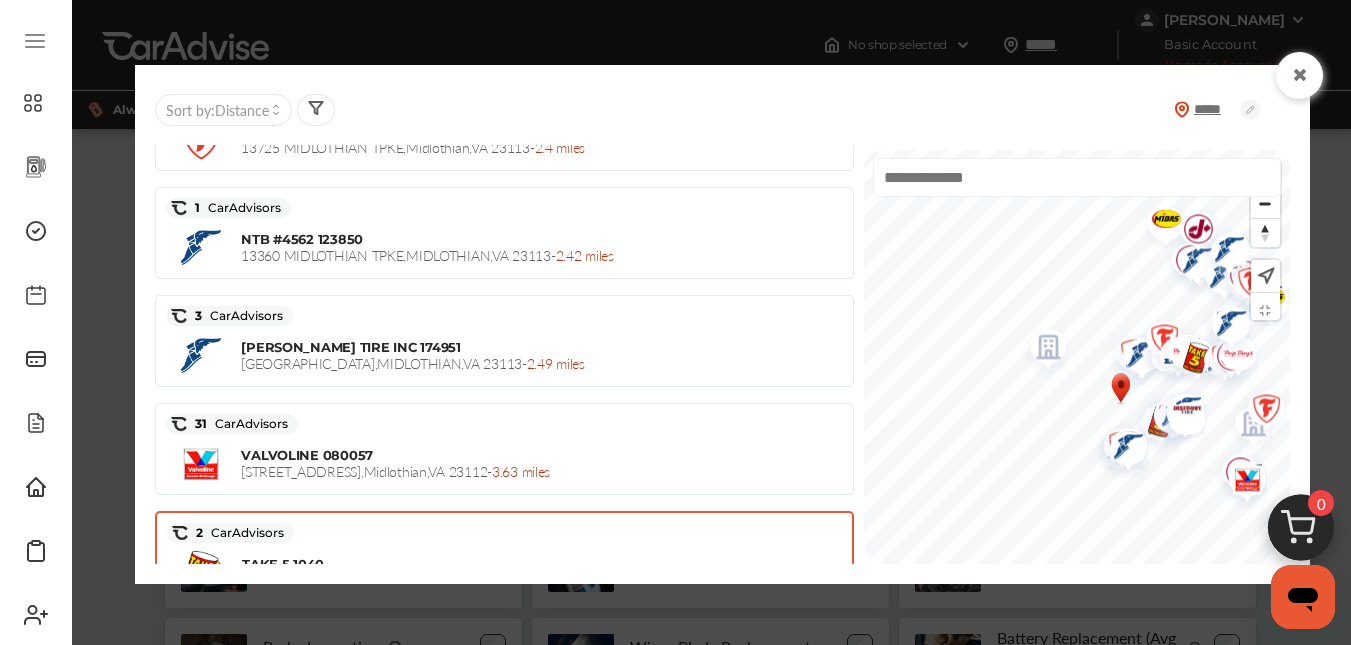 scroll, scrollTop: 0, scrollLeft: 0, axis: both 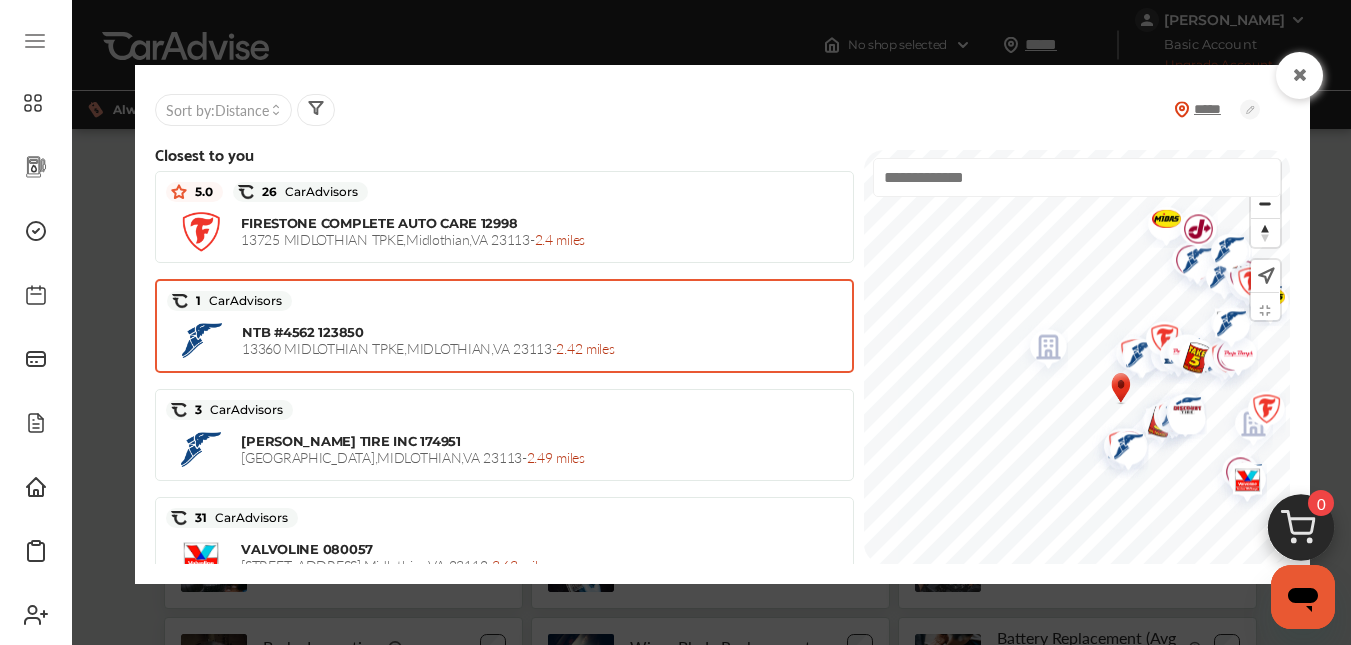 click on "NTB #4562 123850 13360 [GEOGRAPHIC_DATA]  -  2.42 miles" at bounding box center (542, 340) 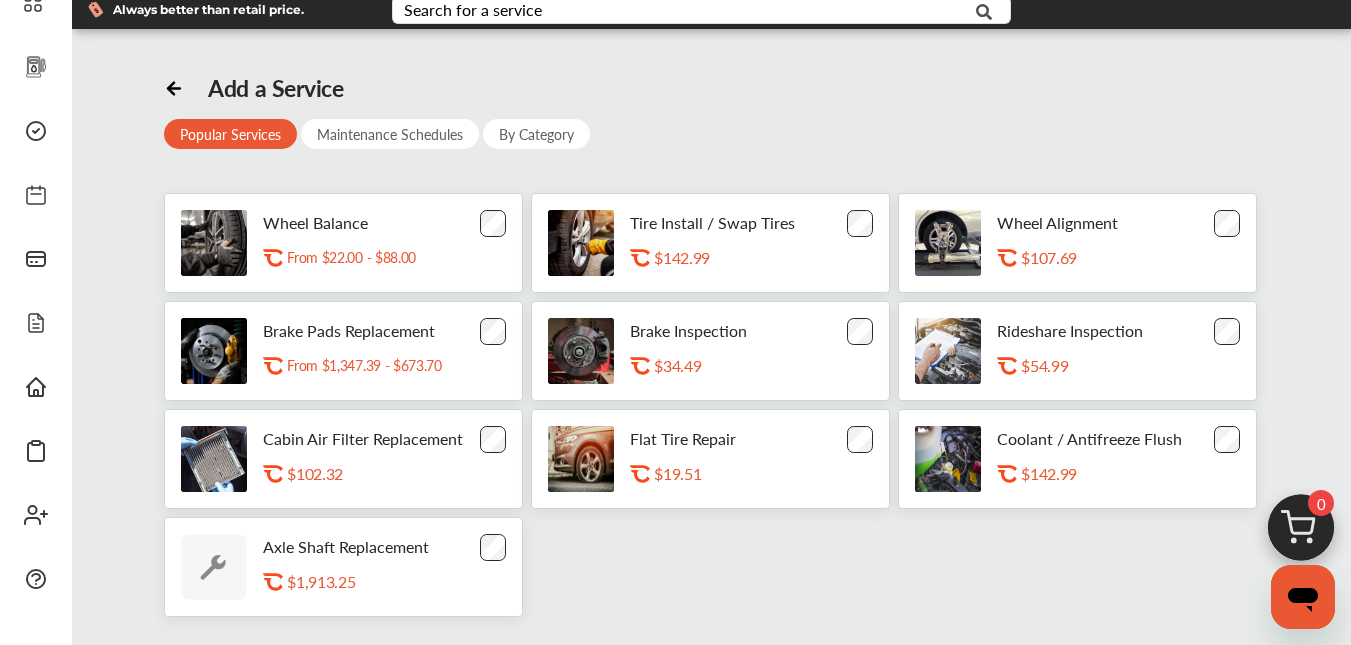scroll, scrollTop: 0, scrollLeft: 0, axis: both 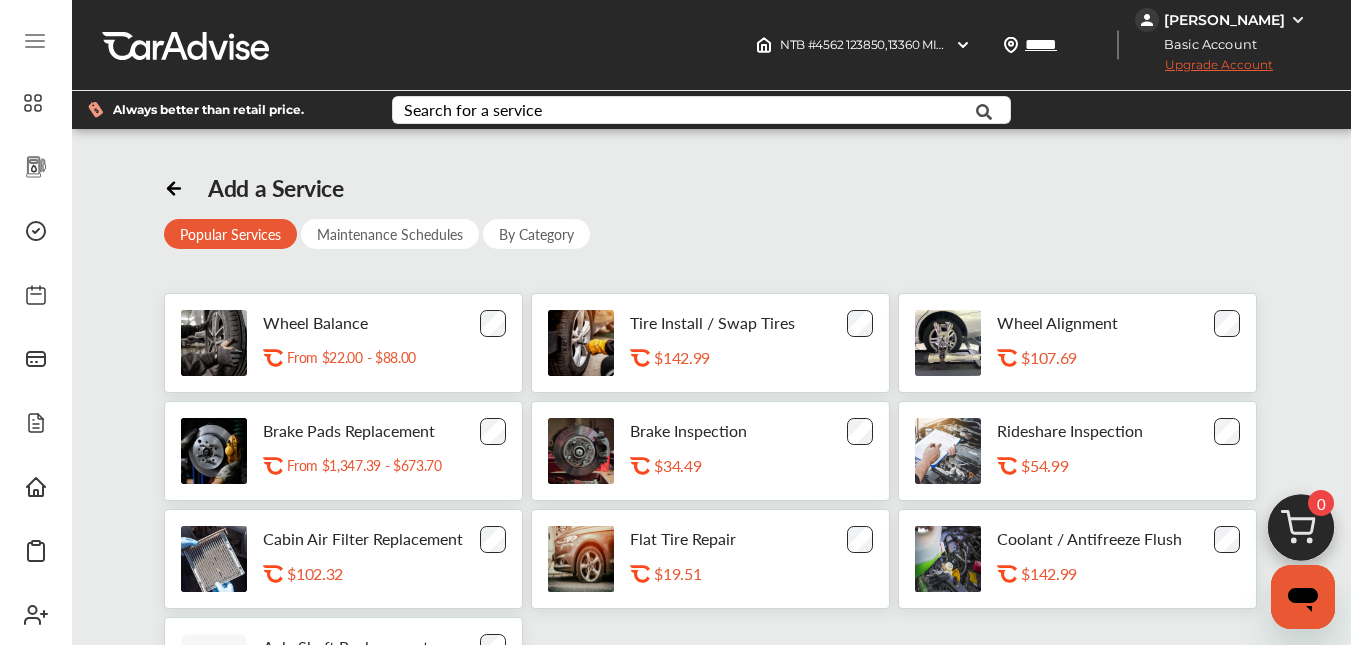 click on "Maintenance Schedules" at bounding box center (390, 234) 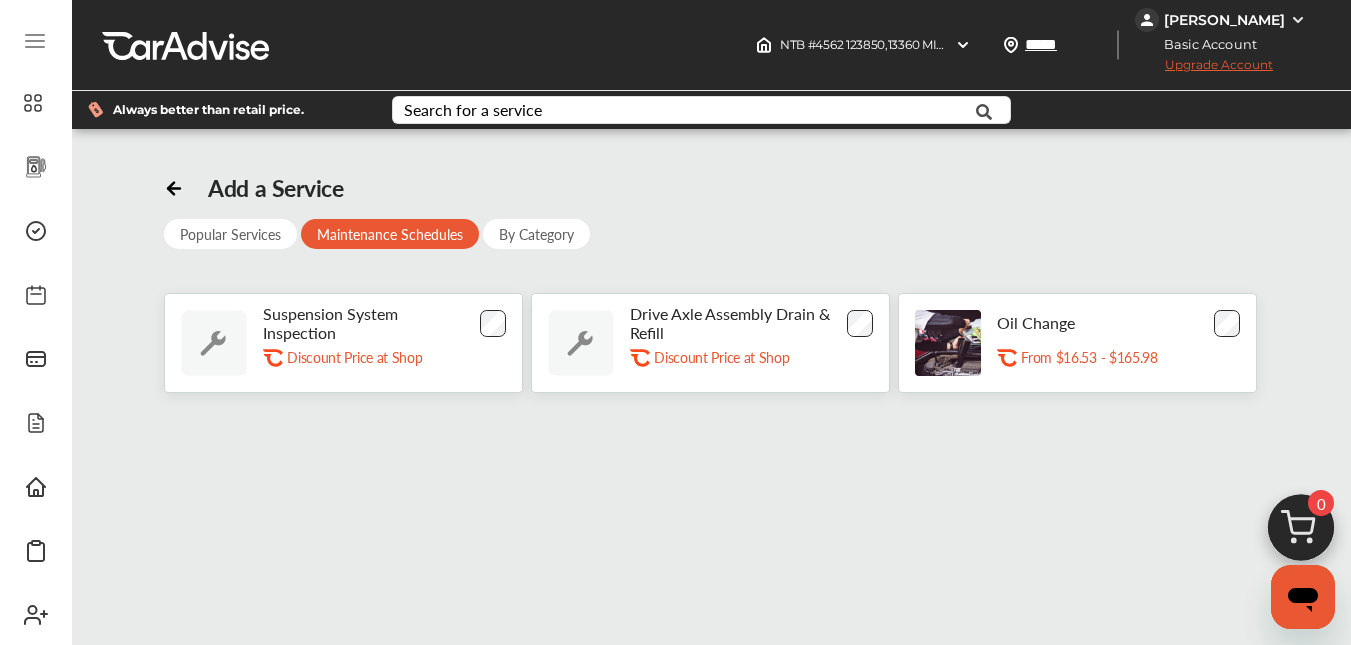 click on "Popular Services" at bounding box center [230, 234] 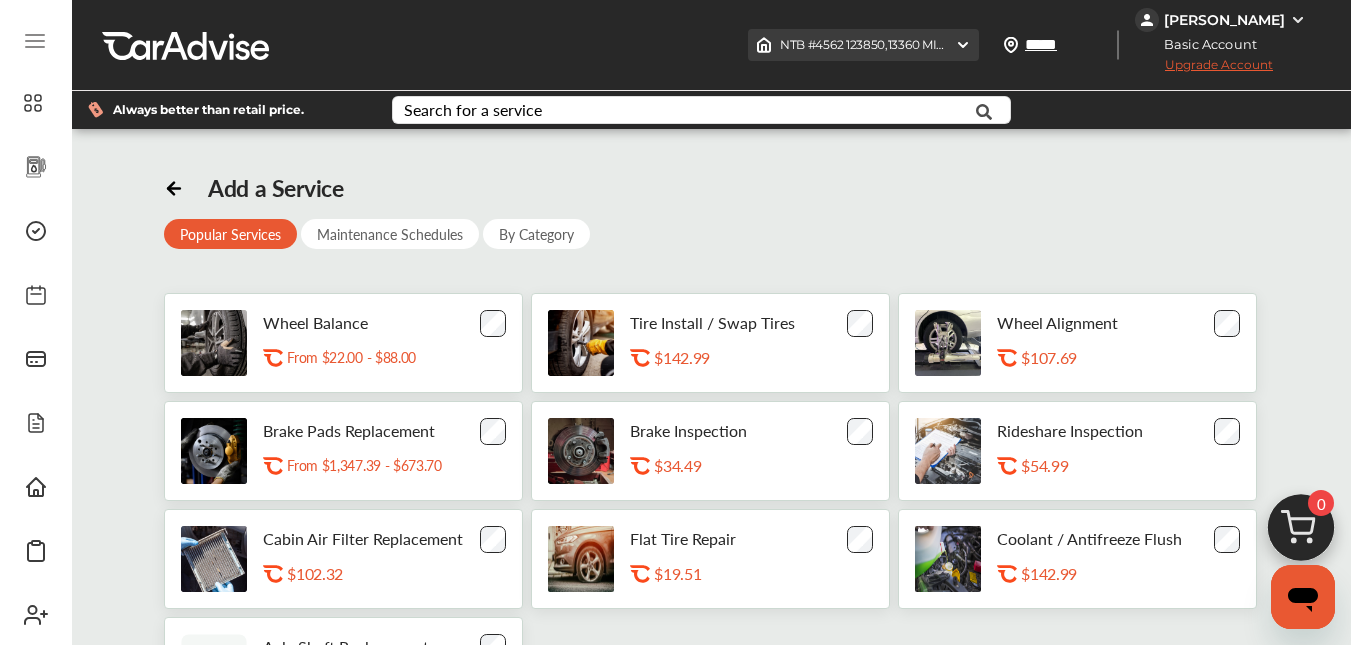 click on "NTB #4562 123850 ,  [GEOGRAPHIC_DATA]" at bounding box center (973, 44) 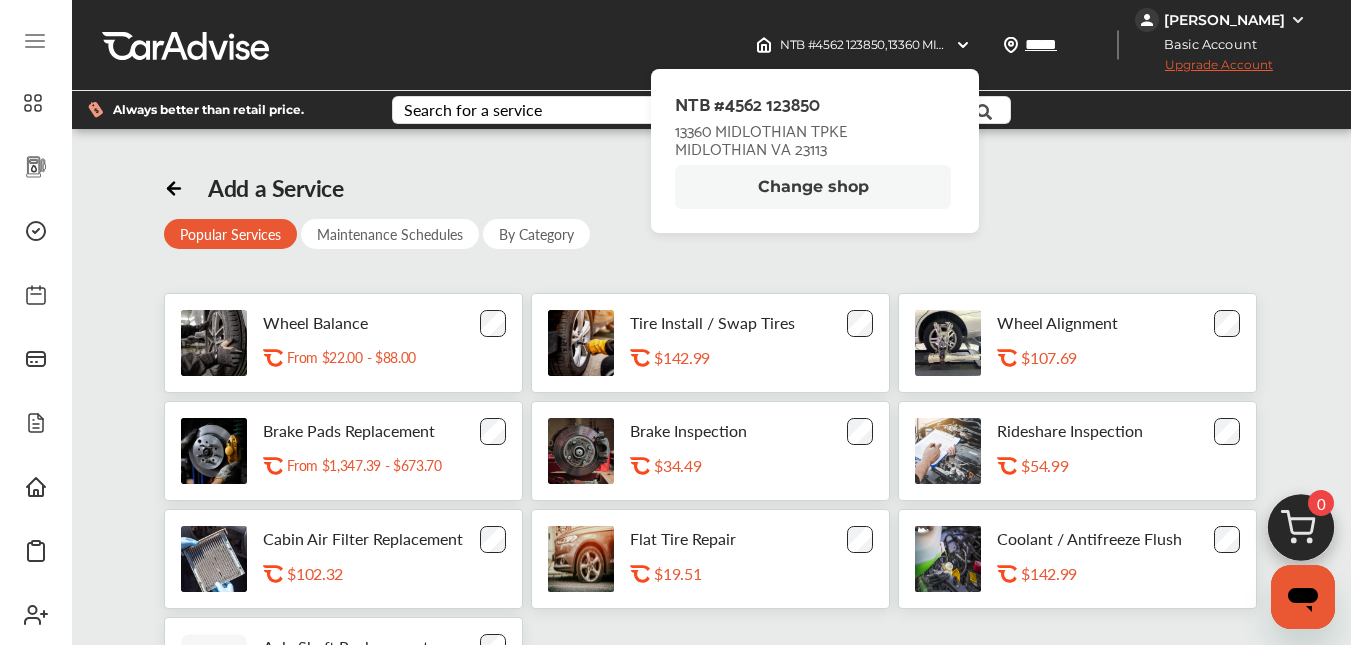 click on "Change shop" at bounding box center [813, 187] 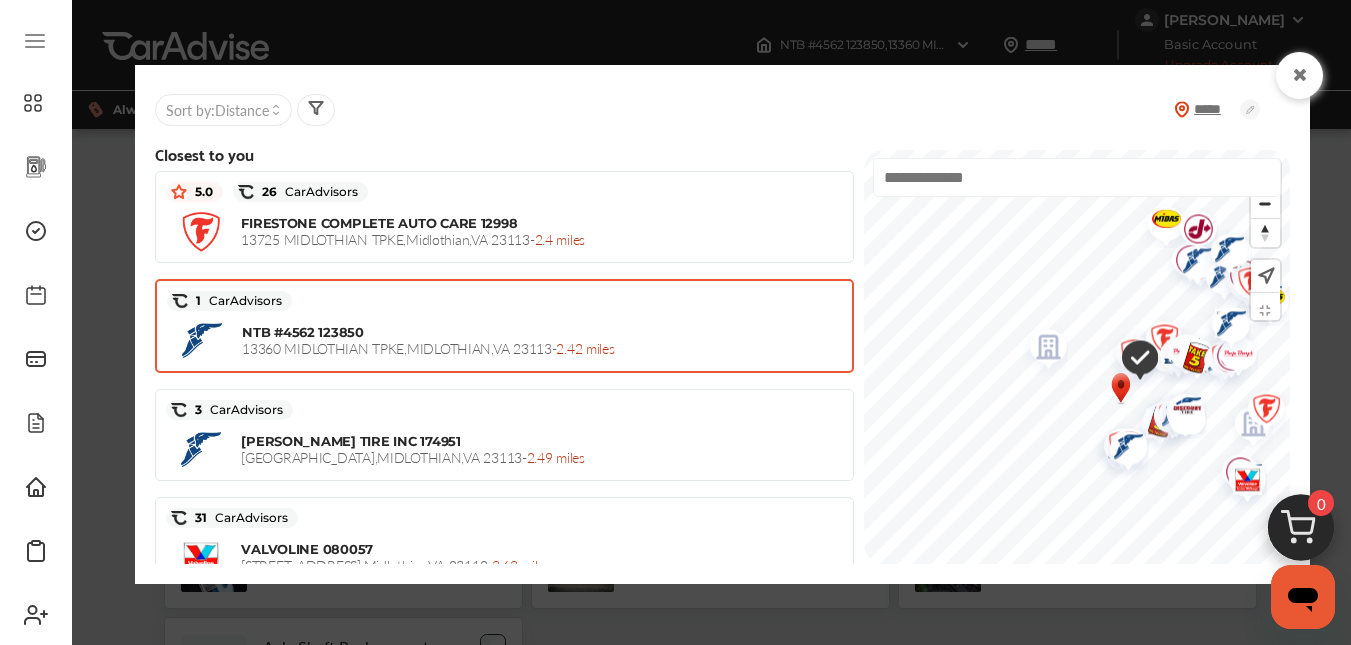 click 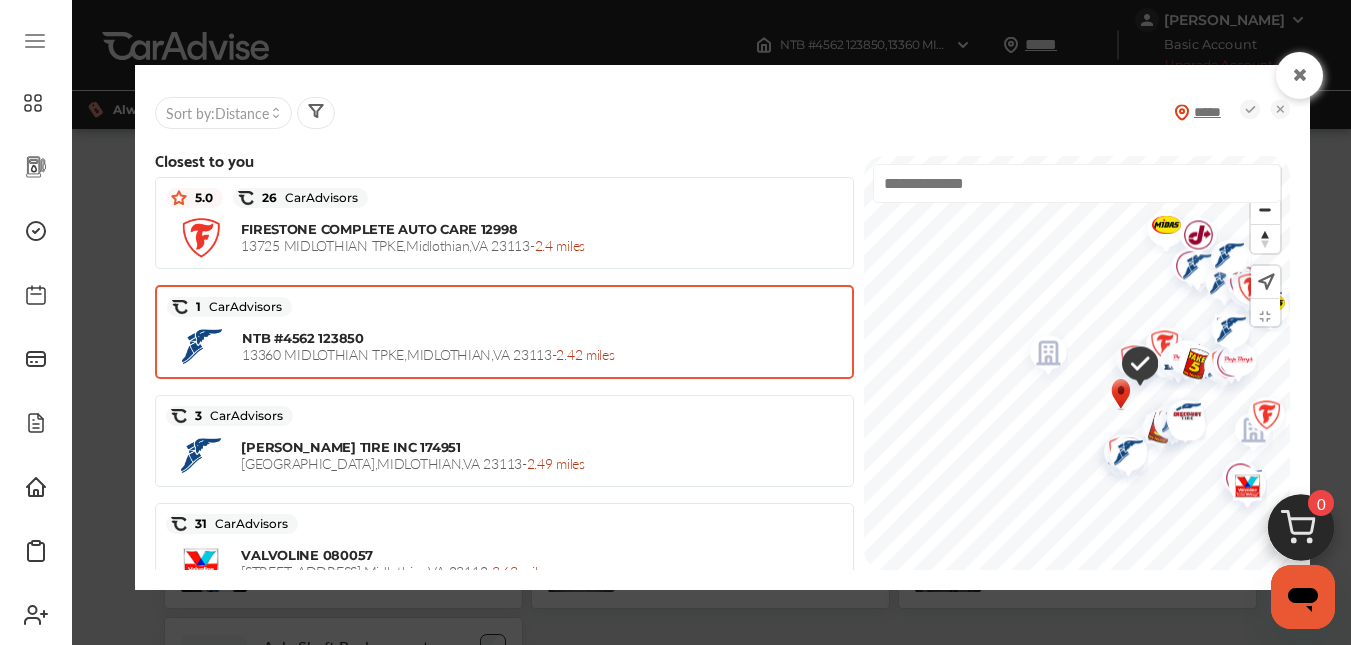 click on "*****
Sort by :  Distance" at bounding box center [722, 113] 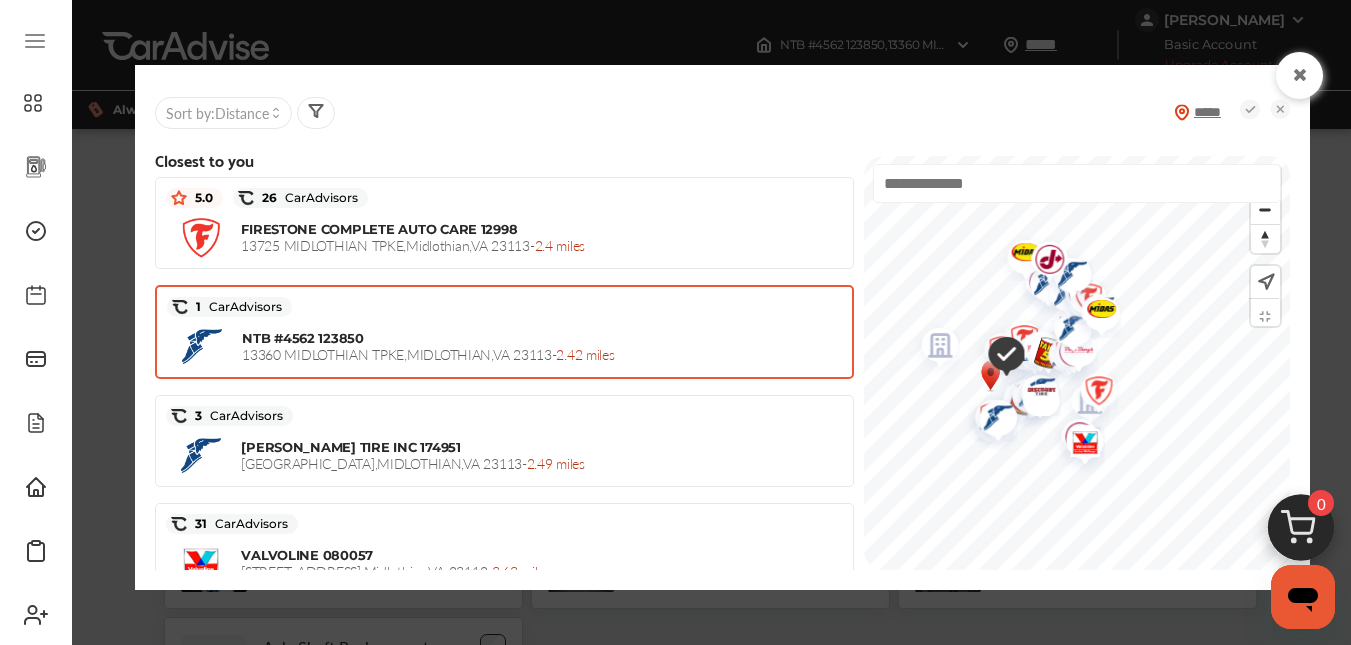drag, startPoint x: 1066, startPoint y: 303, endPoint x: 768, endPoint y: 312, distance: 298.13586 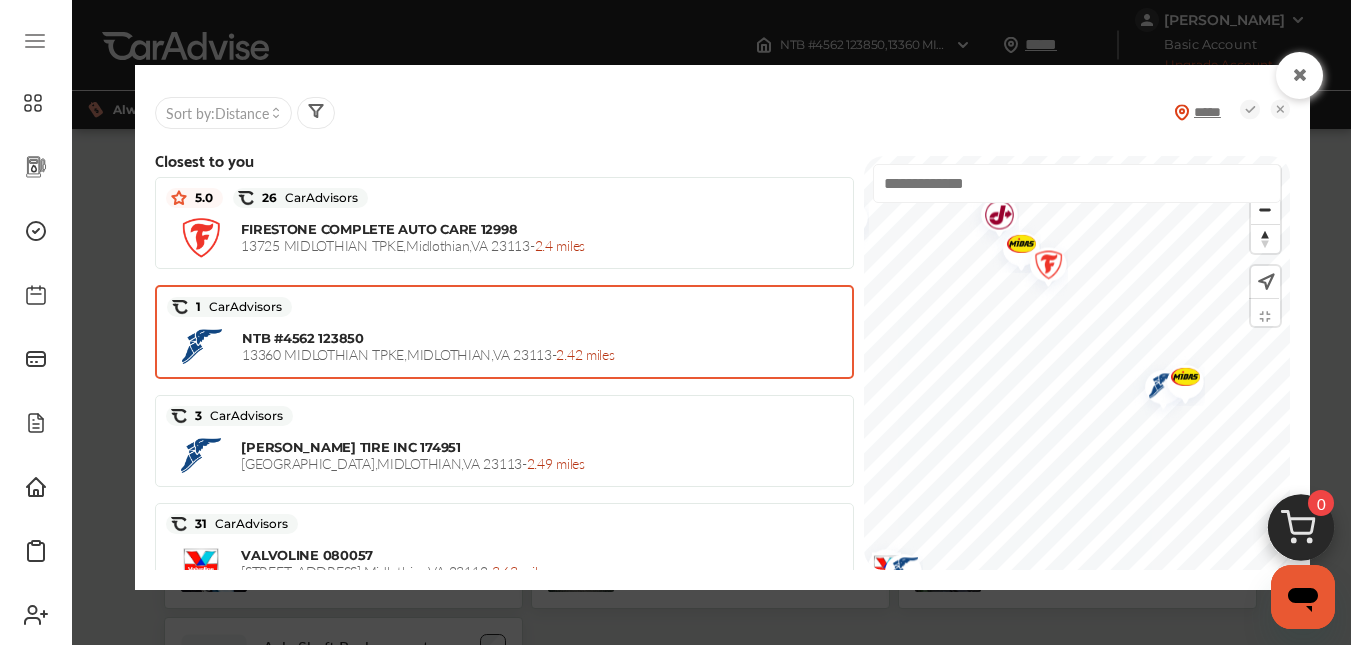 click at bounding box center [1178, 379] 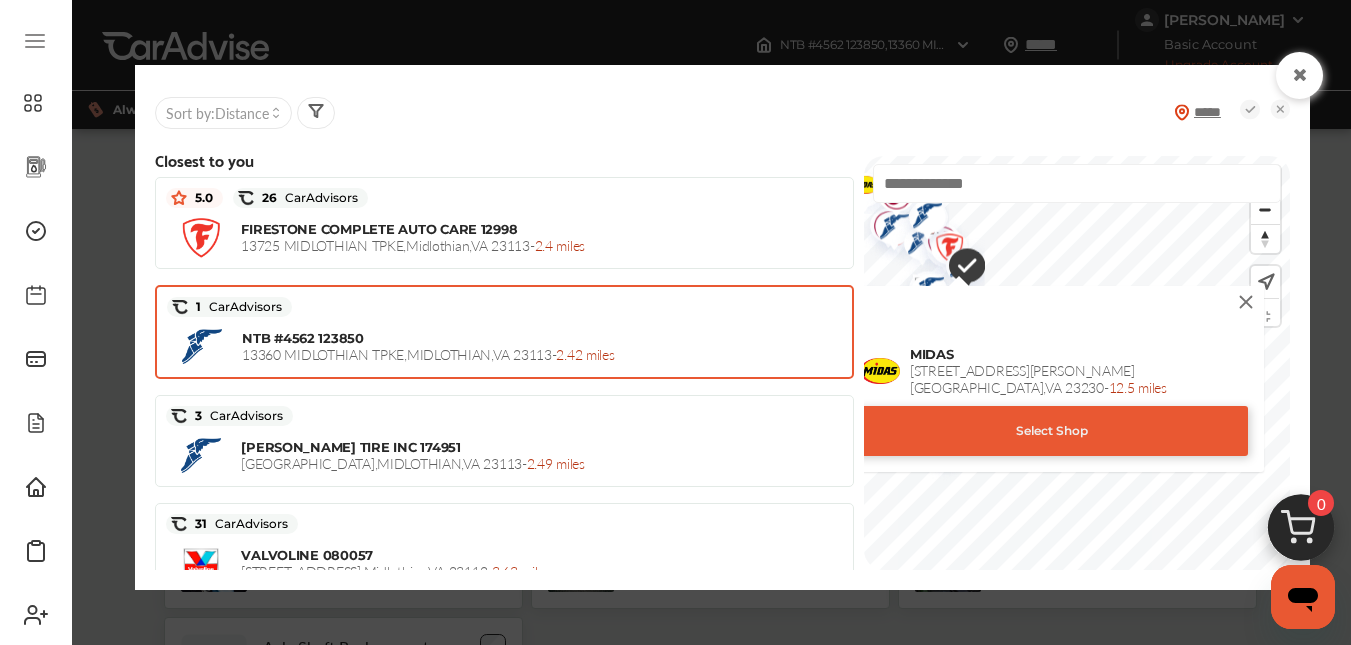 click at bounding box center (1246, 302) 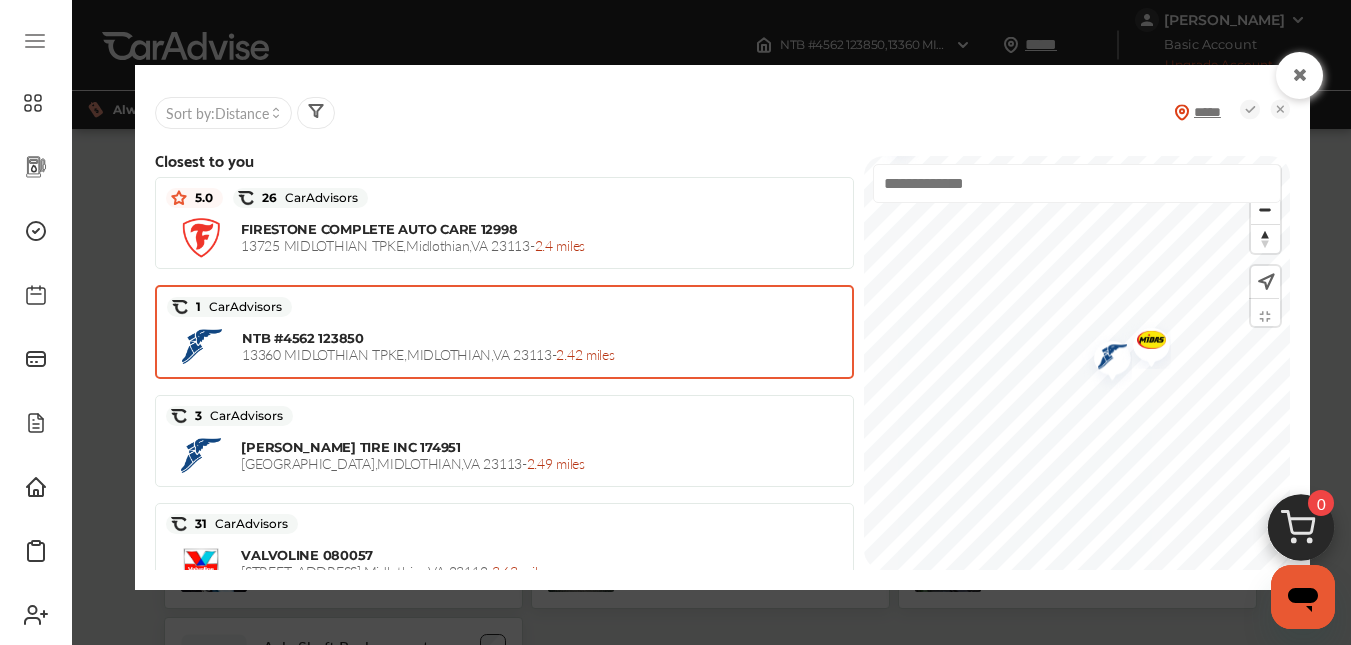 click at bounding box center (1105, 359) 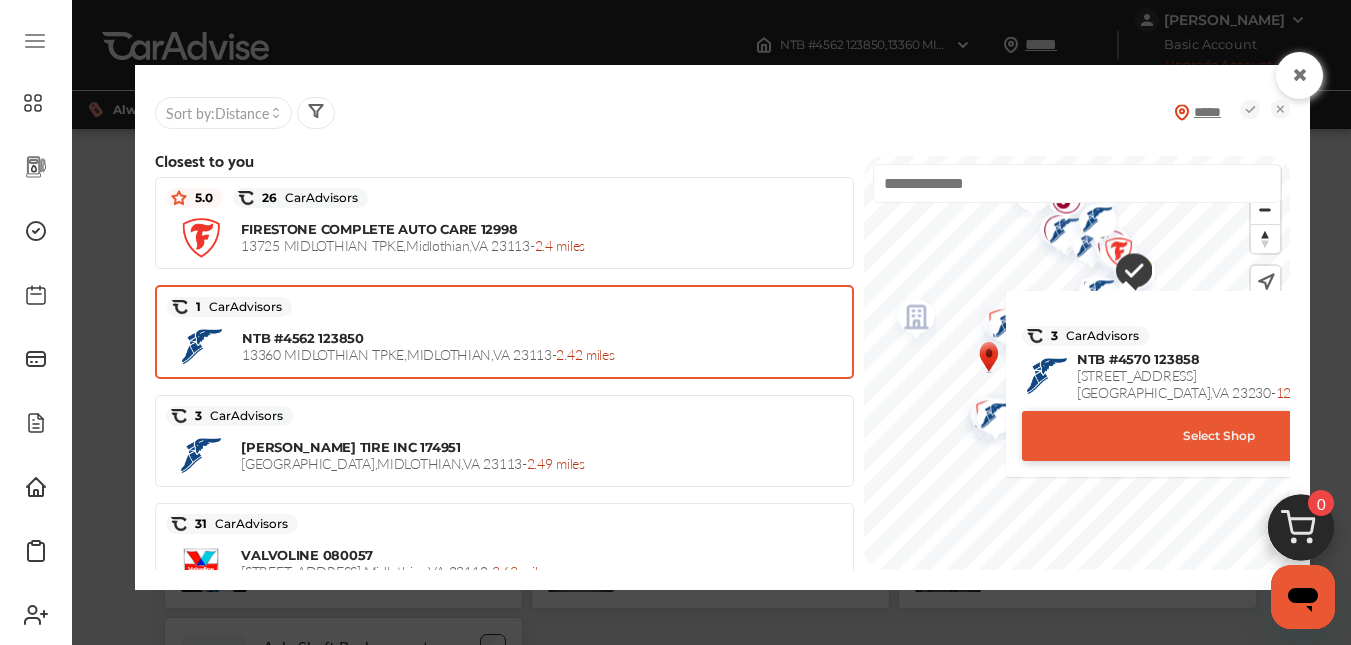 click on "Select Shop" at bounding box center [1218, 436] 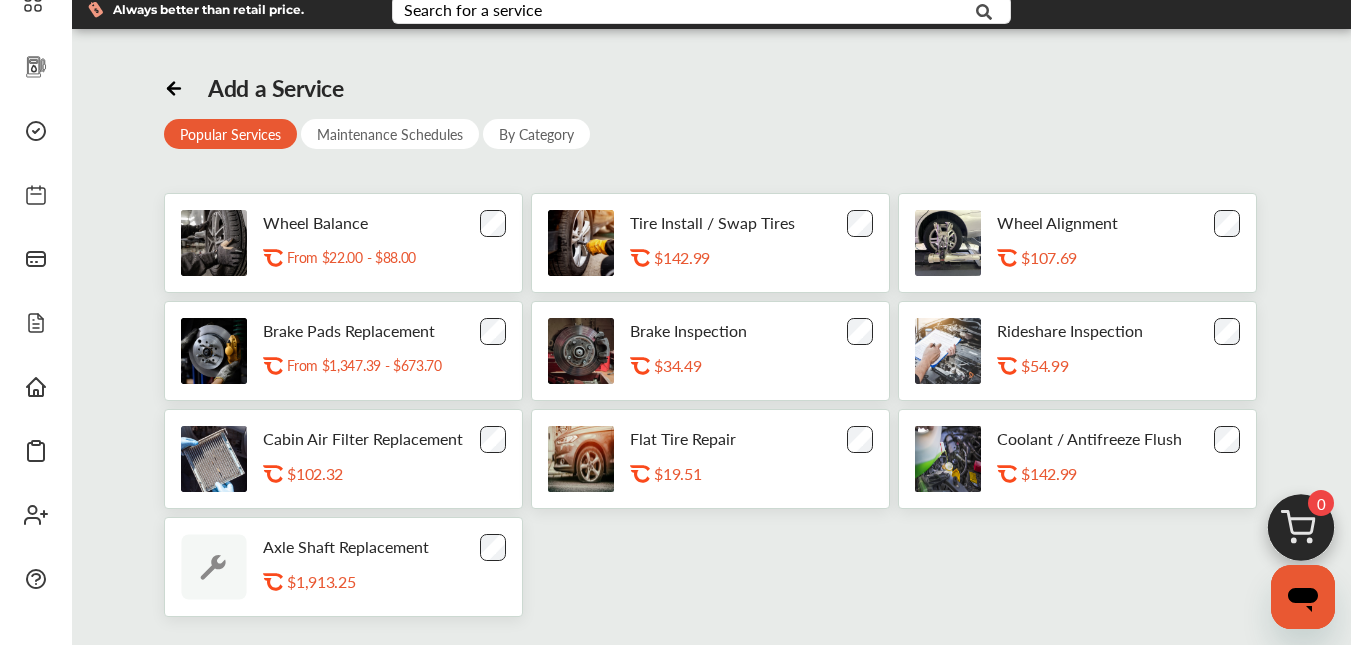 scroll, scrollTop: 0, scrollLeft: 0, axis: both 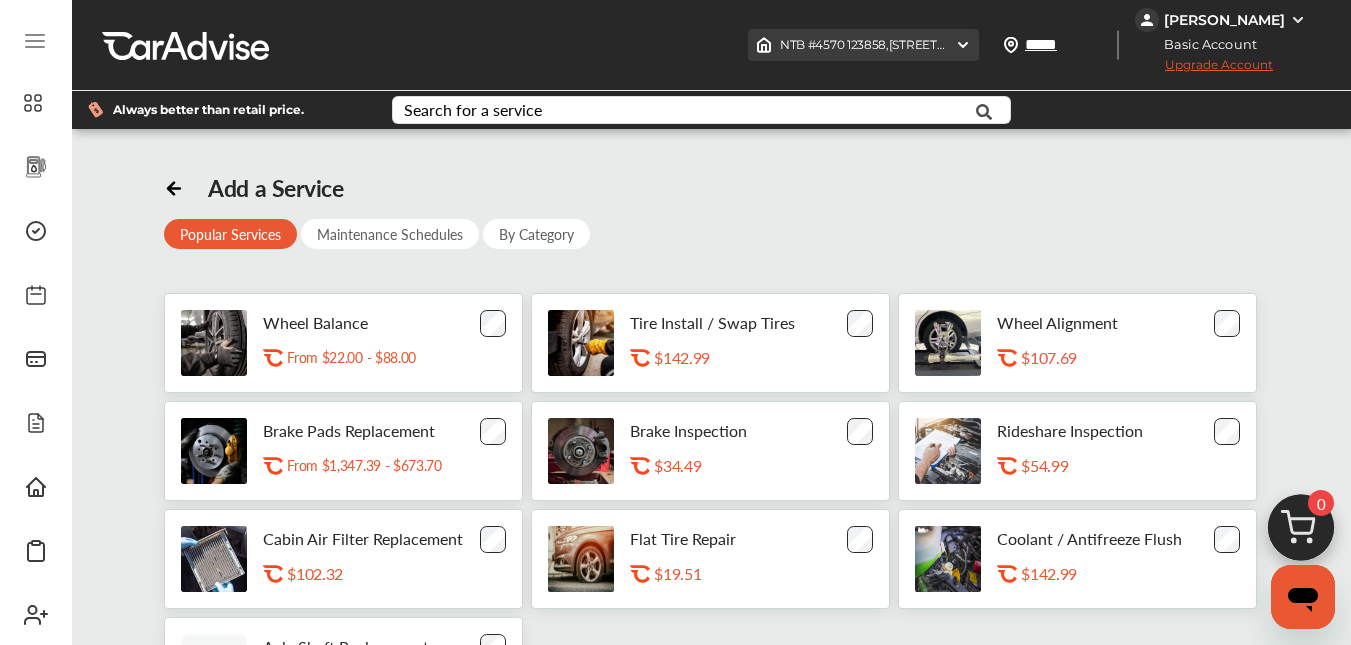 click on "NTB #4570 123858 ,  [STREET_ADDRESS]" at bounding box center [986, 44] 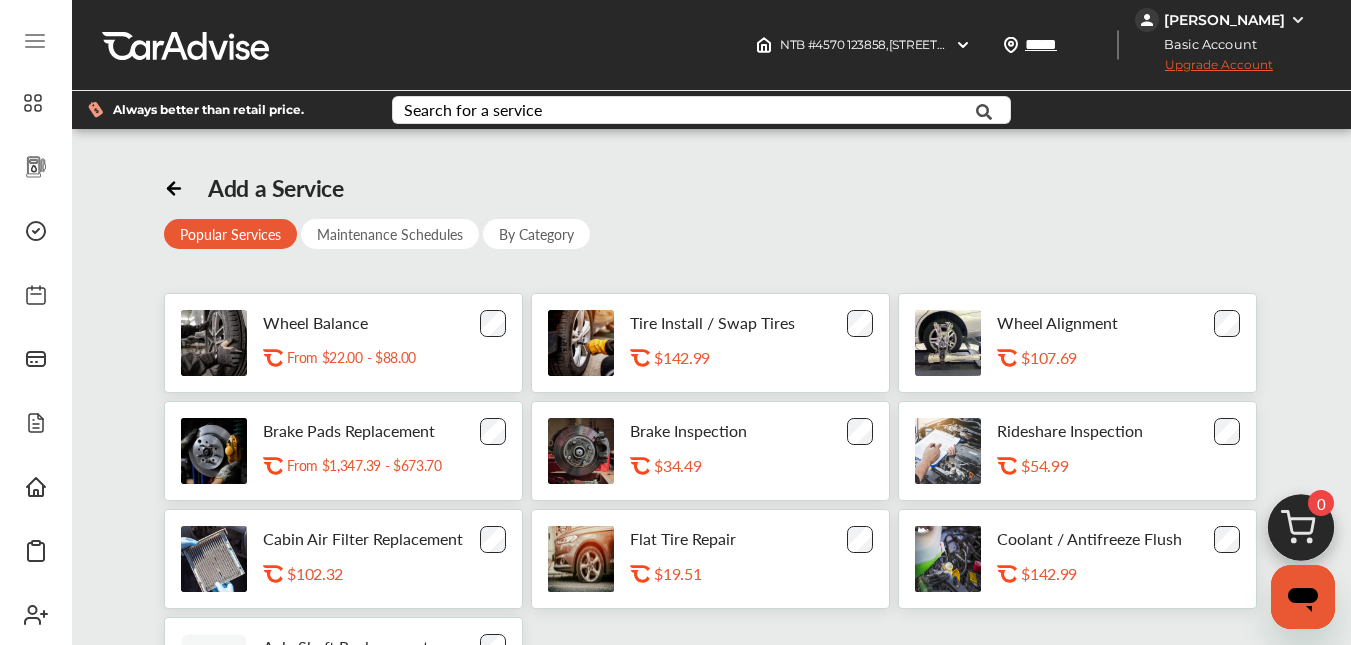 click on "Add a Service Popular Services Maintenance Schedules By Category Wheel Balance
.st0{fill:#FA4A1C;}
From  $22.00 - $88.00 Tire Install / Swap Tires
.st0{fill:#FA4A1C;}
$142.99 Wheel Alignment
.st0{fill:#FA4A1C;}
$107.69 Brake Pads Replacement
.st0{fill:#FA4A1C;}
From  $1,347.39 - $673.70 Brake Inspection
.st0{fill:#FA4A1C;}
$34.49 Rideshare Inspection
.st0{fill:#FA4A1C;}
$54.99 Cabin Air Filter Replacement
.st0{fill:#FA4A1C;}
$102.32 Flat Tire Repair
.st0{fill:#FA4A1C;}
$19.51 Coolant / Antifreeze Flush
.st0{fill:#FA4A1C;}
$142.99 Axle Shaft Replacement
.st0{fill:#FA4A1C;}
$1,913.25" at bounding box center (711, 445) 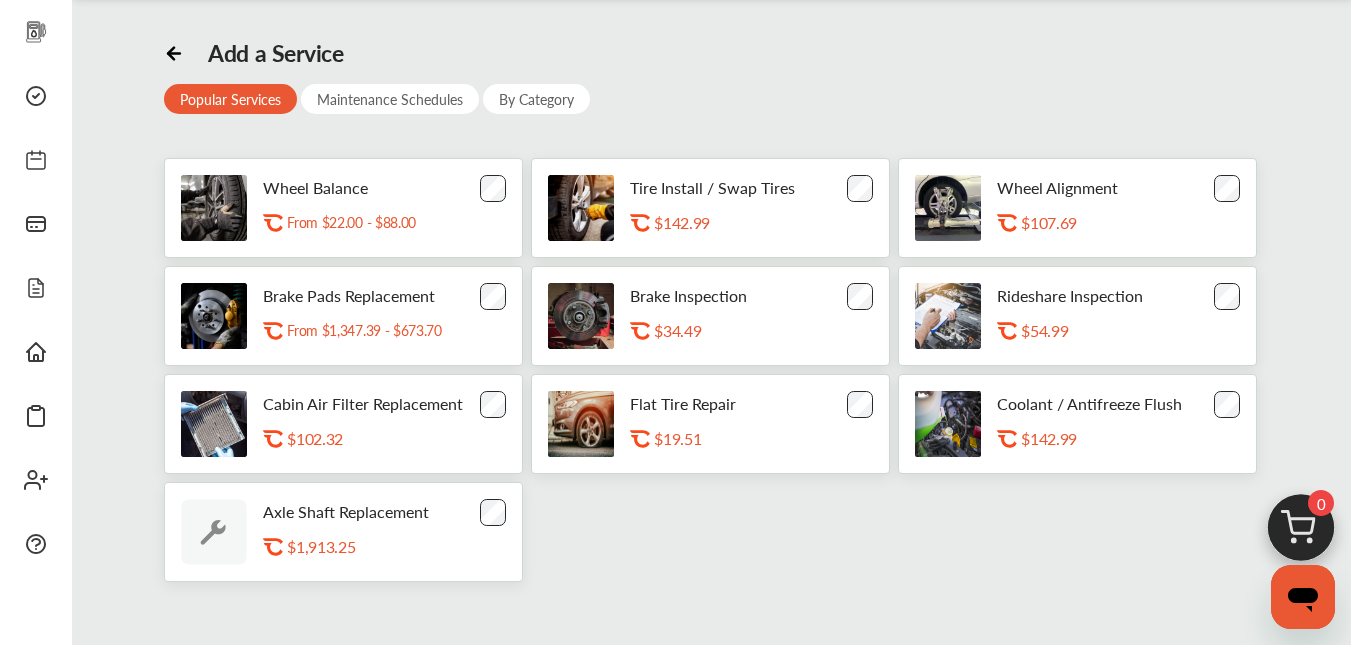 scroll, scrollTop: 0, scrollLeft: 0, axis: both 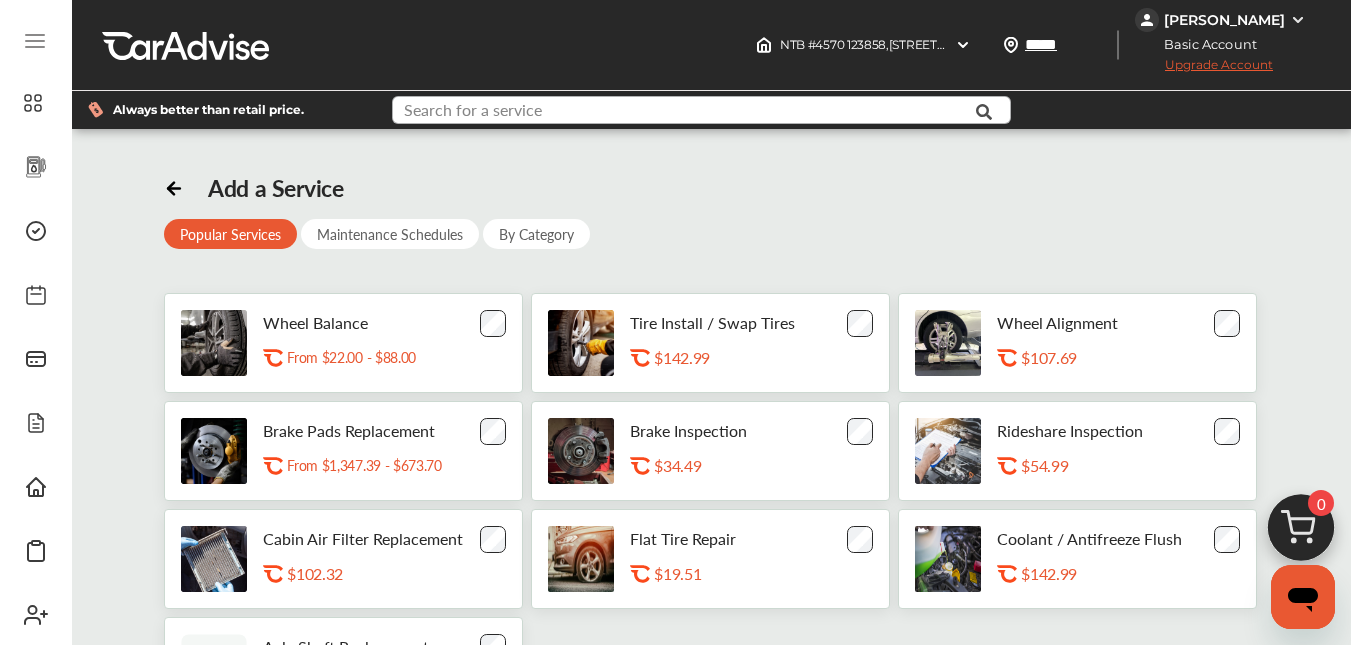 click at bounding box center (681, 112) 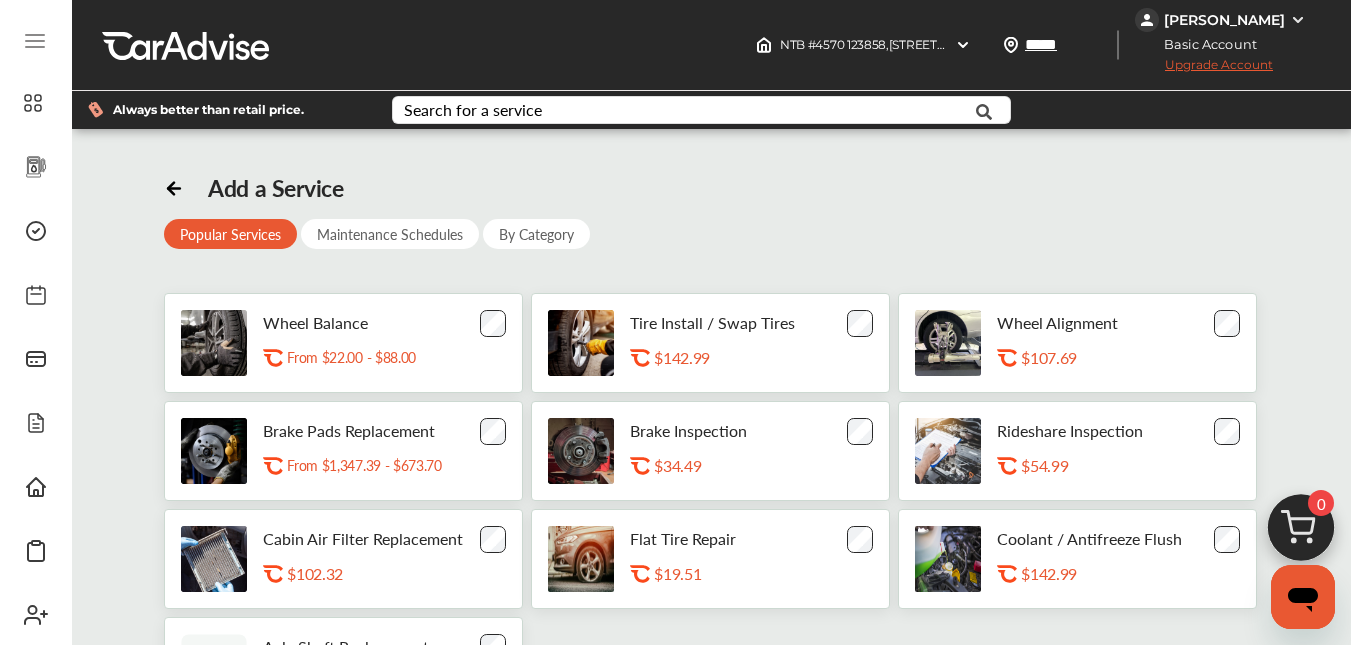 click on "Add a Service Popular Services Maintenance Schedules By Category Wheel Balance
.st0{fill:#FA4A1C;}
From  $22.00 - $88.00 Tire Install / Swap Tires
.st0{fill:#FA4A1C;}
$142.99 Wheel Alignment
.st0{fill:#FA4A1C;}
$107.69 Brake Pads Replacement
.st0{fill:#FA4A1C;}
From  $1,347.39 - $673.70 Brake Inspection
.st0{fill:#FA4A1C;}
$34.49 Rideshare Inspection
.st0{fill:#FA4A1C;}
$54.99 Cabin Air Filter Replacement
.st0{fill:#FA4A1C;}
$102.32 Flat Tire Repair
.st0{fill:#FA4A1C;}
$19.51 Coolant / Antifreeze Flush
.st0{fill:#FA4A1C;}
$142.99 Axle Shaft Replacement
.st0{fill:#FA4A1C;}
$1,913.25" at bounding box center [711, 445] 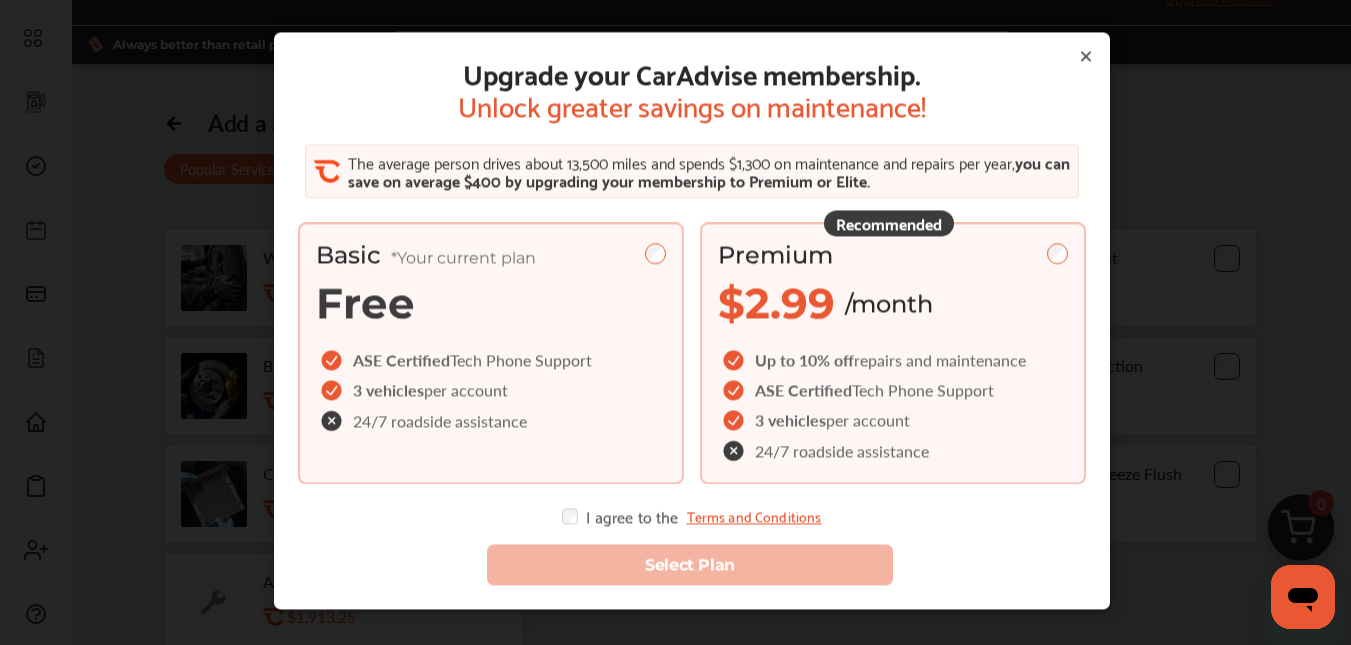 scroll, scrollTop: 100, scrollLeft: 0, axis: vertical 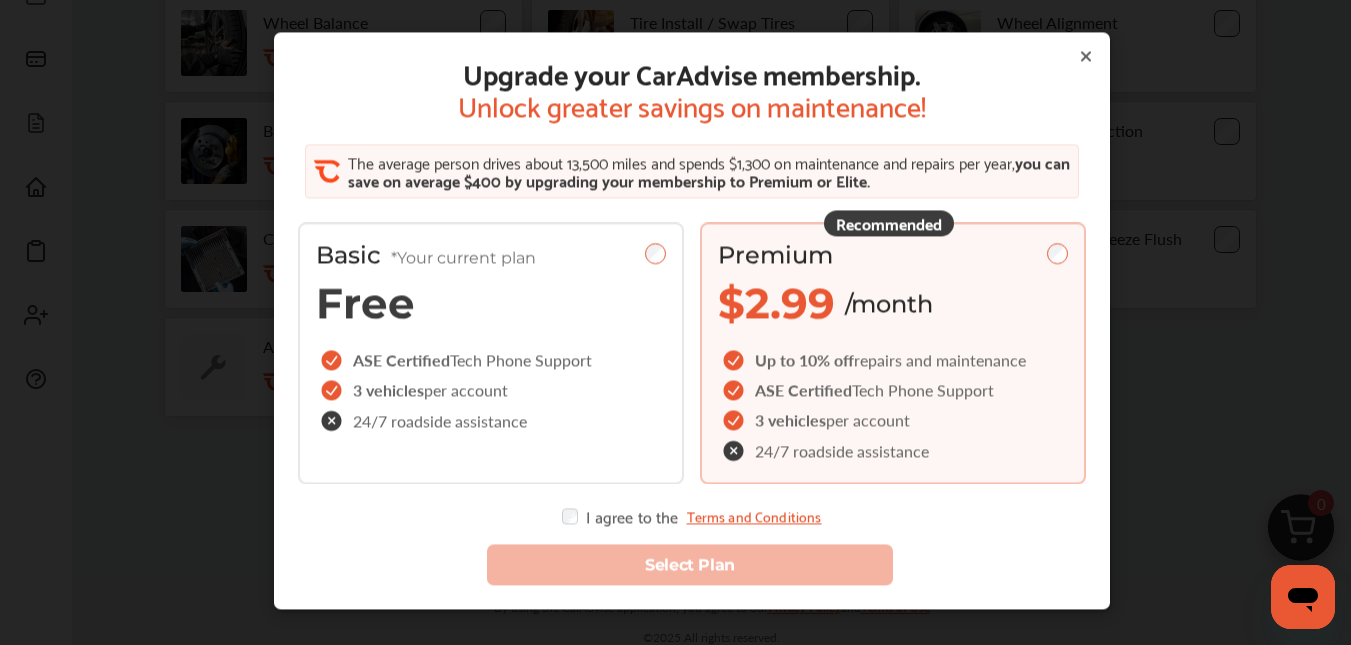 click on "I agree to the Terms and Conditions" at bounding box center (691, 516) 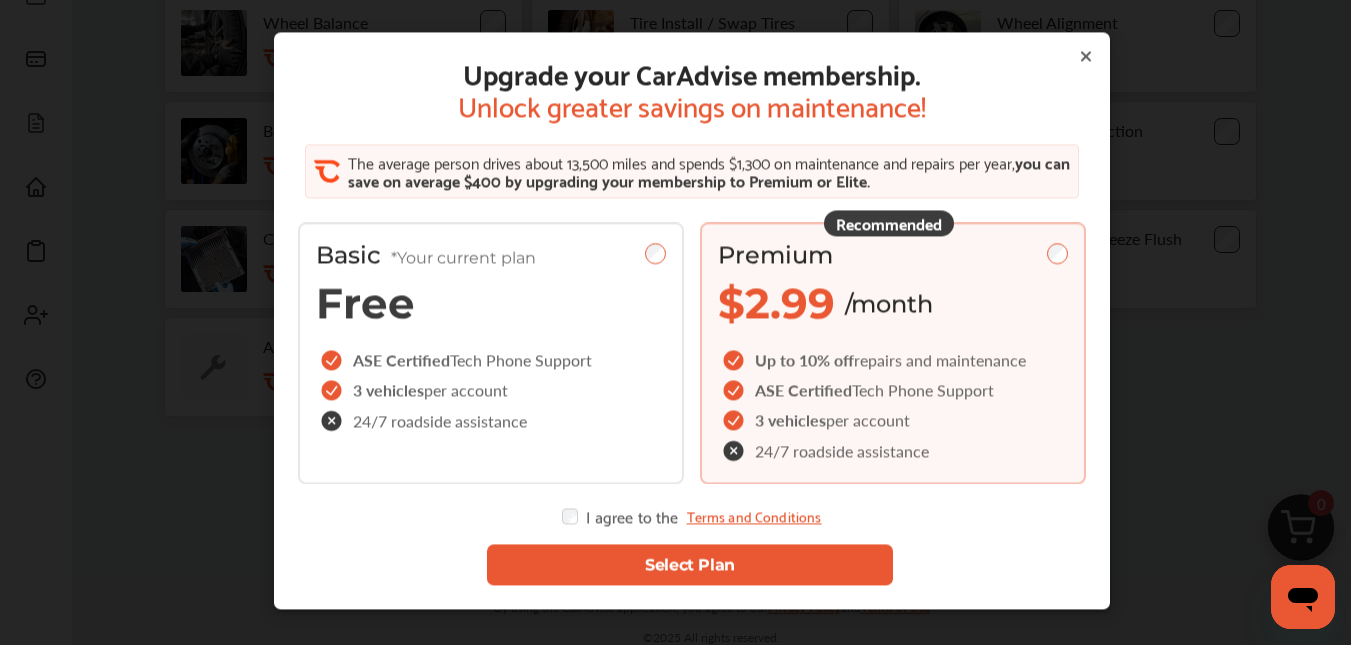 click on "Select Plan" at bounding box center (689, 564) 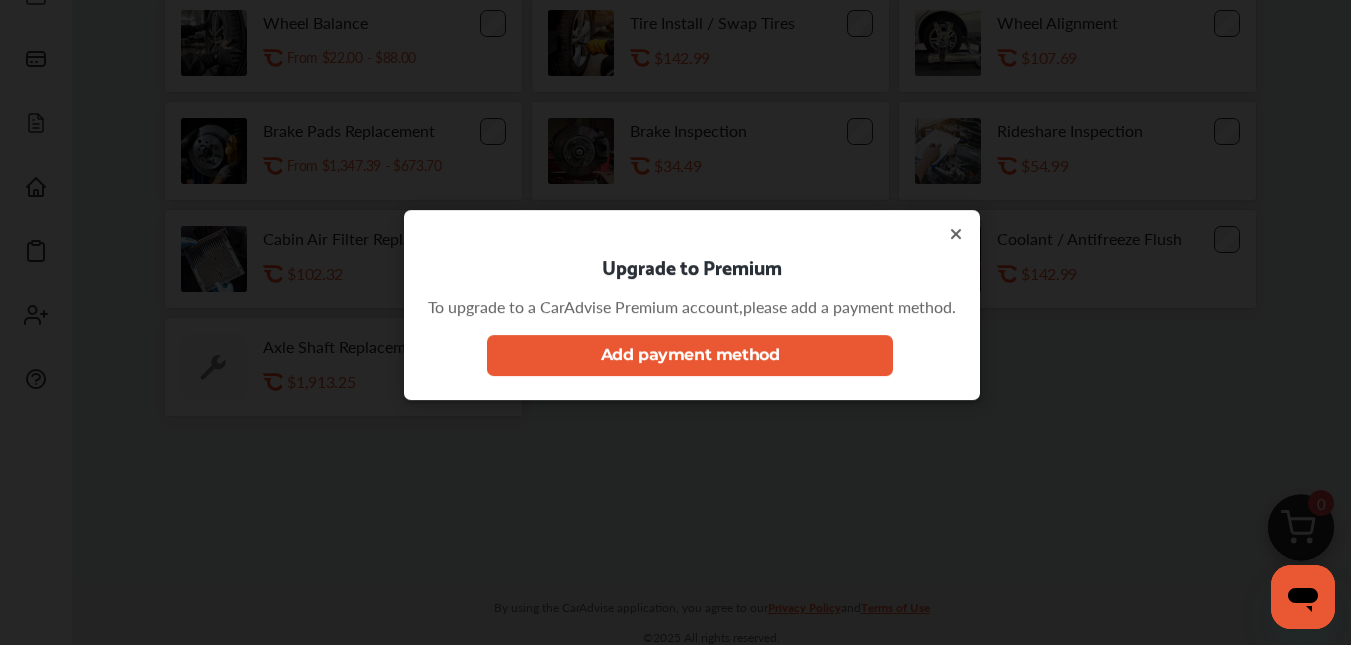click on "Add payment method" at bounding box center (689, 354) 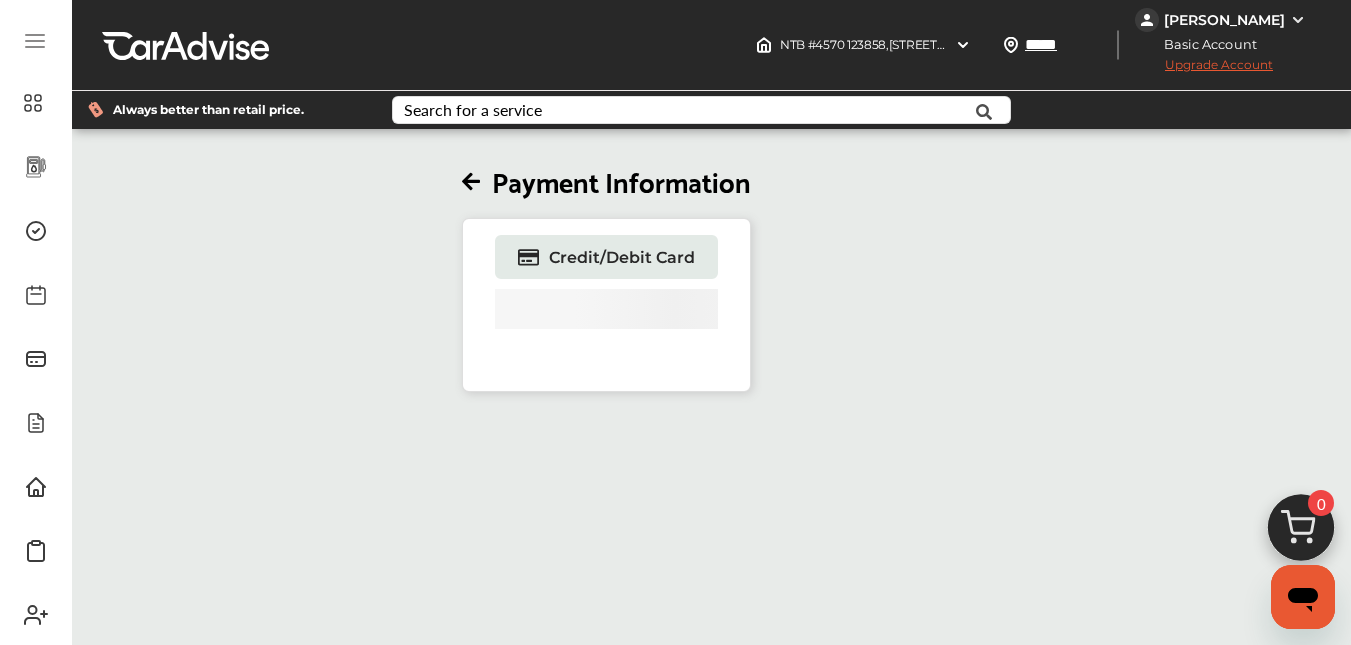 click on "Upgrade Account" at bounding box center [1204, 69] 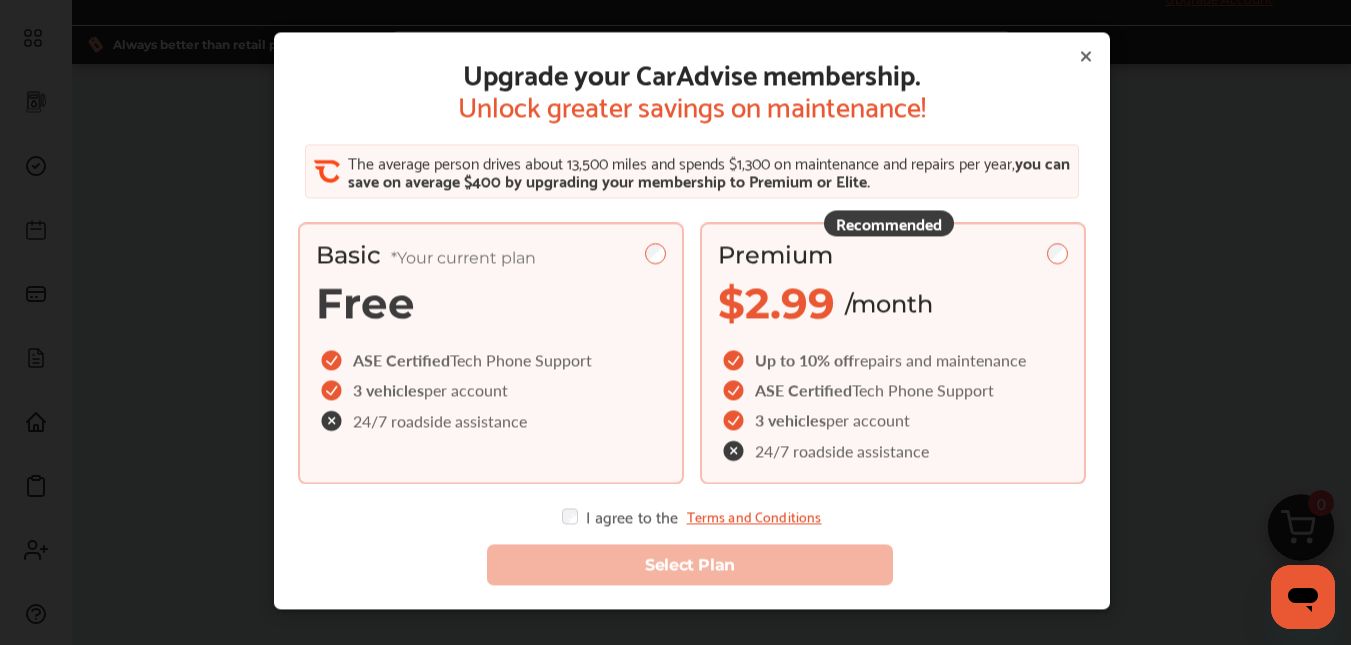 scroll, scrollTop: 100, scrollLeft: 0, axis: vertical 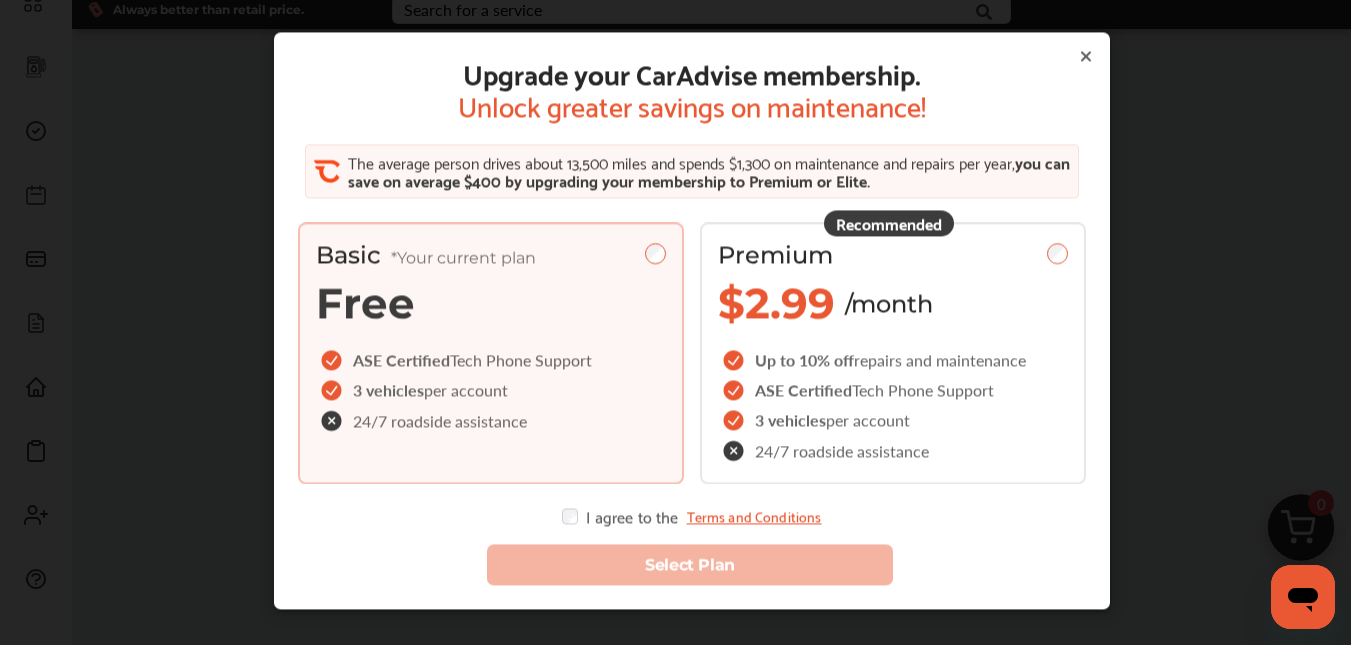 click 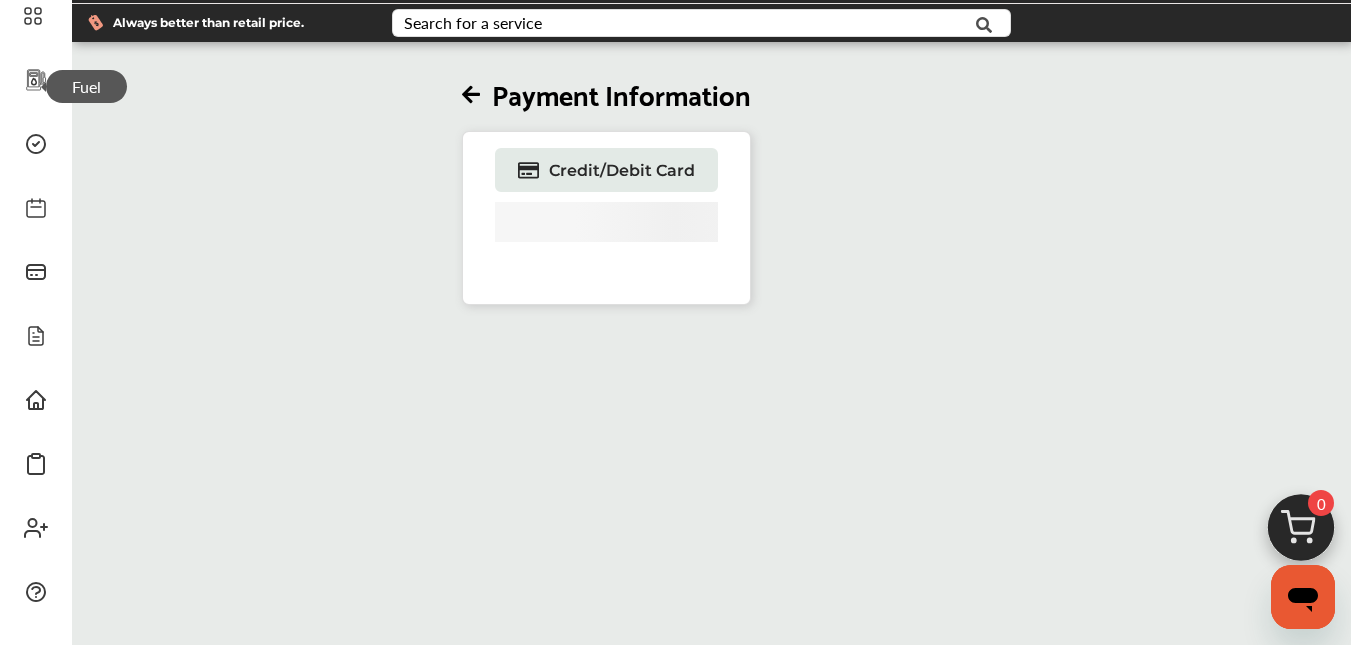 scroll, scrollTop: 0, scrollLeft: 0, axis: both 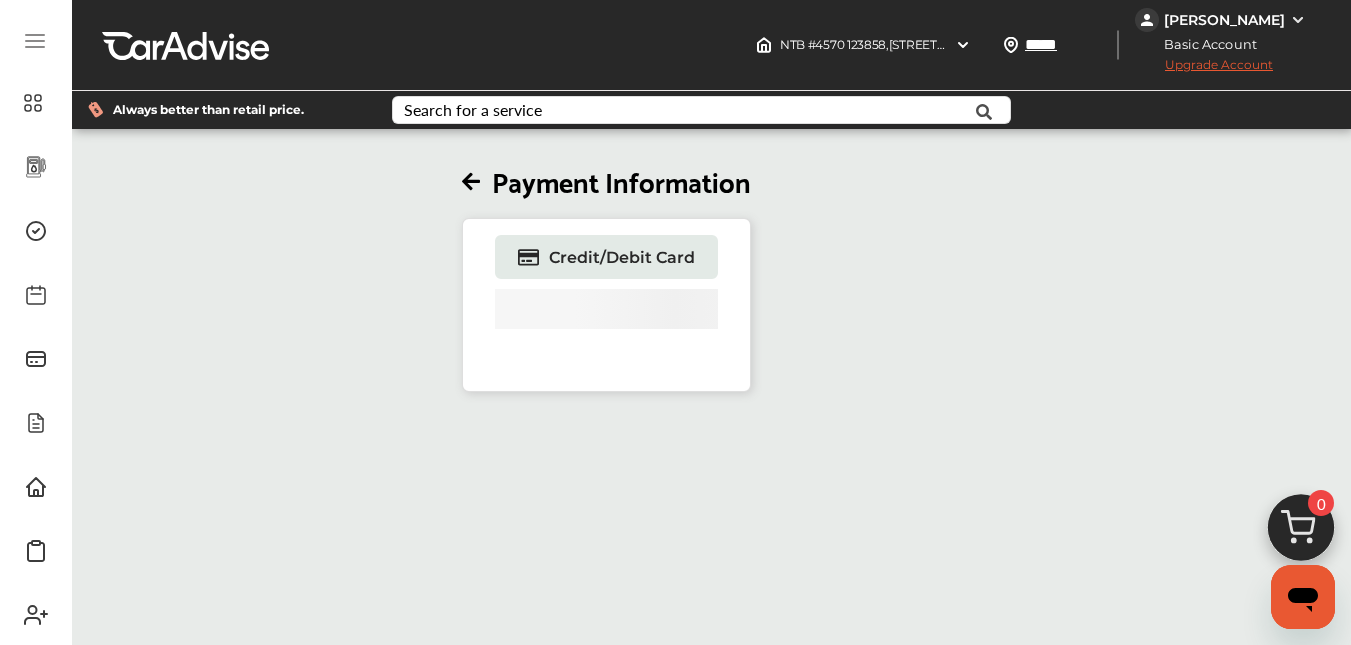 click 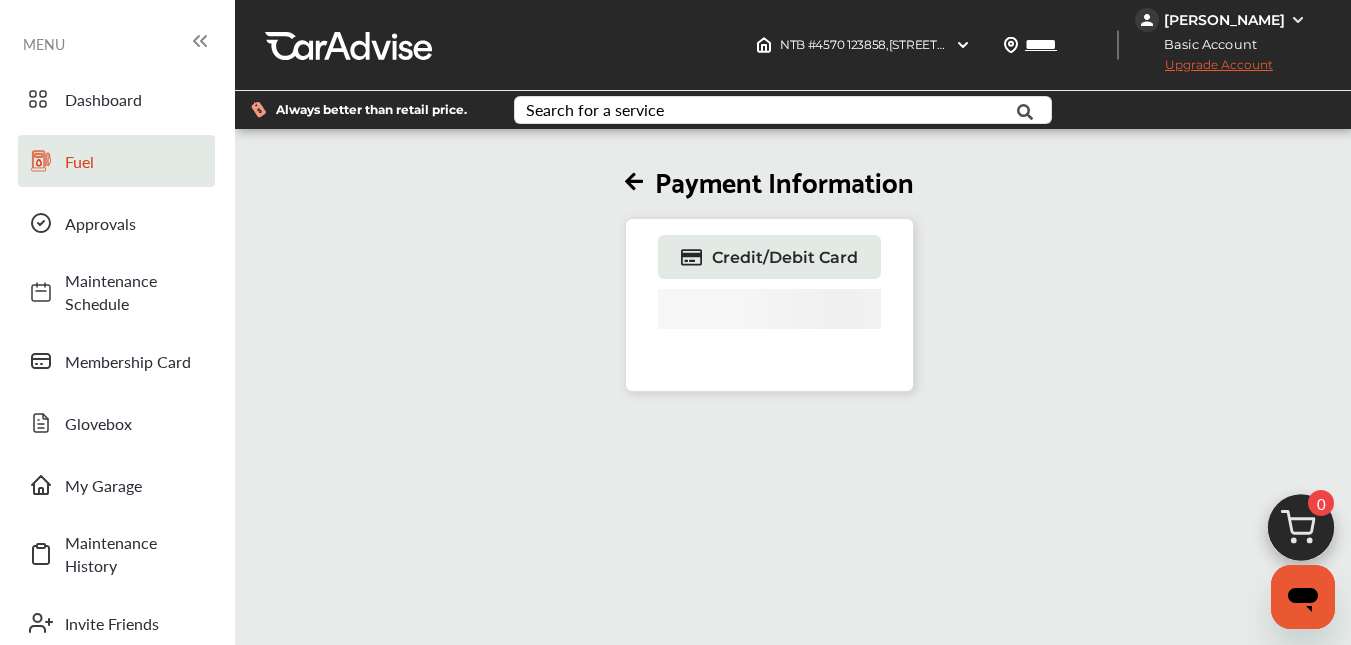 click on "Fuel" at bounding box center (135, 161) 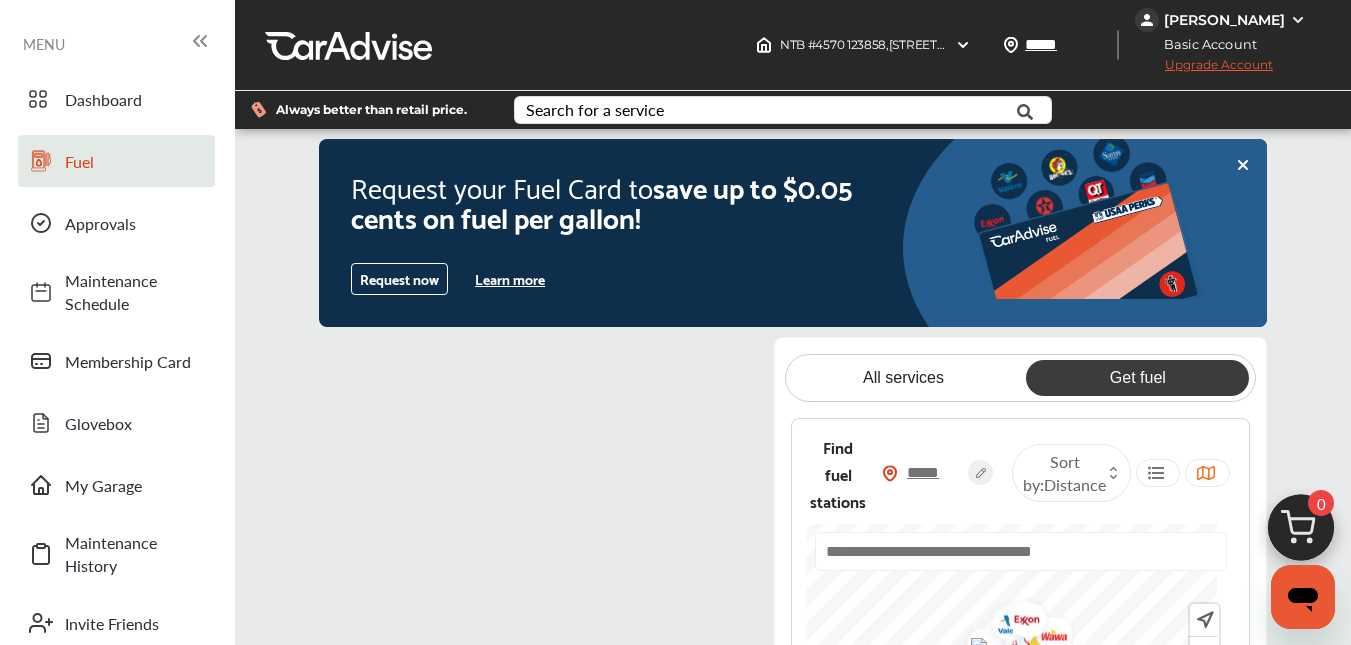 click on "Request your Fuel Card to  save up to $0.05 cents on fuel per gallon! Request now Learn more
All services Get fuel Find fuel stations *****
Sort by :  Distance" at bounding box center (793, 508) 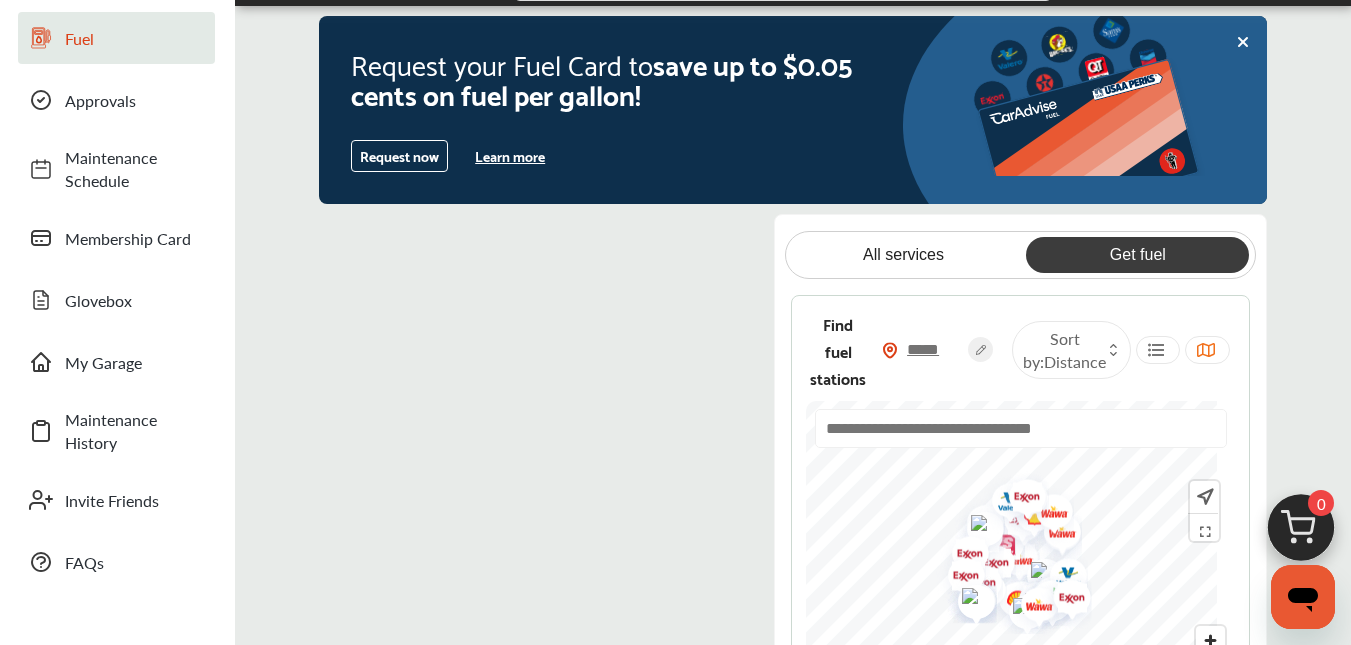 scroll, scrollTop: 121, scrollLeft: 0, axis: vertical 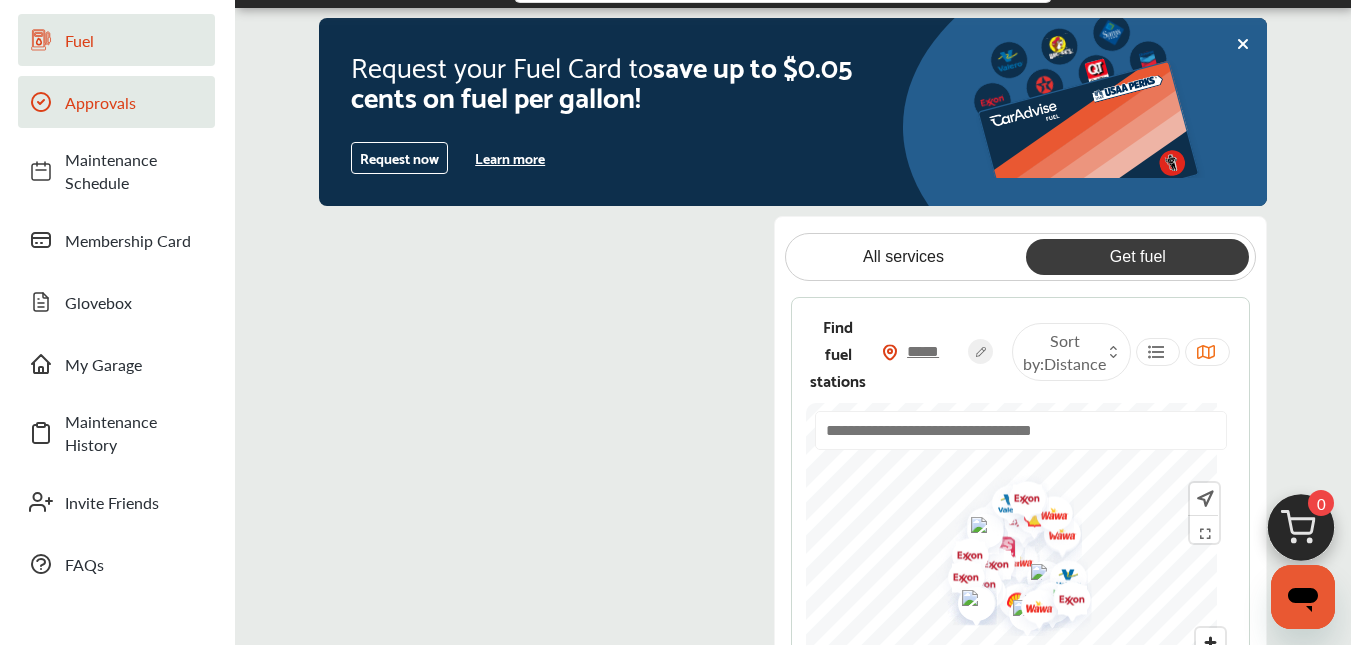 click on "Approvals" at bounding box center [135, 102] 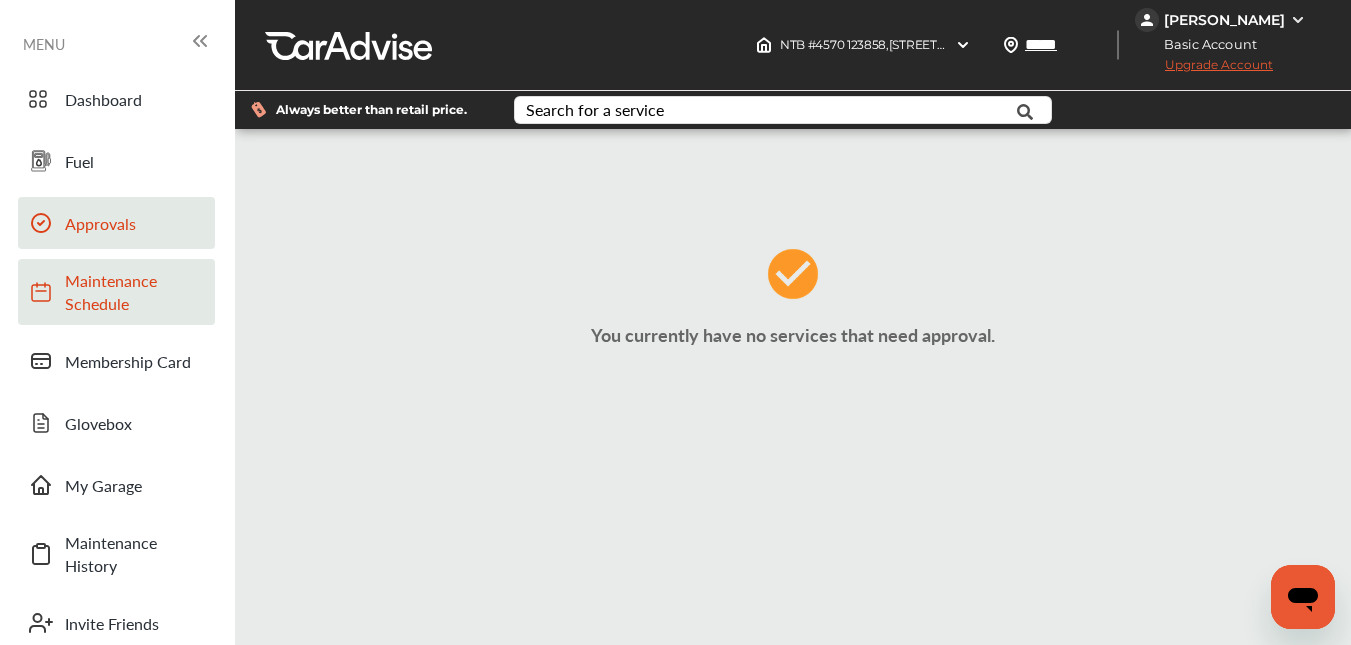 click on "Maintenance Schedule" at bounding box center [135, 292] 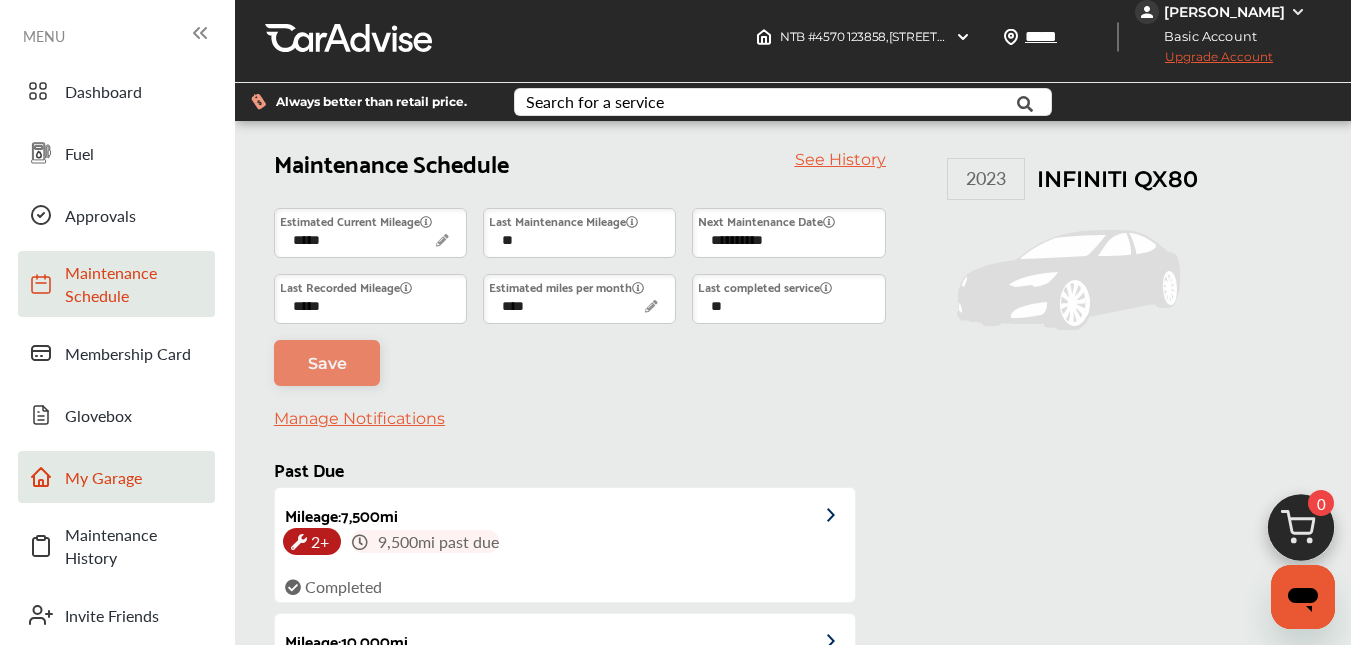 scroll, scrollTop: 102, scrollLeft: 0, axis: vertical 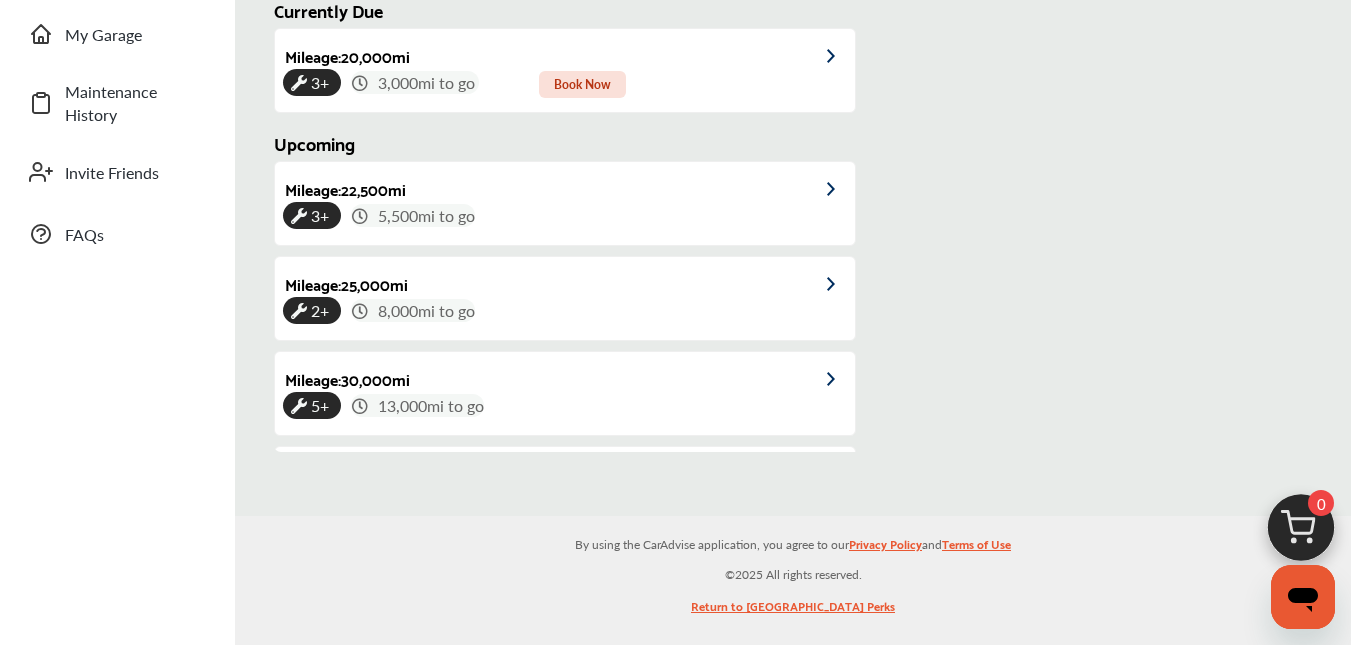 click on "2023 INFINITI QX80" at bounding box center (1091, 79) 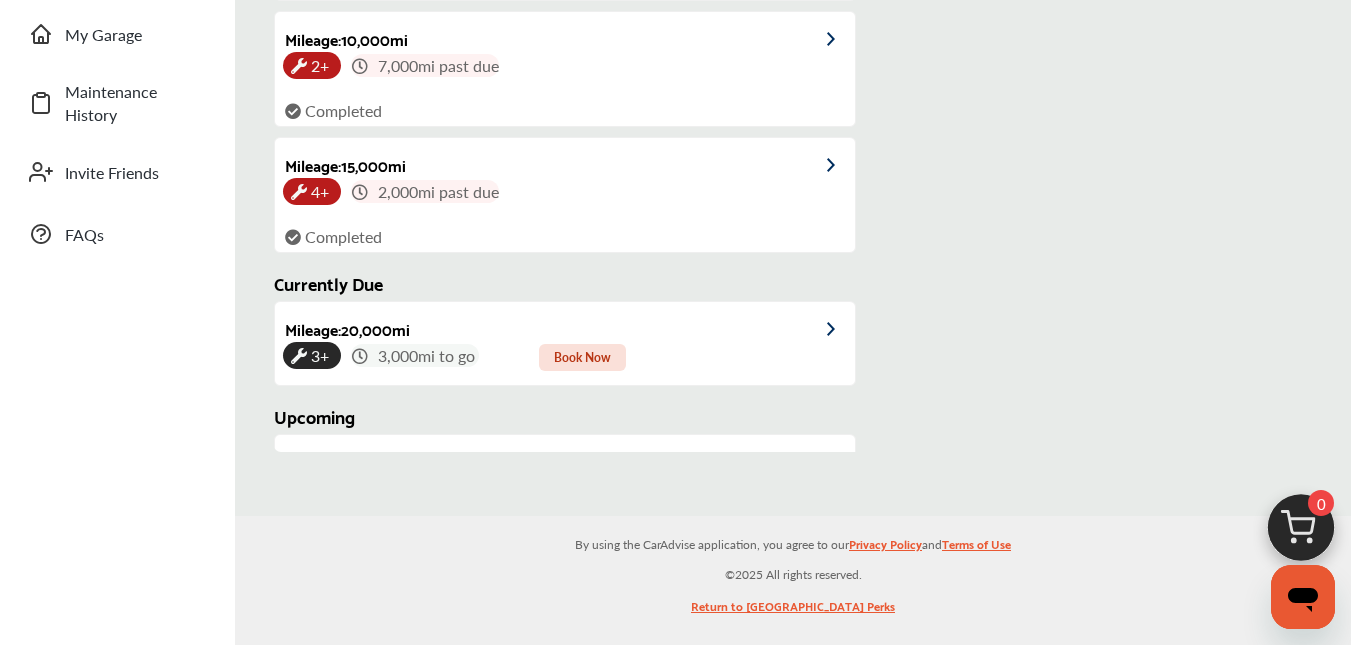 scroll, scrollTop: 0, scrollLeft: 0, axis: both 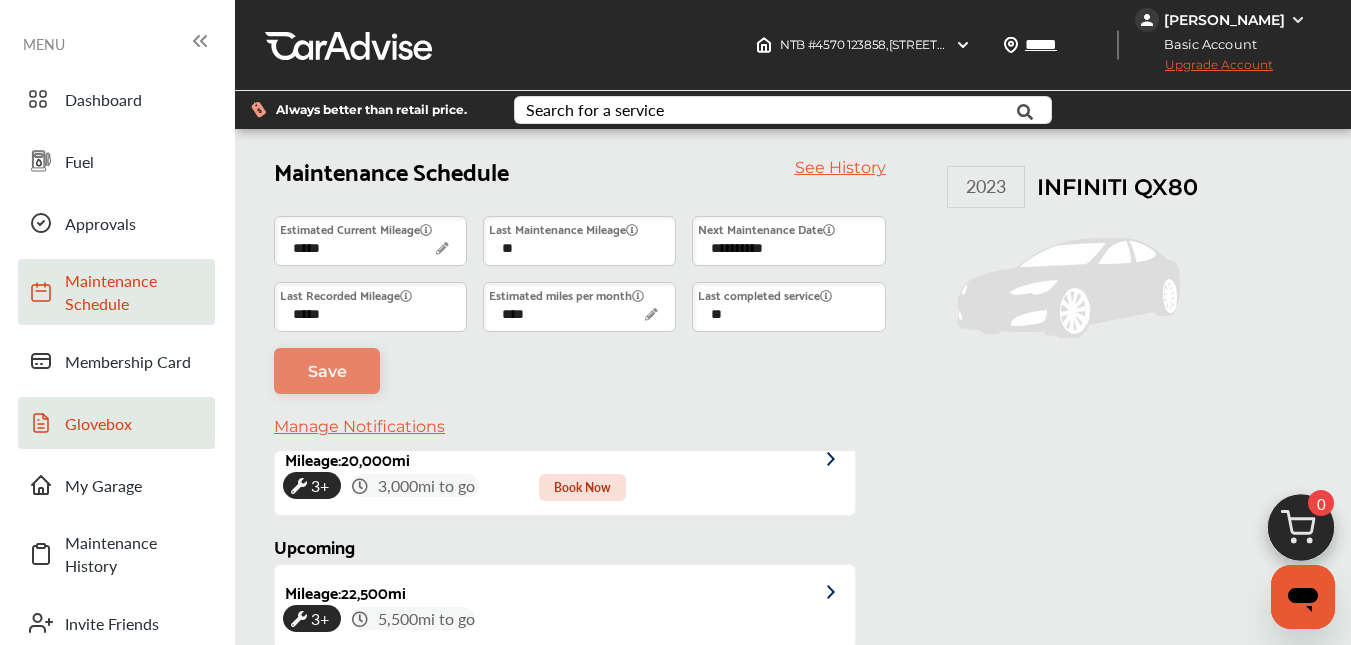 click on "Glovebox" at bounding box center (135, 423) 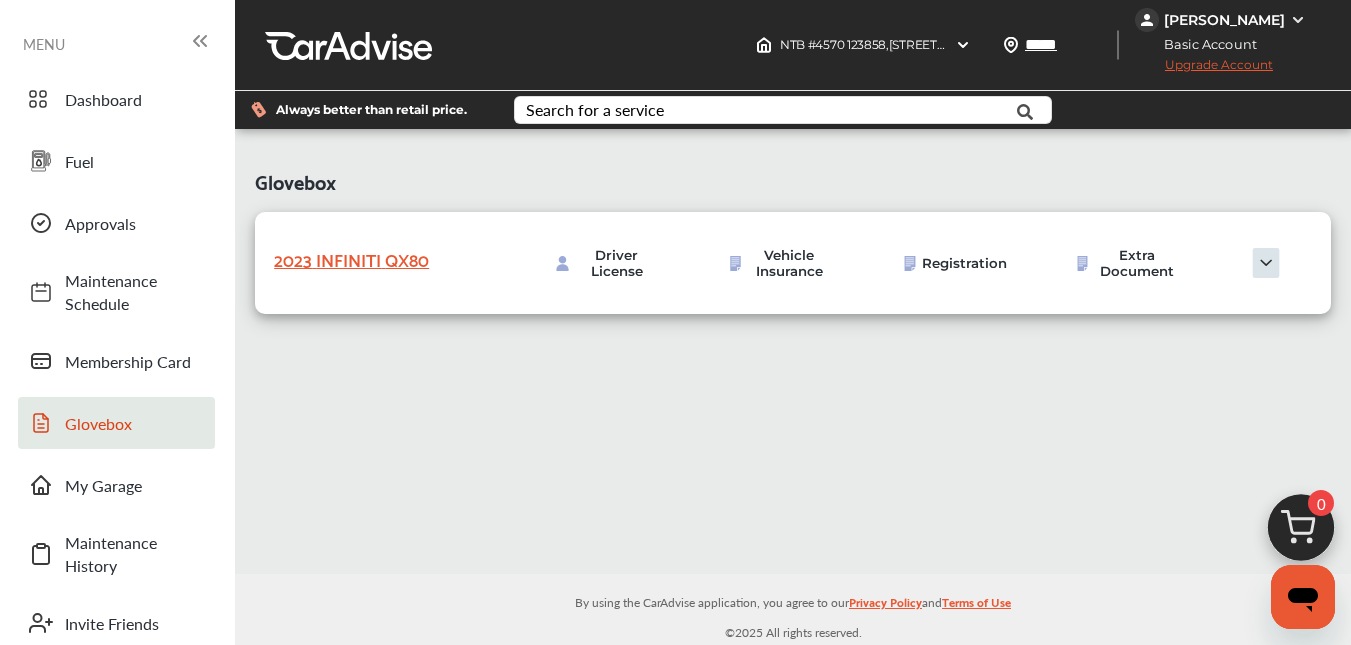click at bounding box center [1266, 263] 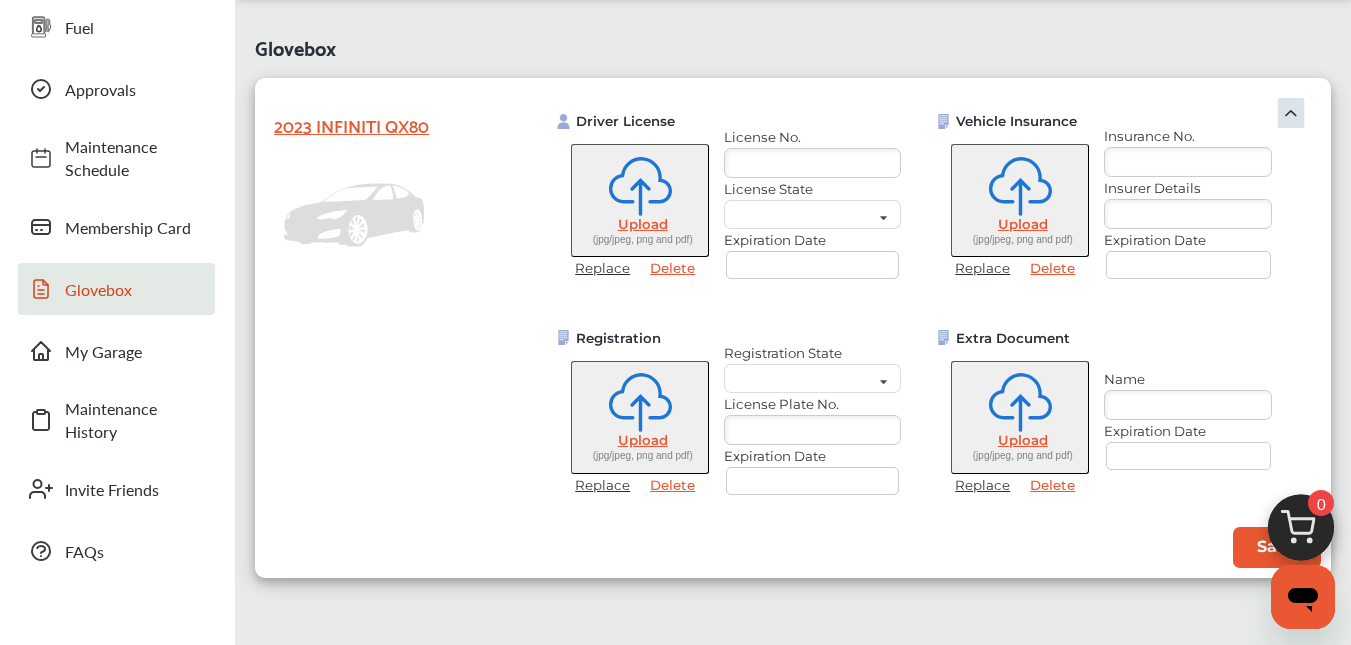 scroll, scrollTop: 113, scrollLeft: 0, axis: vertical 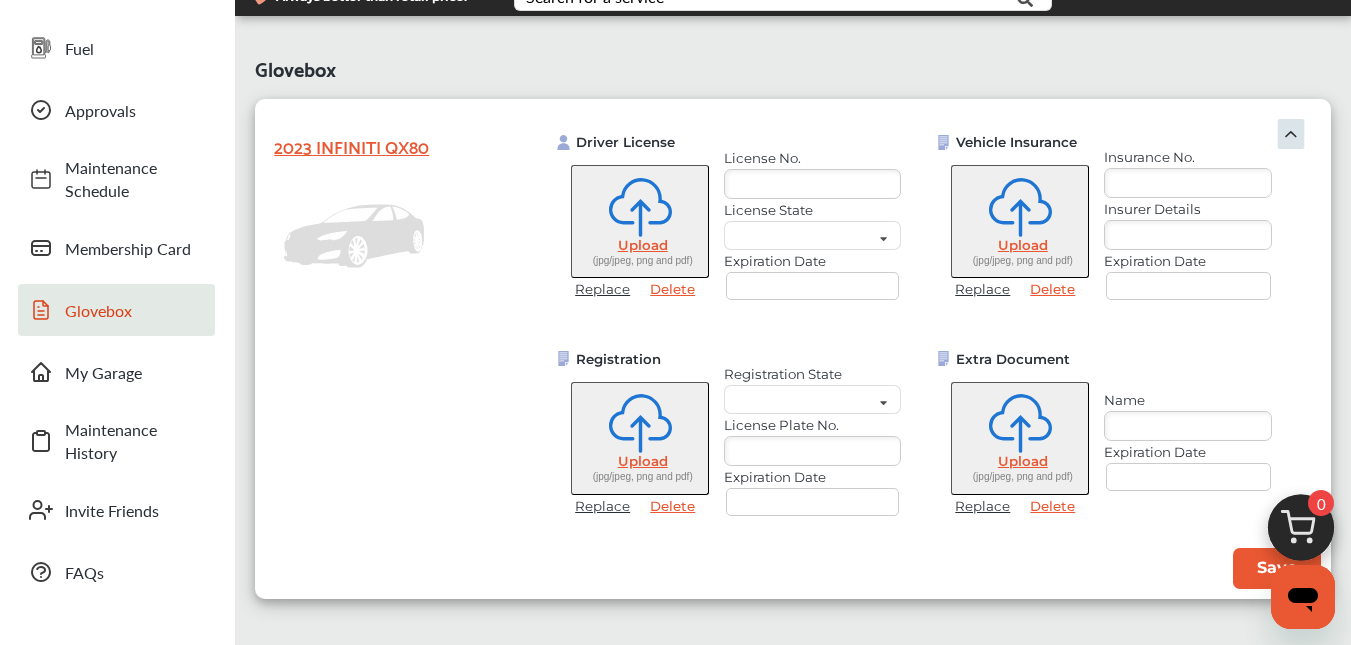 click at bounding box center [812, 184] 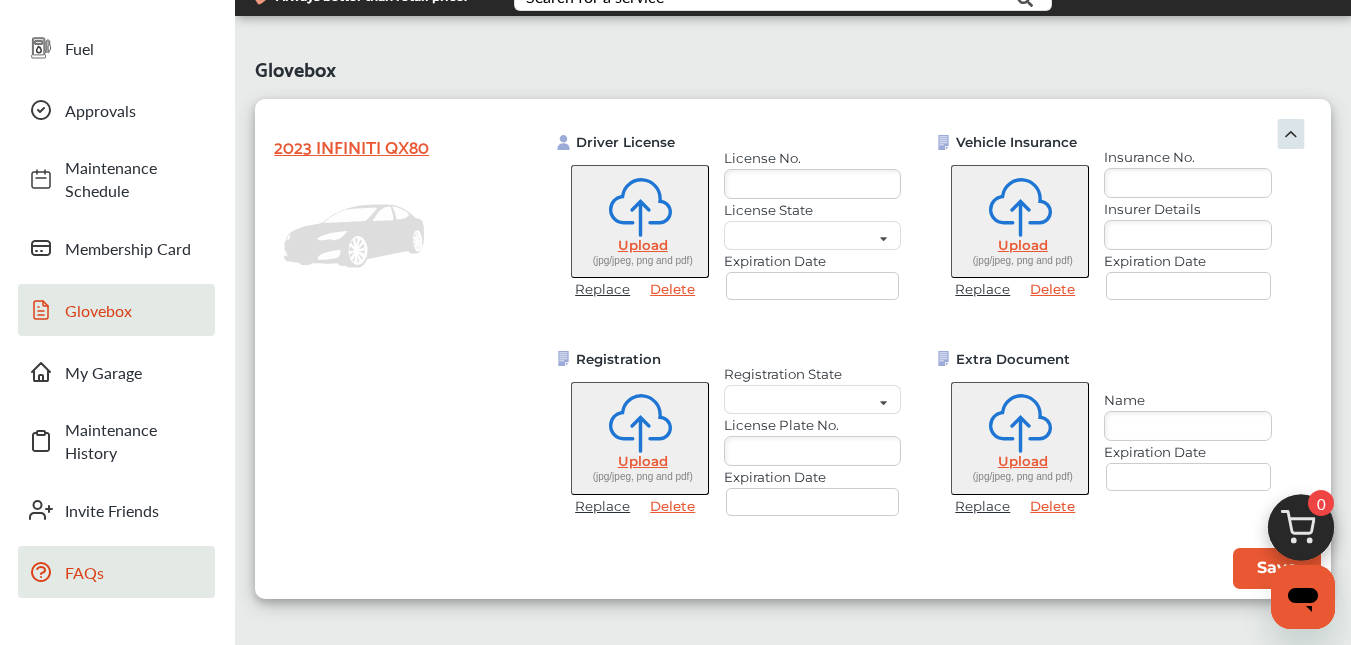 click on "FAQs" at bounding box center (135, 572) 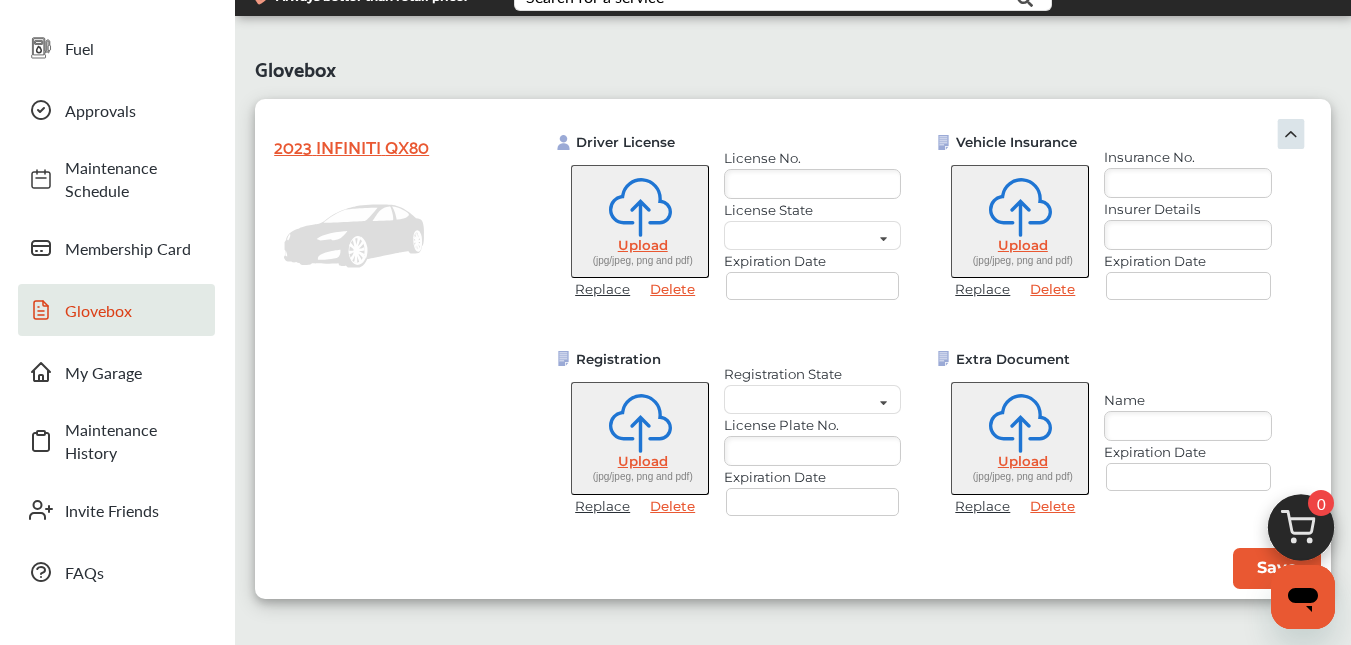 click at bounding box center (812, 184) 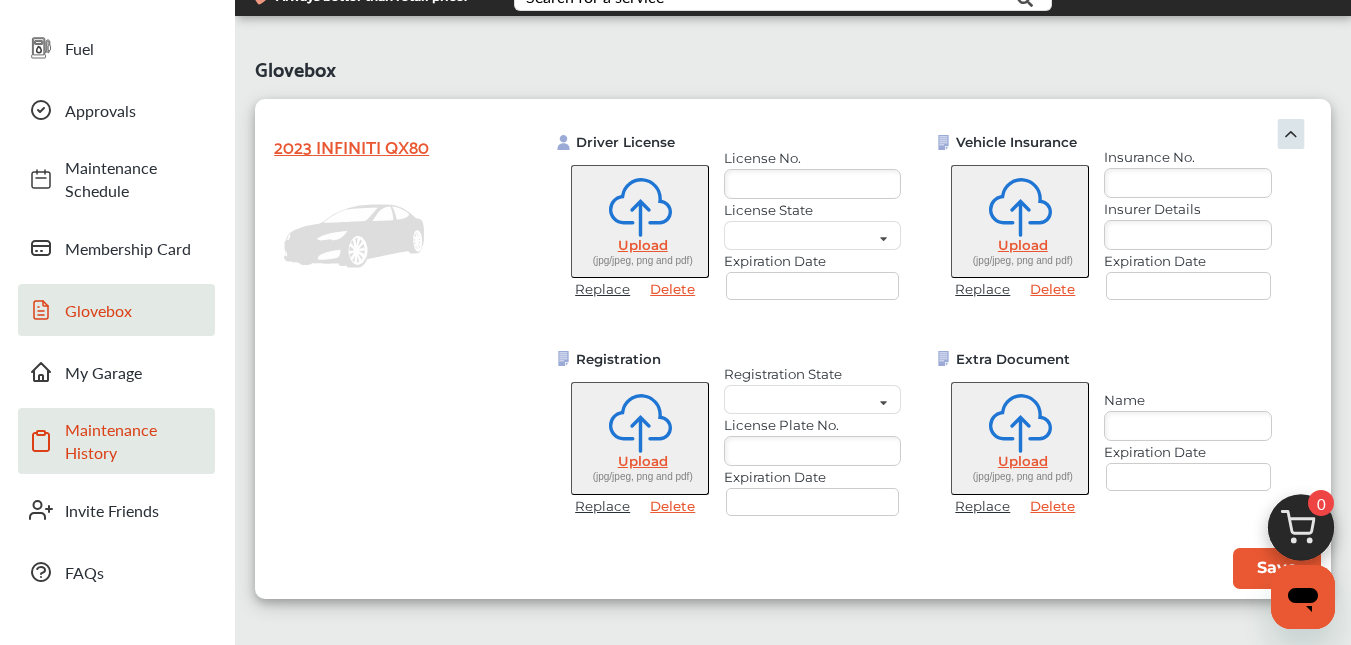 click on "Maintenance History" at bounding box center [135, 441] 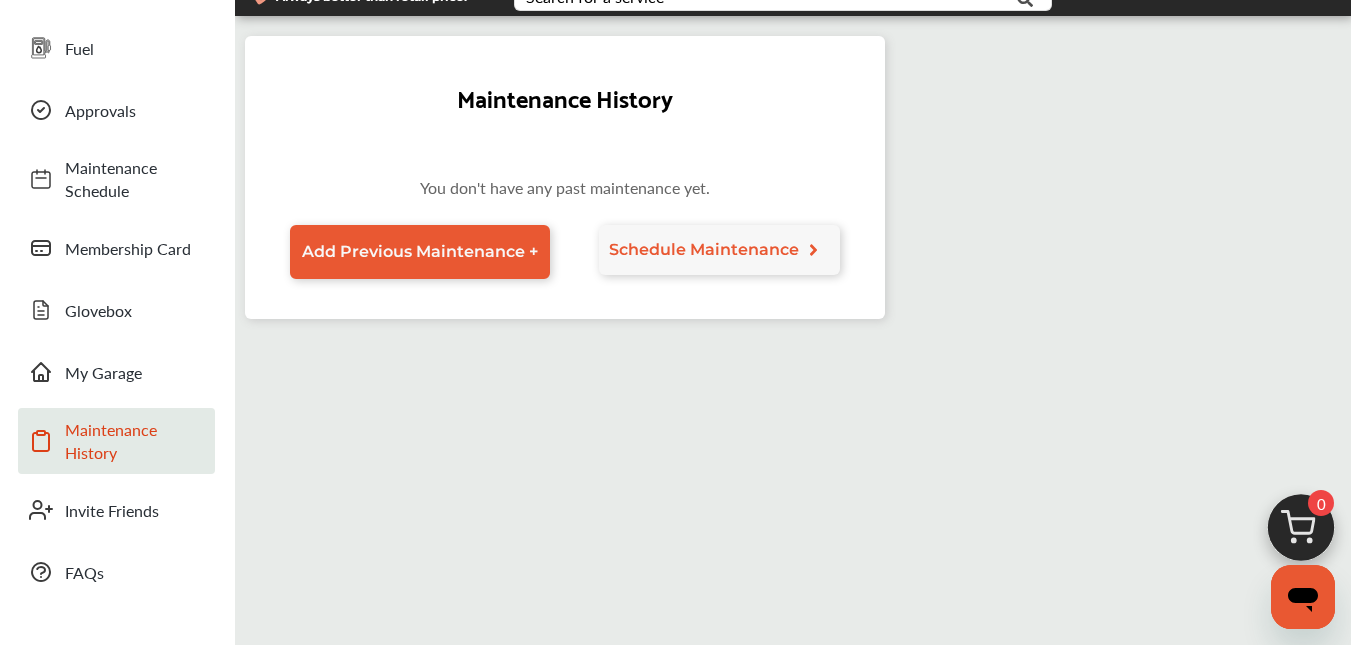 scroll, scrollTop: 0, scrollLeft: 0, axis: both 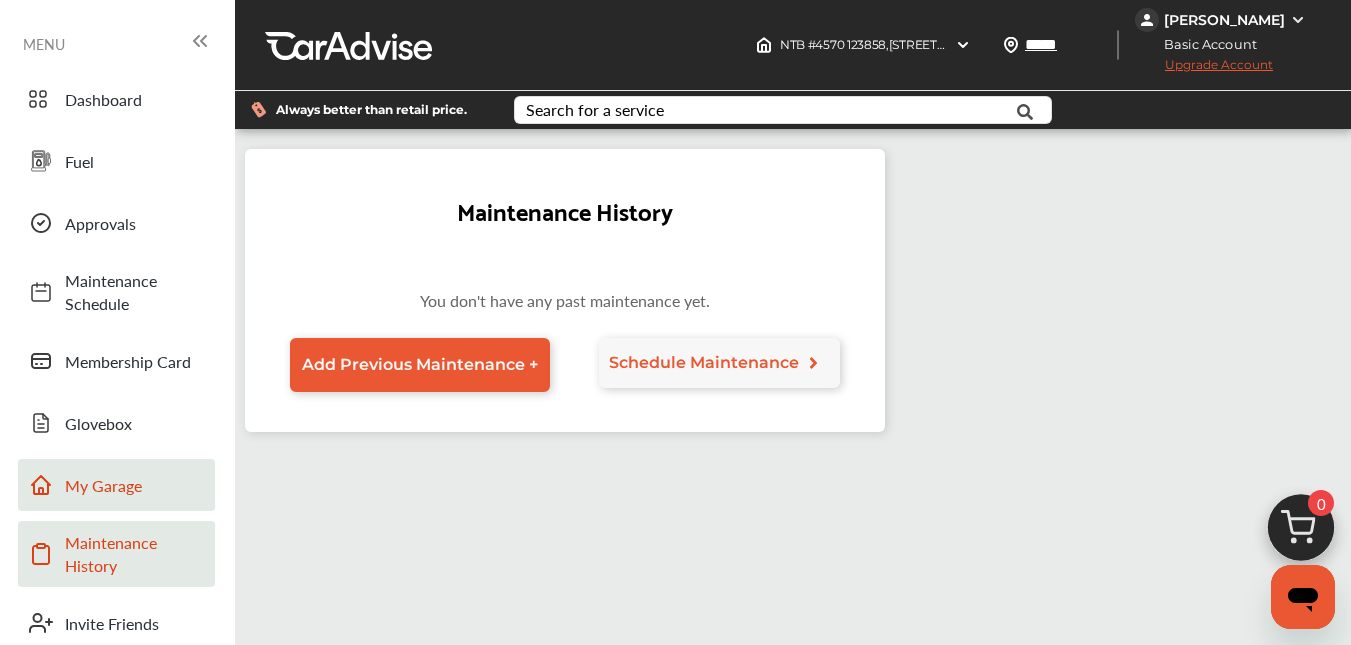 click on "My Garage" at bounding box center (135, 485) 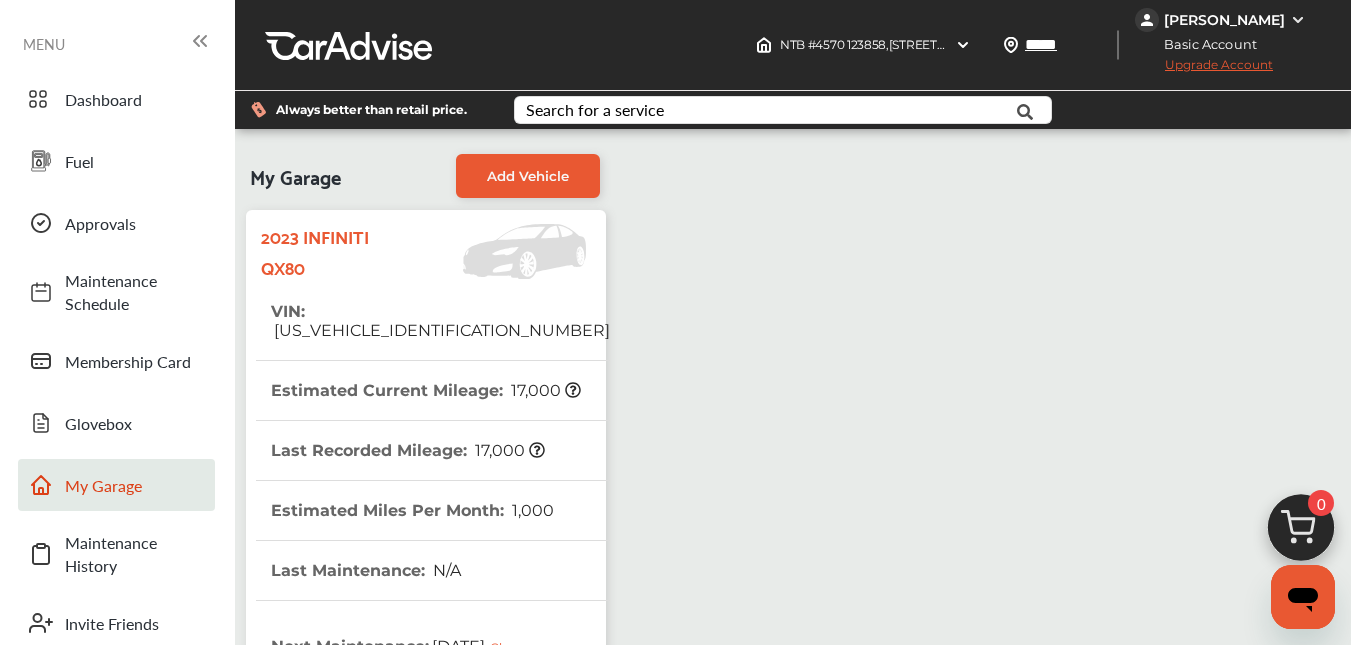 click on "My Garage Add Vehicle 2023   INFINITI   QX80   VIN :  [US_VEHICLE_IDENTIFICATION_NUMBER] Estimated Current Mileage :   17,000   Last Recorded Mileage :   17,000   Estimated Miles Per Month :   1,000 Last Maintenance :   N/A   Next Maintenance : [DATE] Change Tread Depth Tracker
Want to track if your tires need a replacement soon? At your next appointment, have the shop measure your tread depth. 0/0" 0/0" 0/0" 0/0" Tire Details Edit Vehicle Glovebox Default" at bounding box center [793, 633] 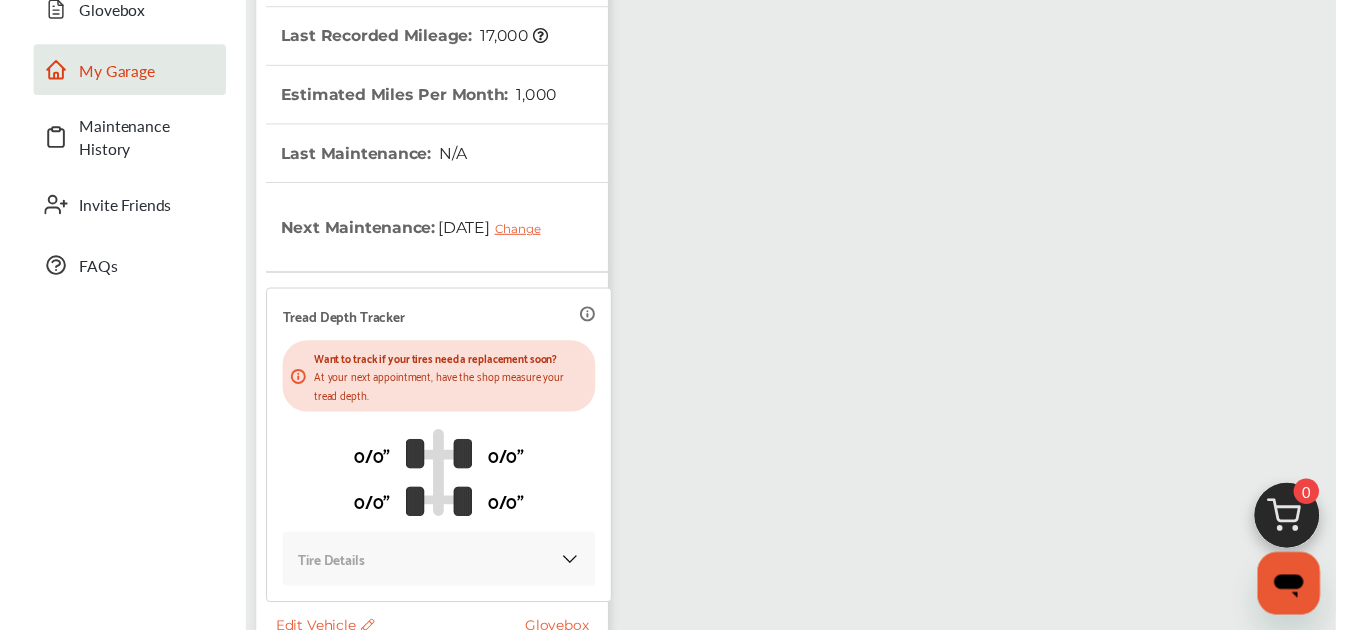 scroll, scrollTop: 411, scrollLeft: 0, axis: vertical 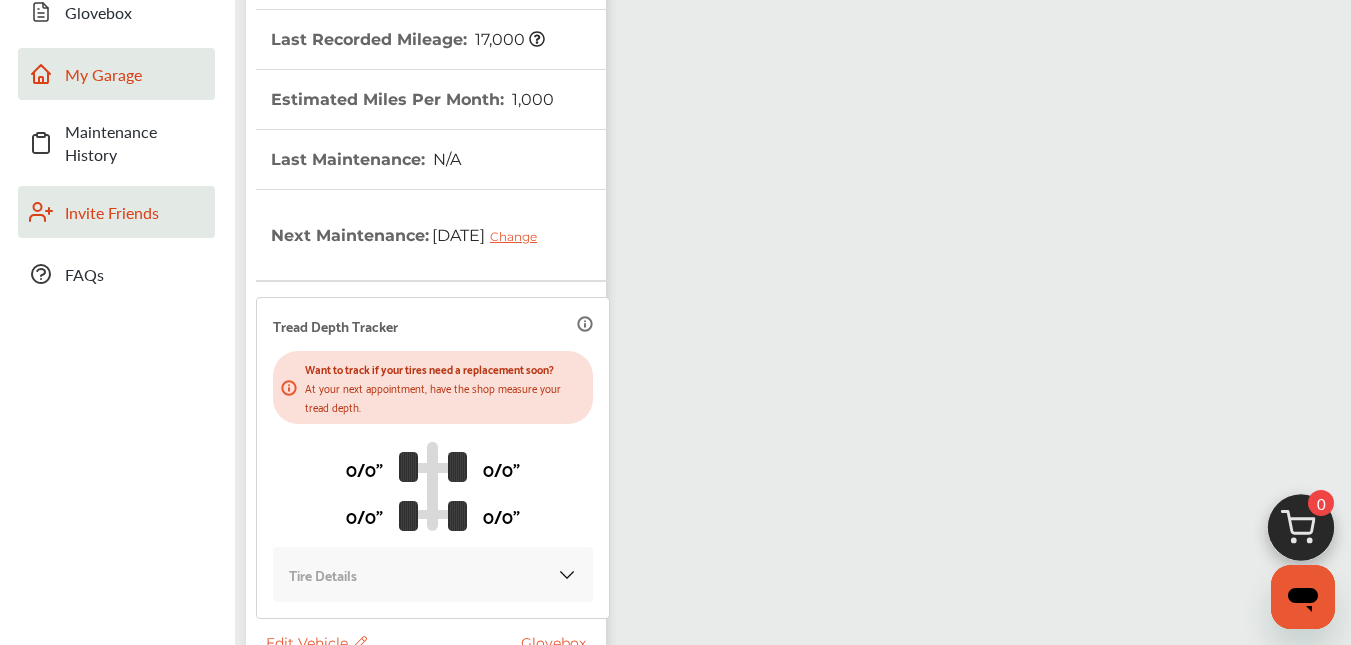 click on "Invite Friends" at bounding box center (116, 212) 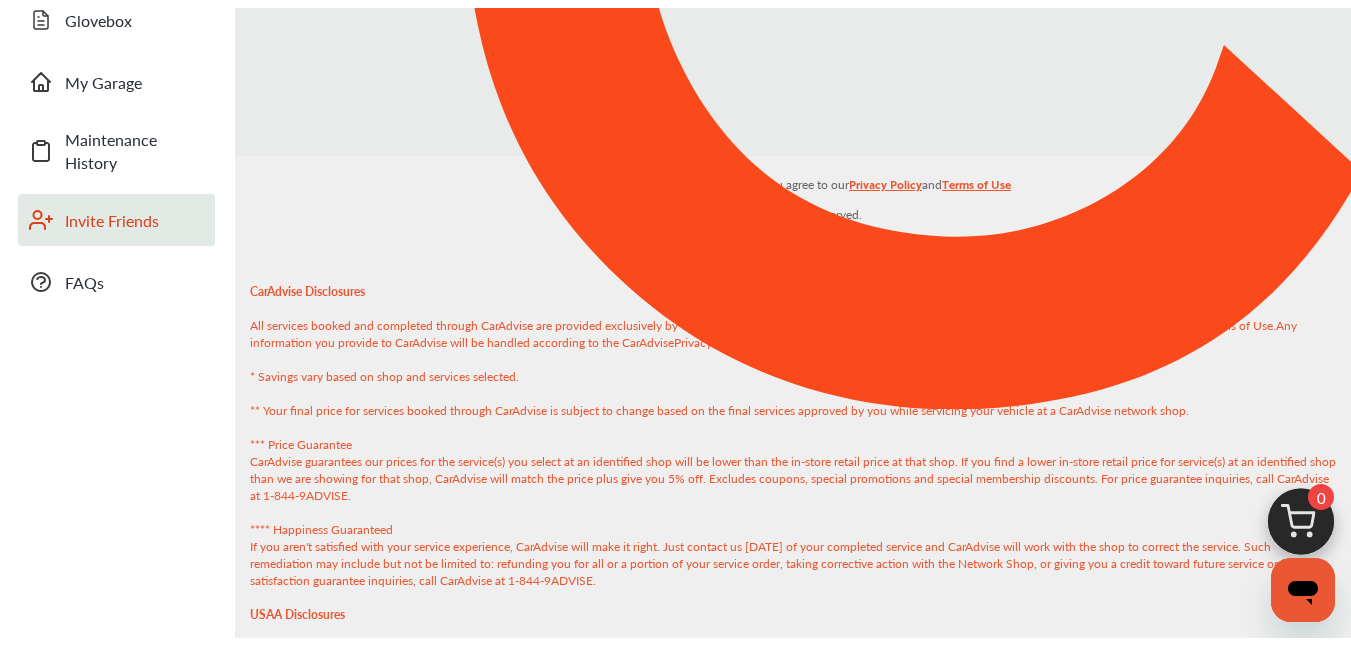 scroll, scrollTop: 0, scrollLeft: 0, axis: both 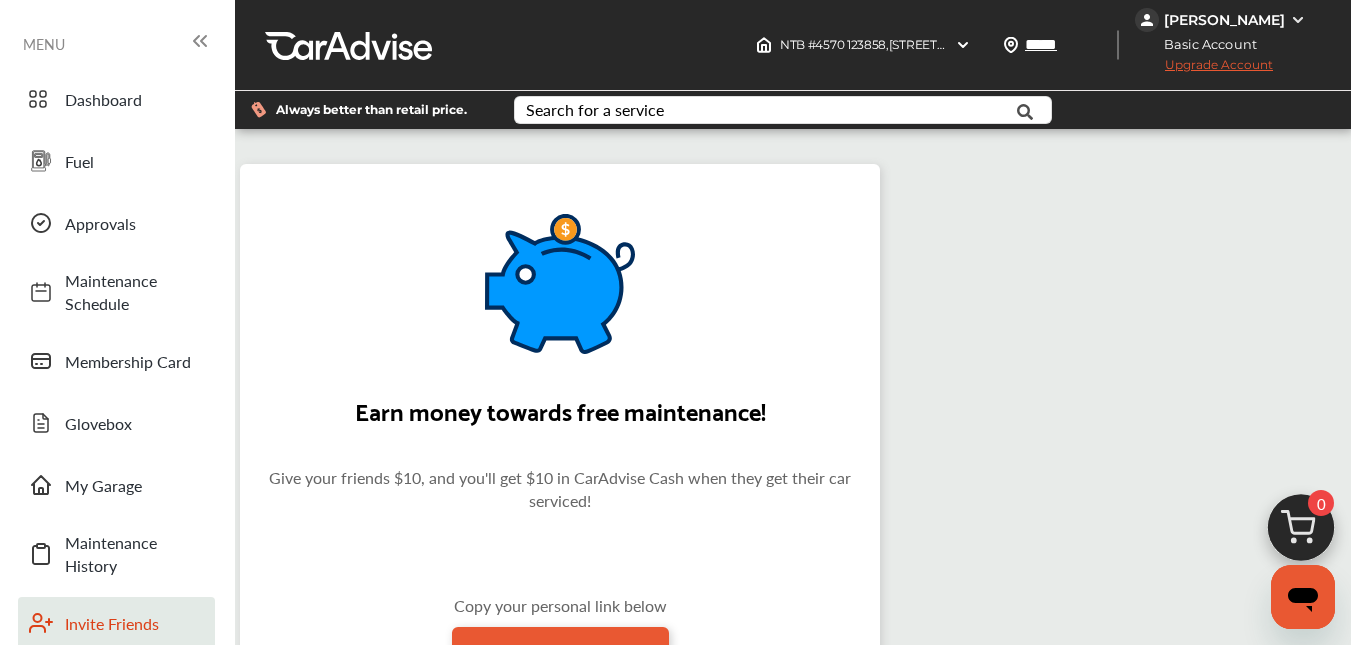 click on "Earn money towards free maintenance! Give your friends $10, and you'll get $10 in CarAdvise Cash when they get their car serviced! Copy your personal link below Code: EricJonesJEPROJ" at bounding box center [793, 482] 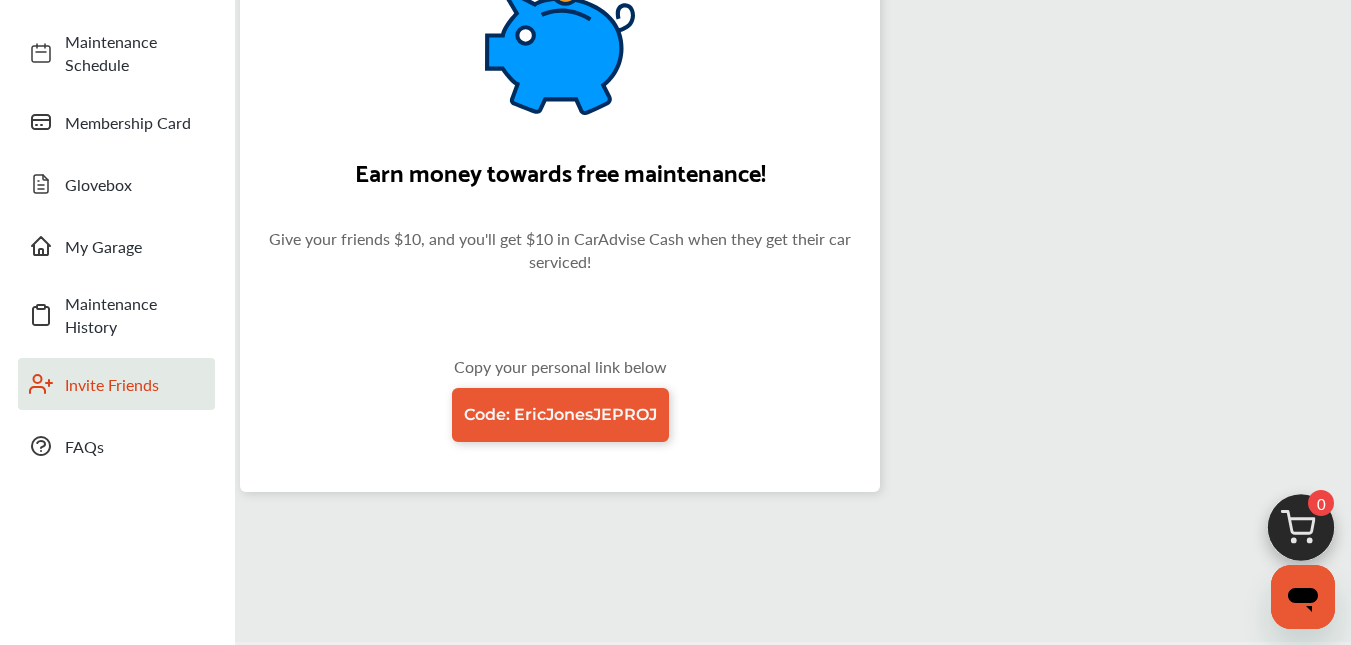 scroll, scrollTop: 226, scrollLeft: 0, axis: vertical 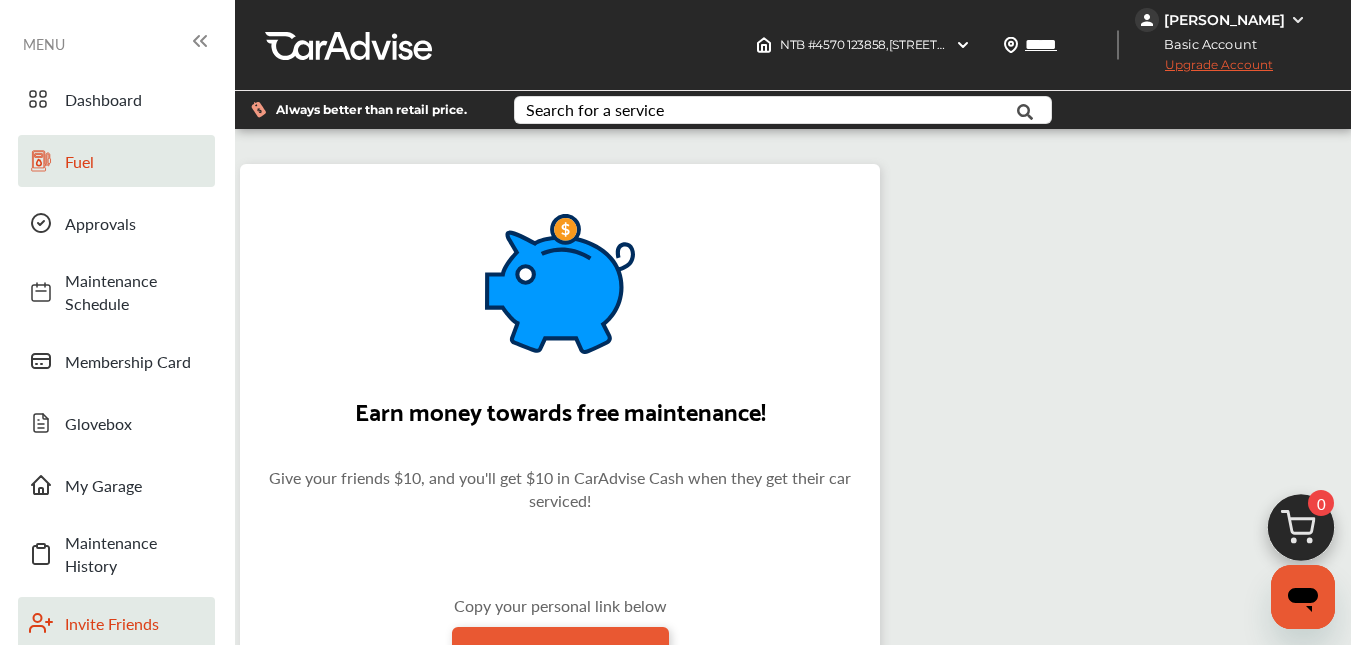 click 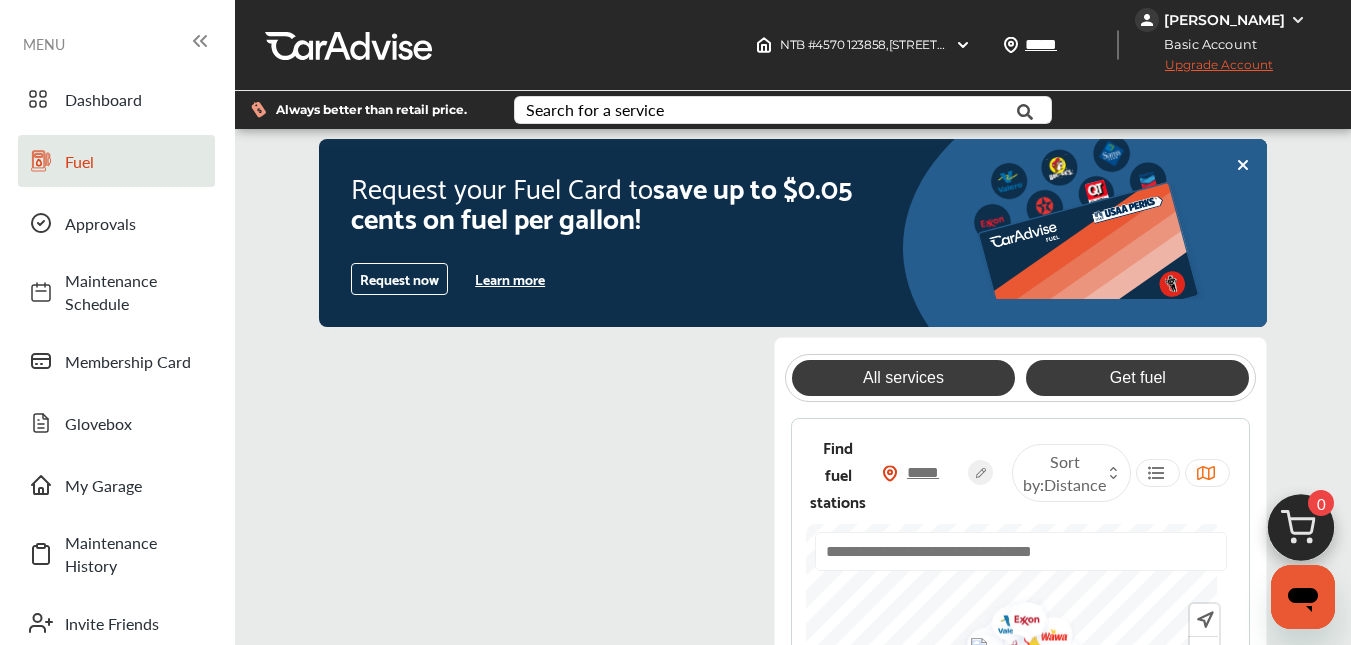 click on "All services" at bounding box center [903, 378] 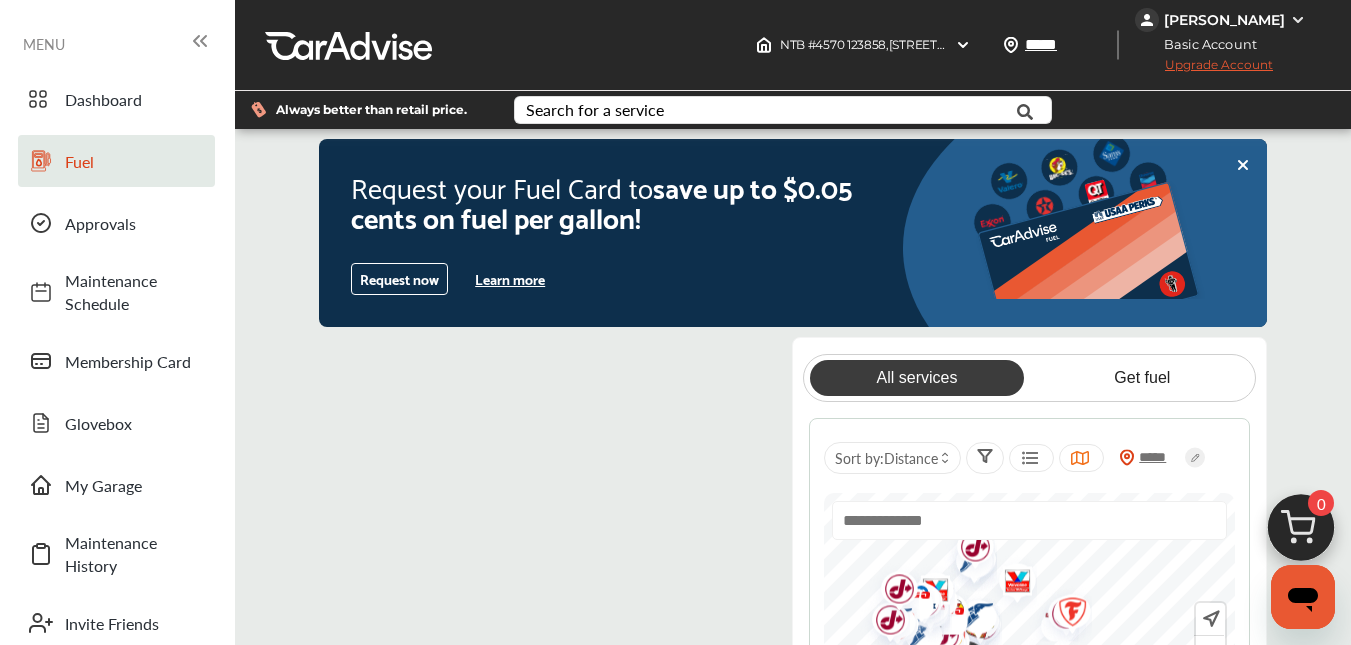 click on "Request your Fuel Card to  save up to $0.05 cents on fuel per gallon! Request now Learn more
All services Get fuel *****
Sort by :  Distance" at bounding box center (793, 508) 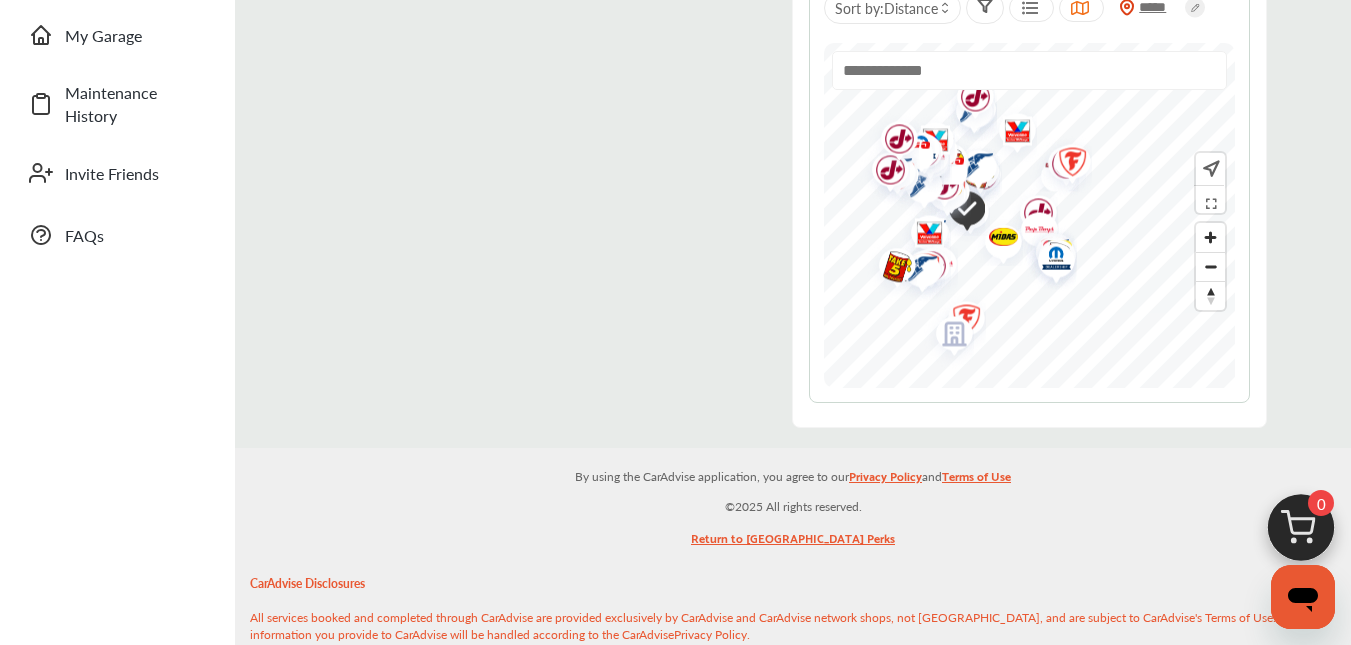 scroll, scrollTop: 476, scrollLeft: 0, axis: vertical 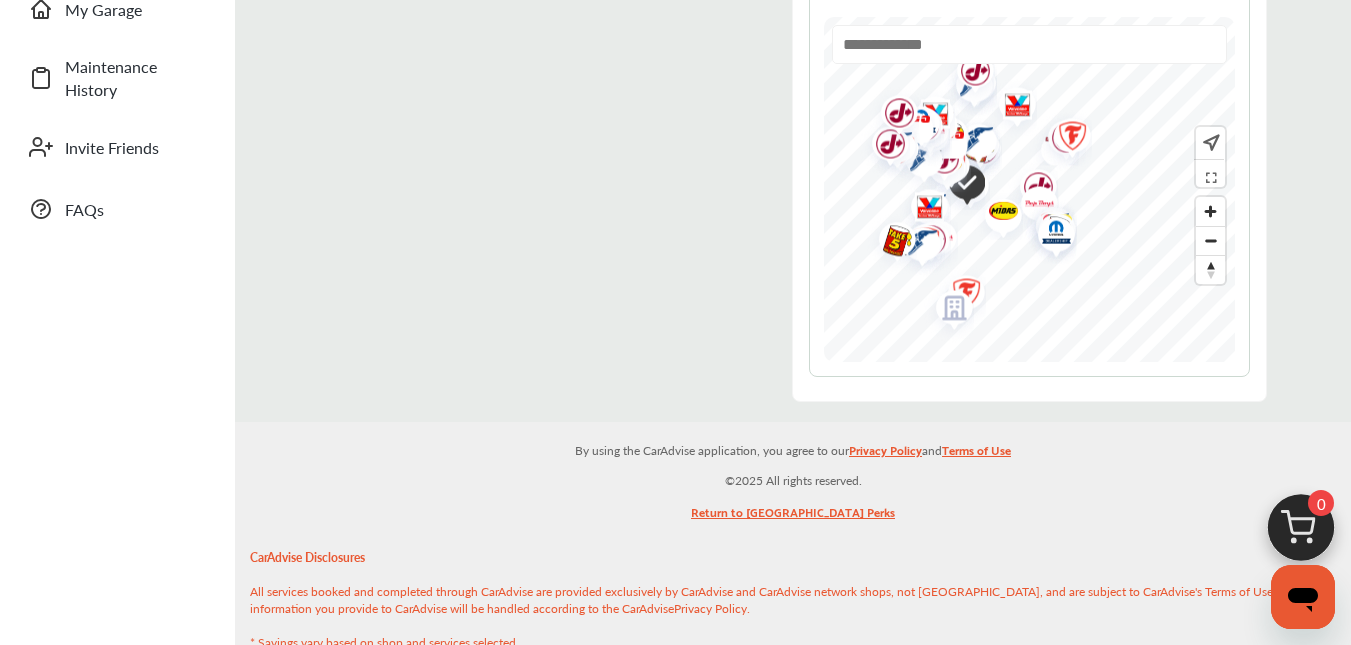 drag, startPoint x: 1299, startPoint y: 421, endPoint x: 1298, endPoint y: 409, distance: 12.0415945 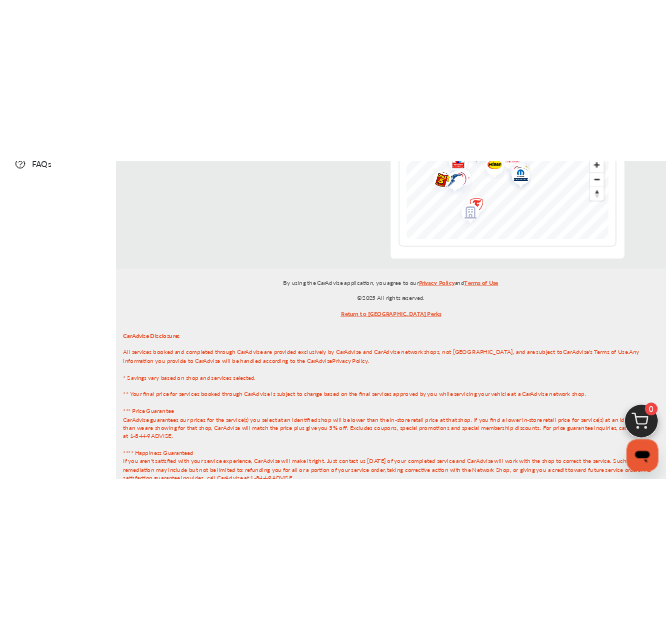 scroll, scrollTop: 643, scrollLeft: 0, axis: vertical 